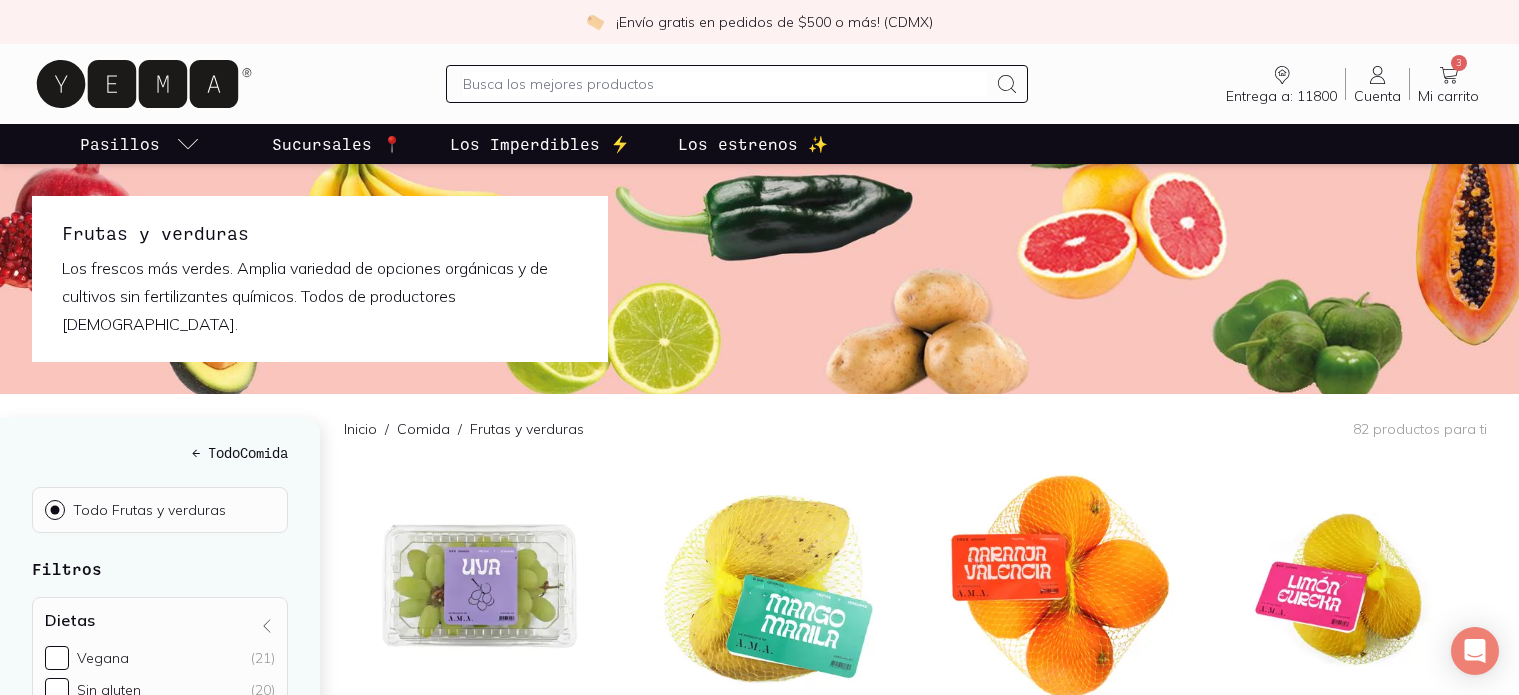 scroll, scrollTop: 760, scrollLeft: 0, axis: vertical 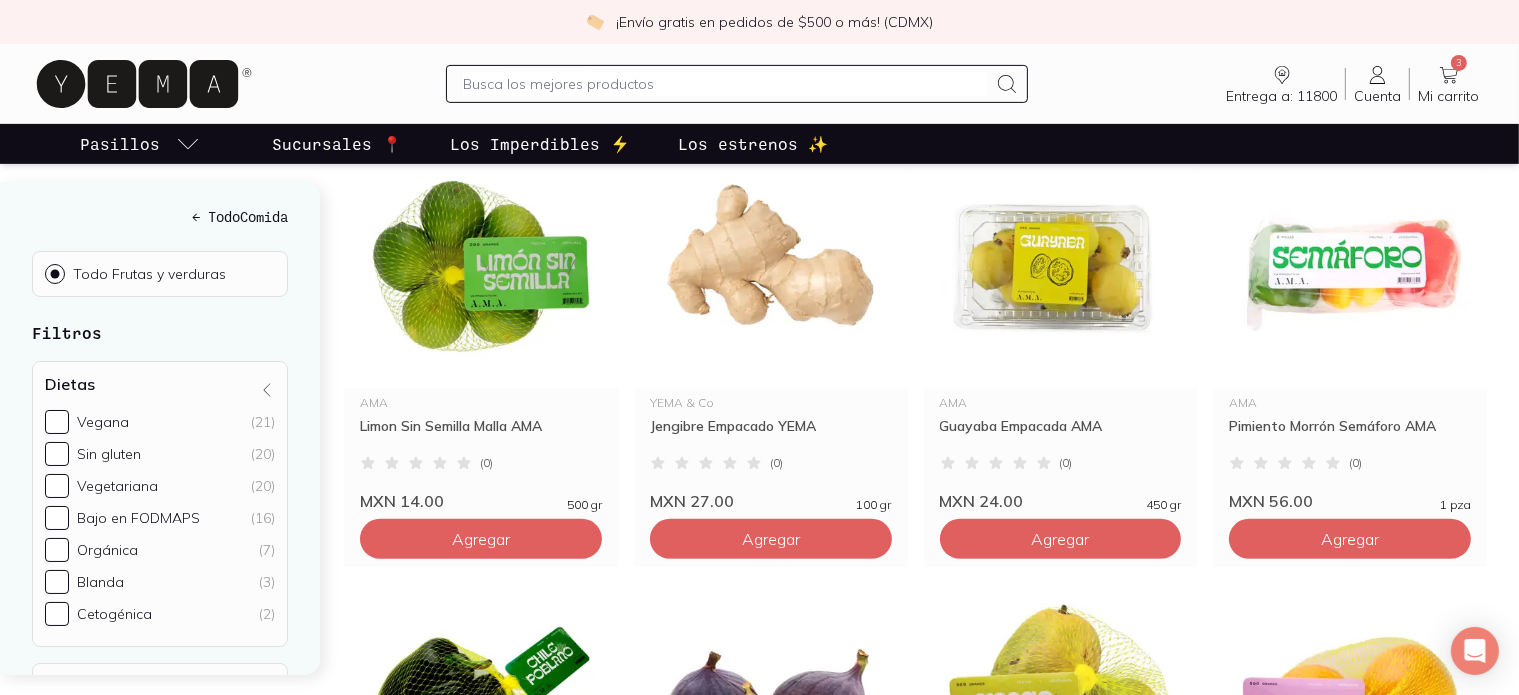 click 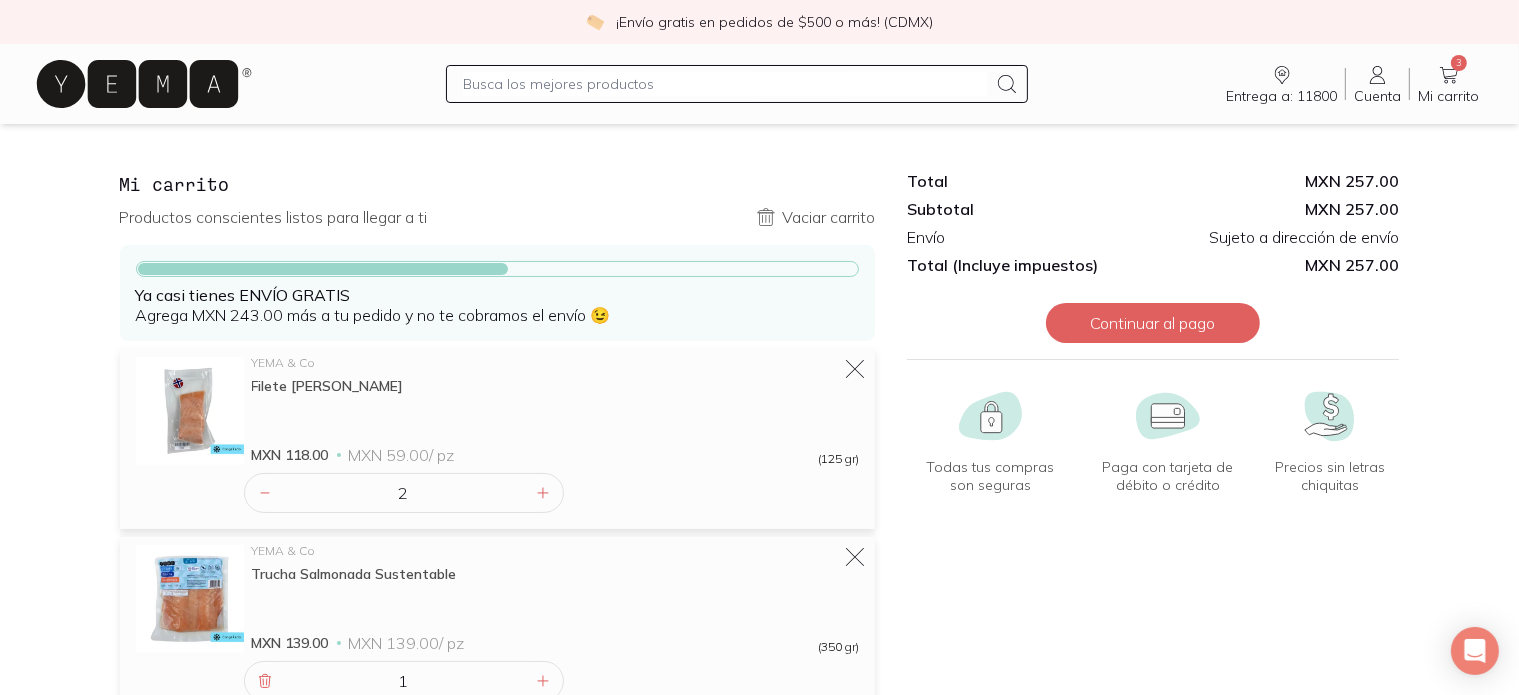 scroll, scrollTop: 3, scrollLeft: 0, axis: vertical 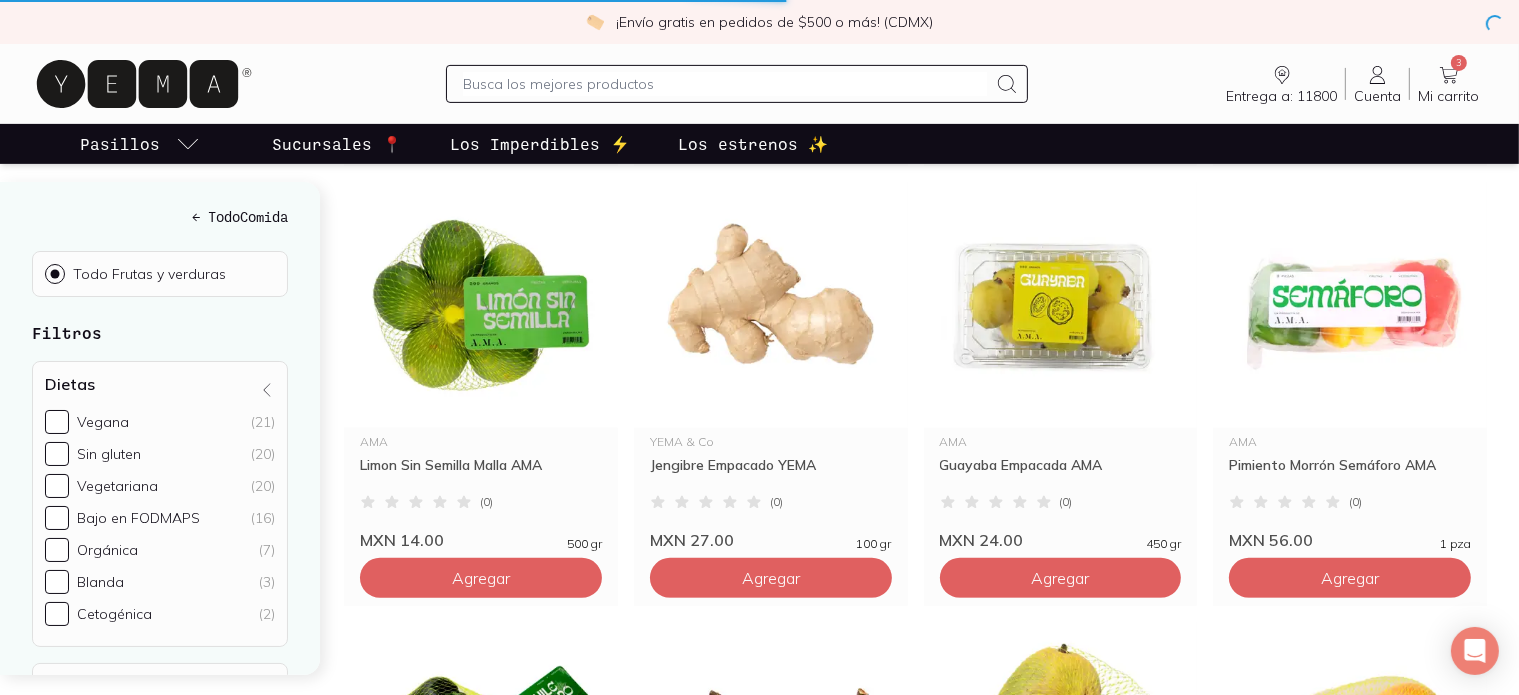 click at bounding box center [725, 84] 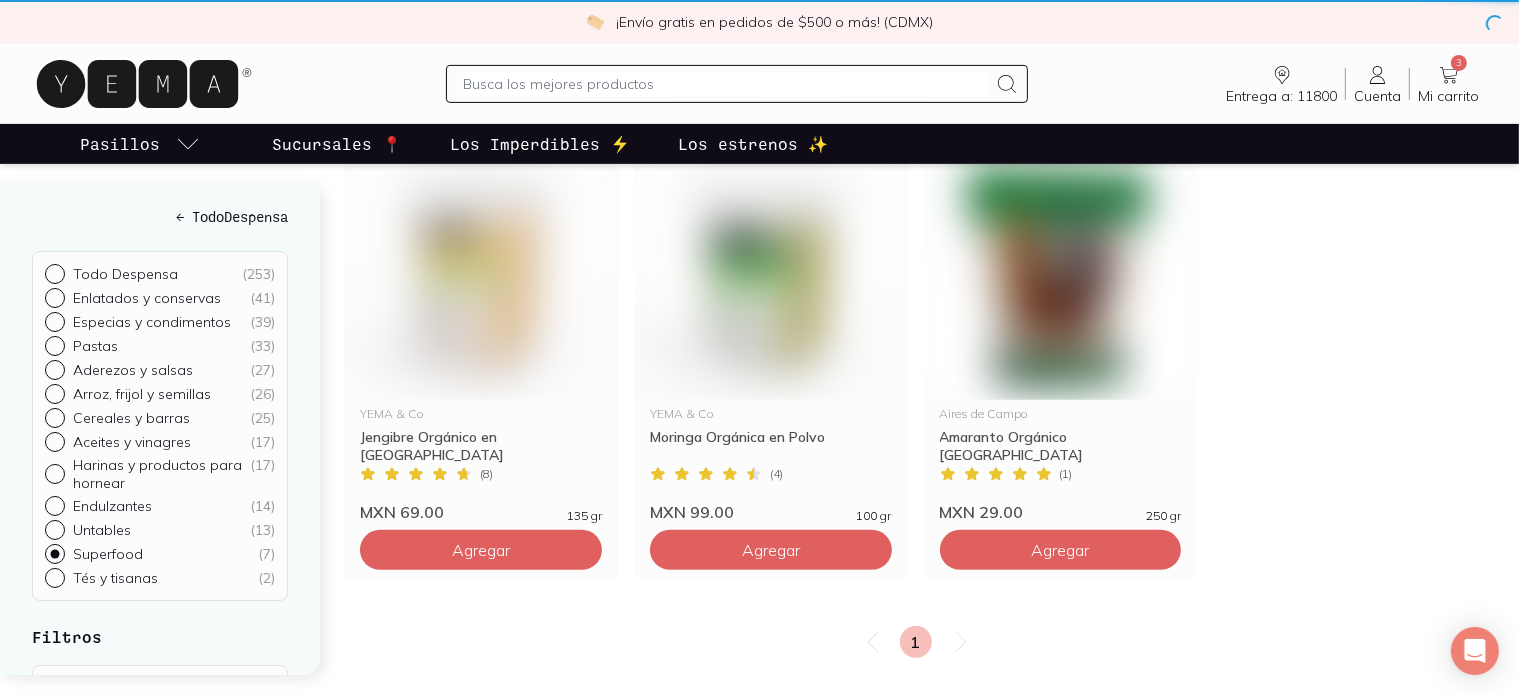 scroll, scrollTop: 0, scrollLeft: 0, axis: both 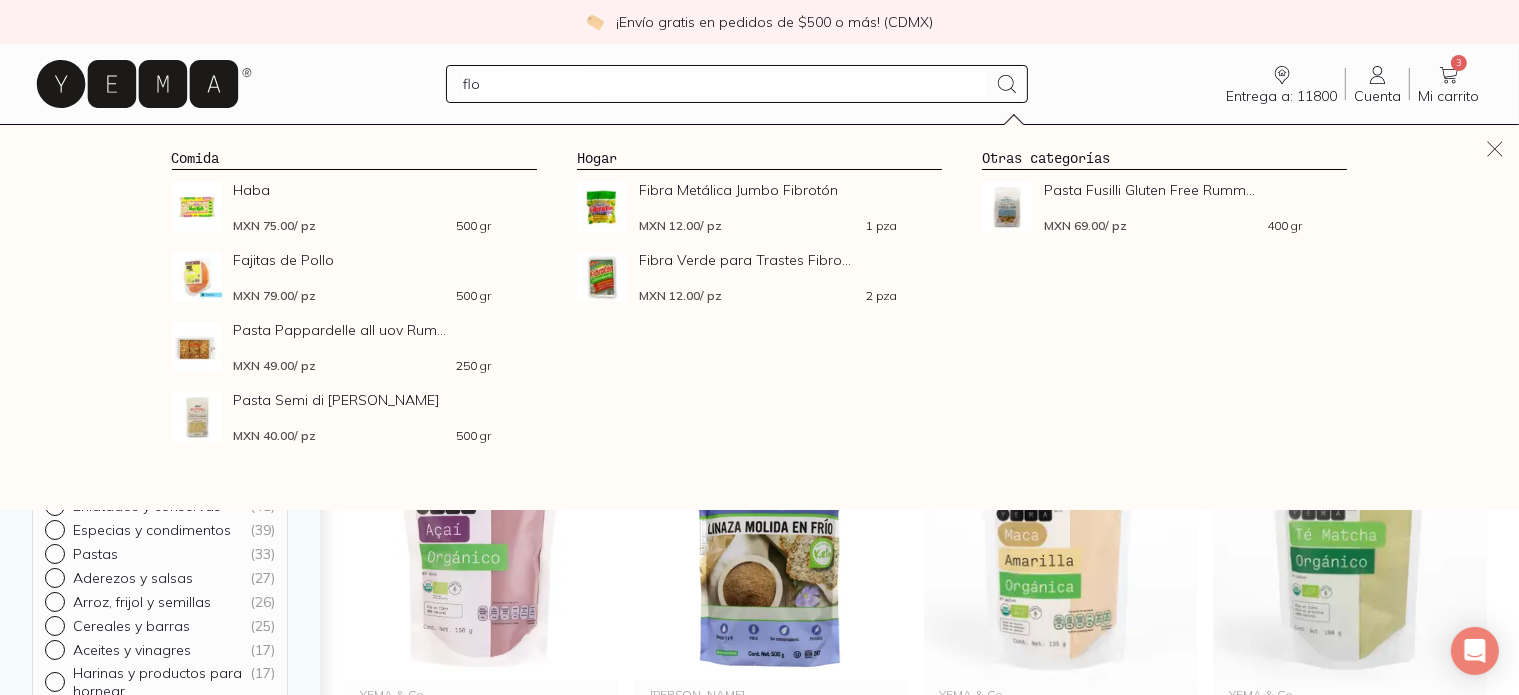 type on "flor" 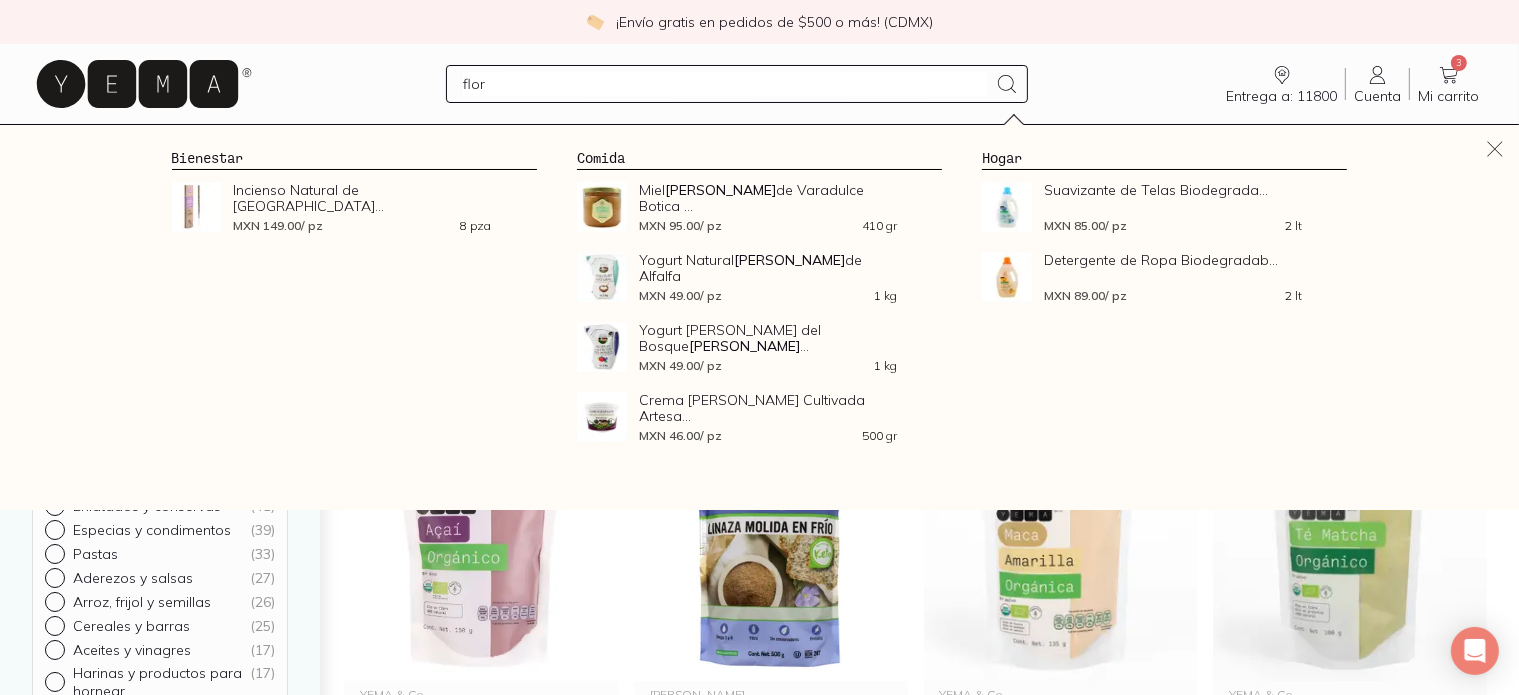 type 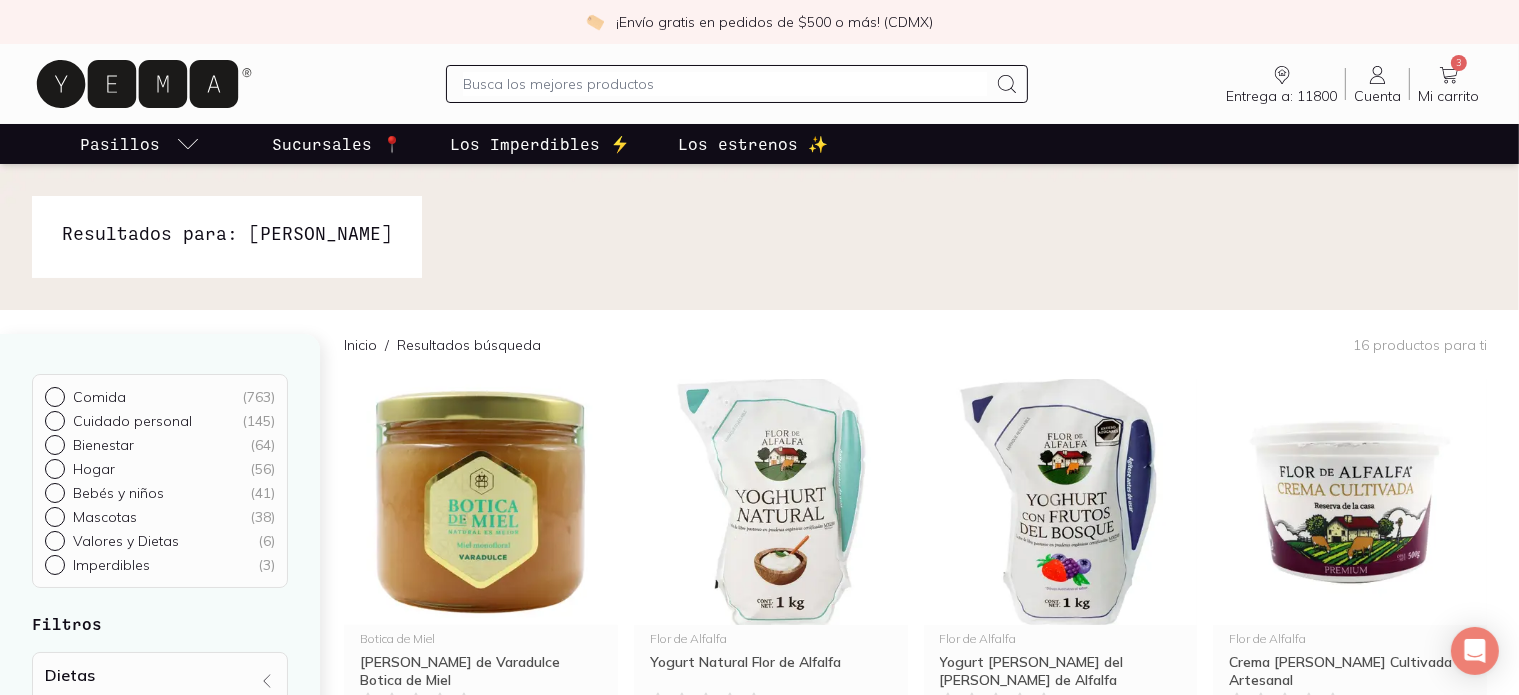 click on "Inicio / Resultados búsqueda 16   productos para ti" at bounding box center (915, 344) 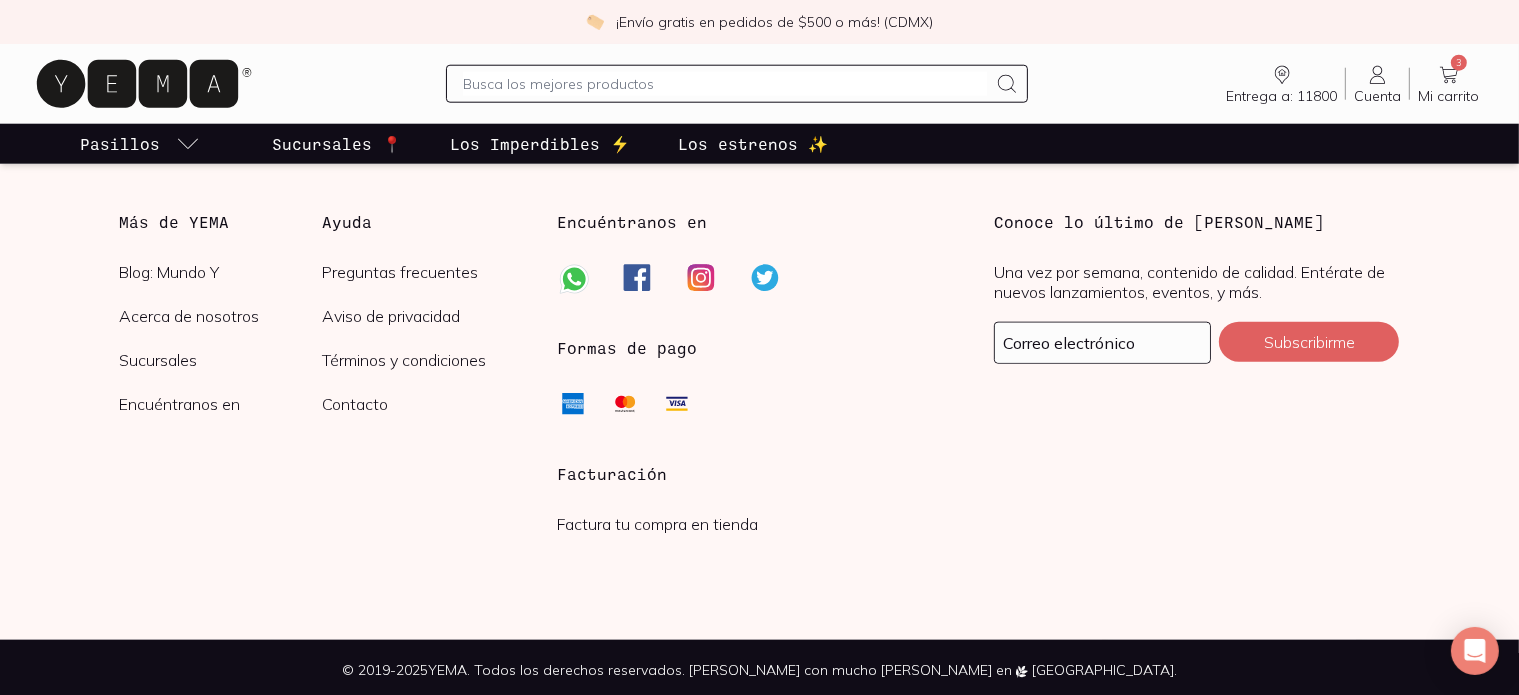 scroll, scrollTop: 2160, scrollLeft: 0, axis: vertical 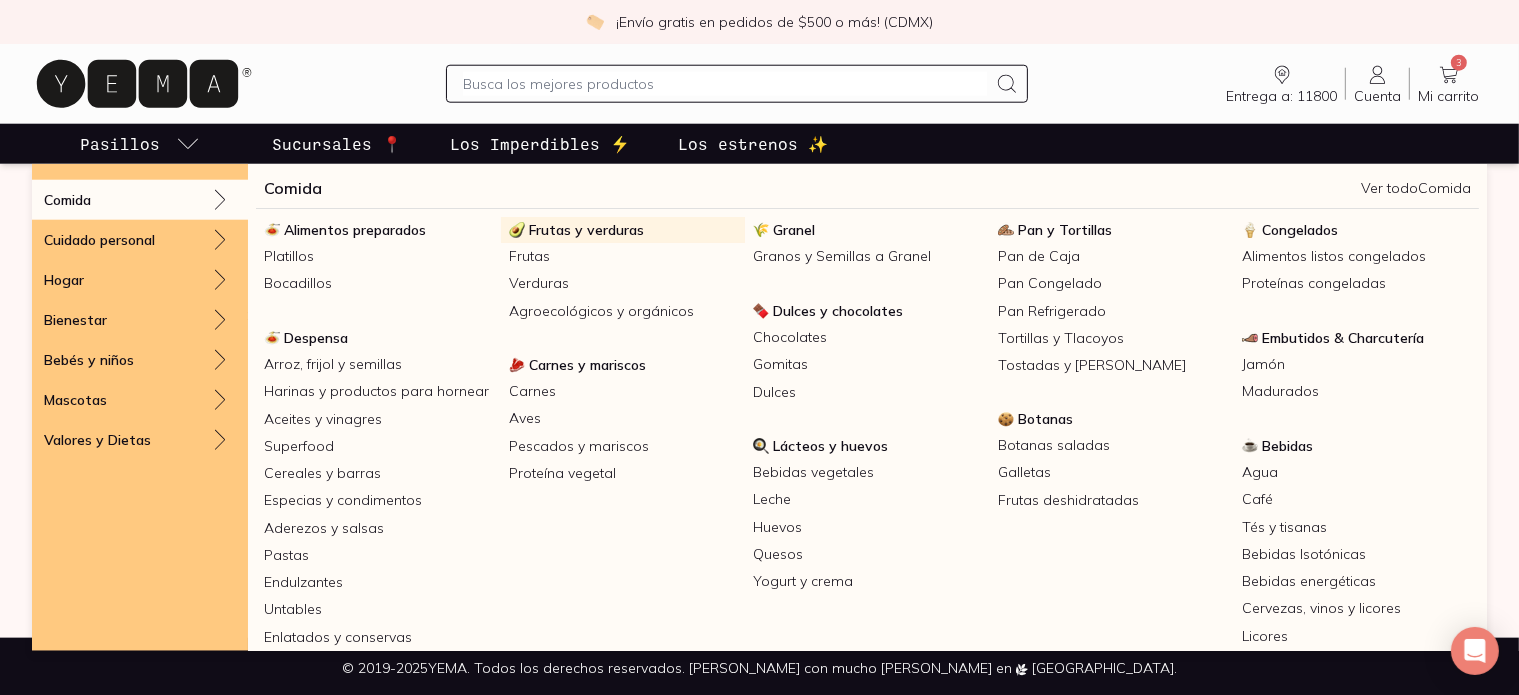 click on "Frutas y verduras" at bounding box center [586, 230] 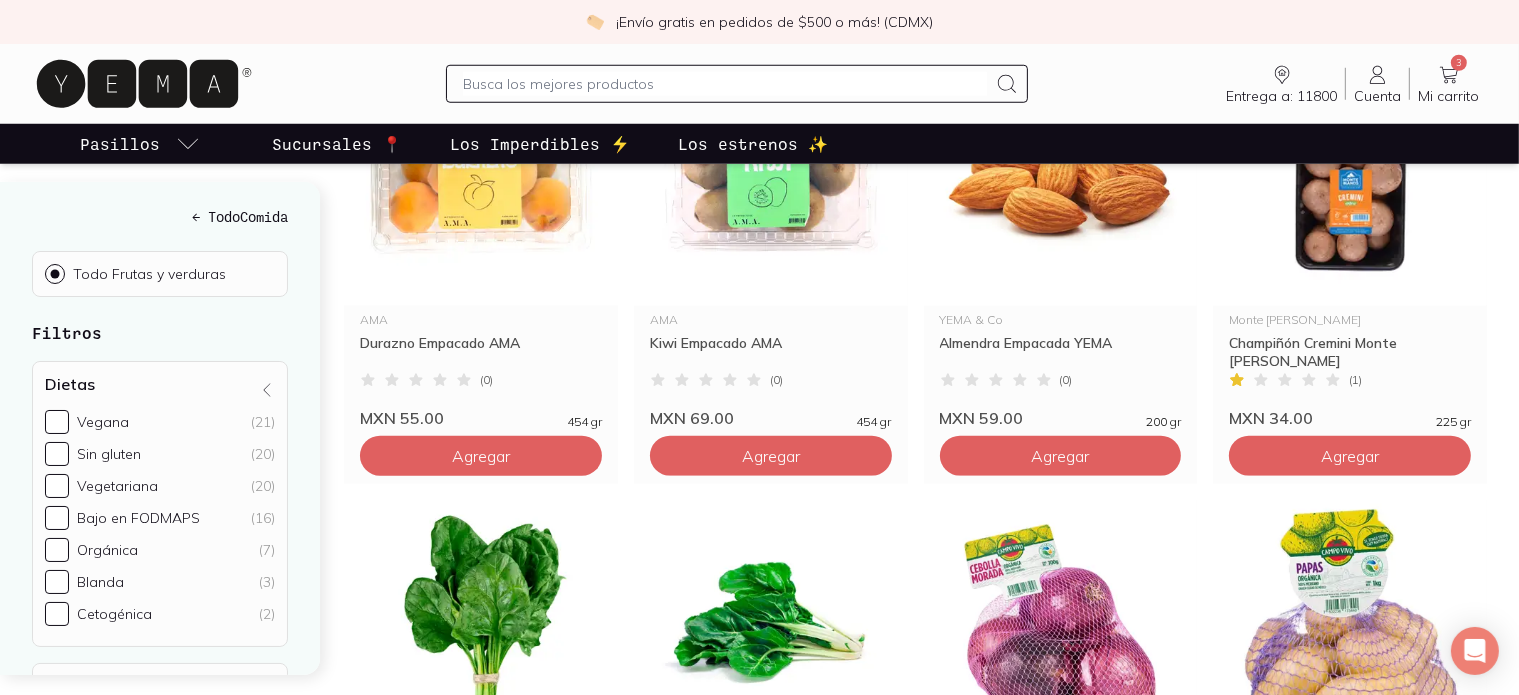 scroll, scrollTop: 1760, scrollLeft: 0, axis: vertical 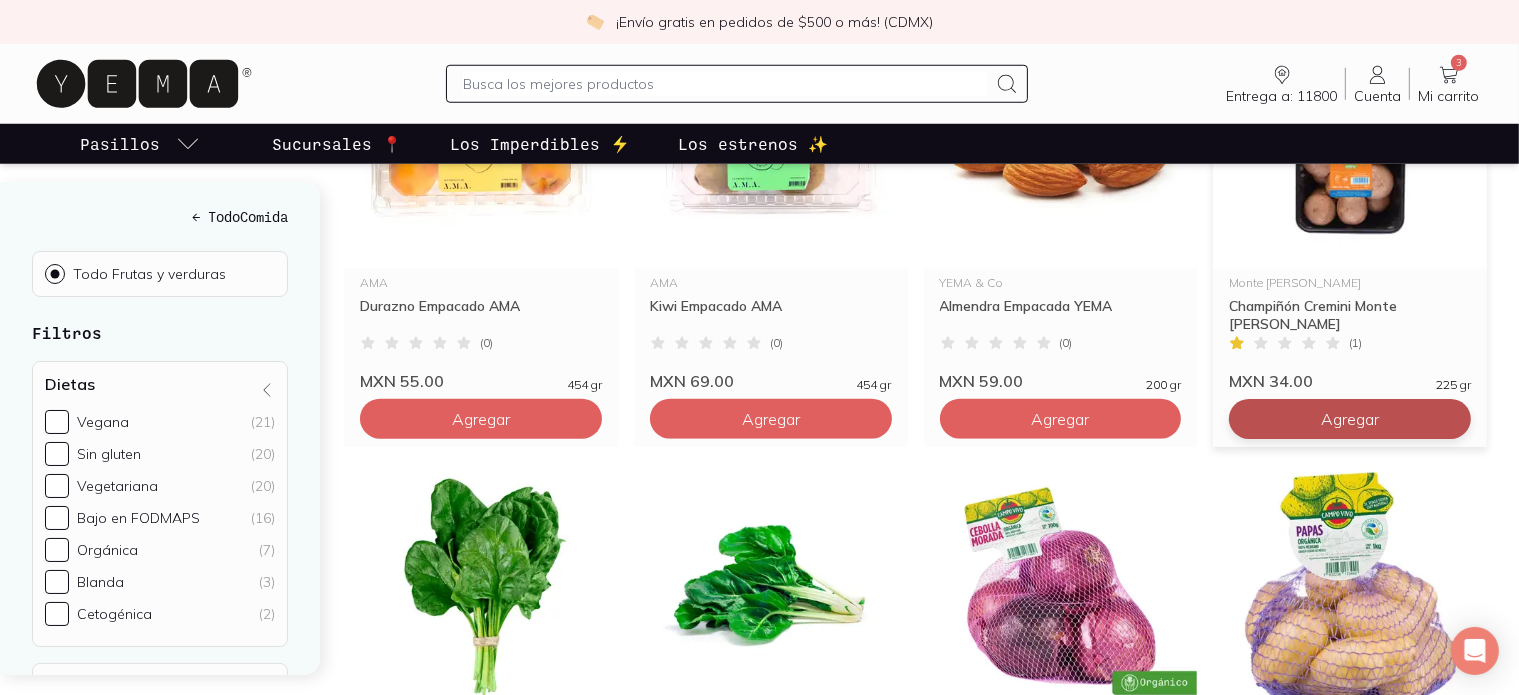 click on "Agregar" at bounding box center [481, -901] 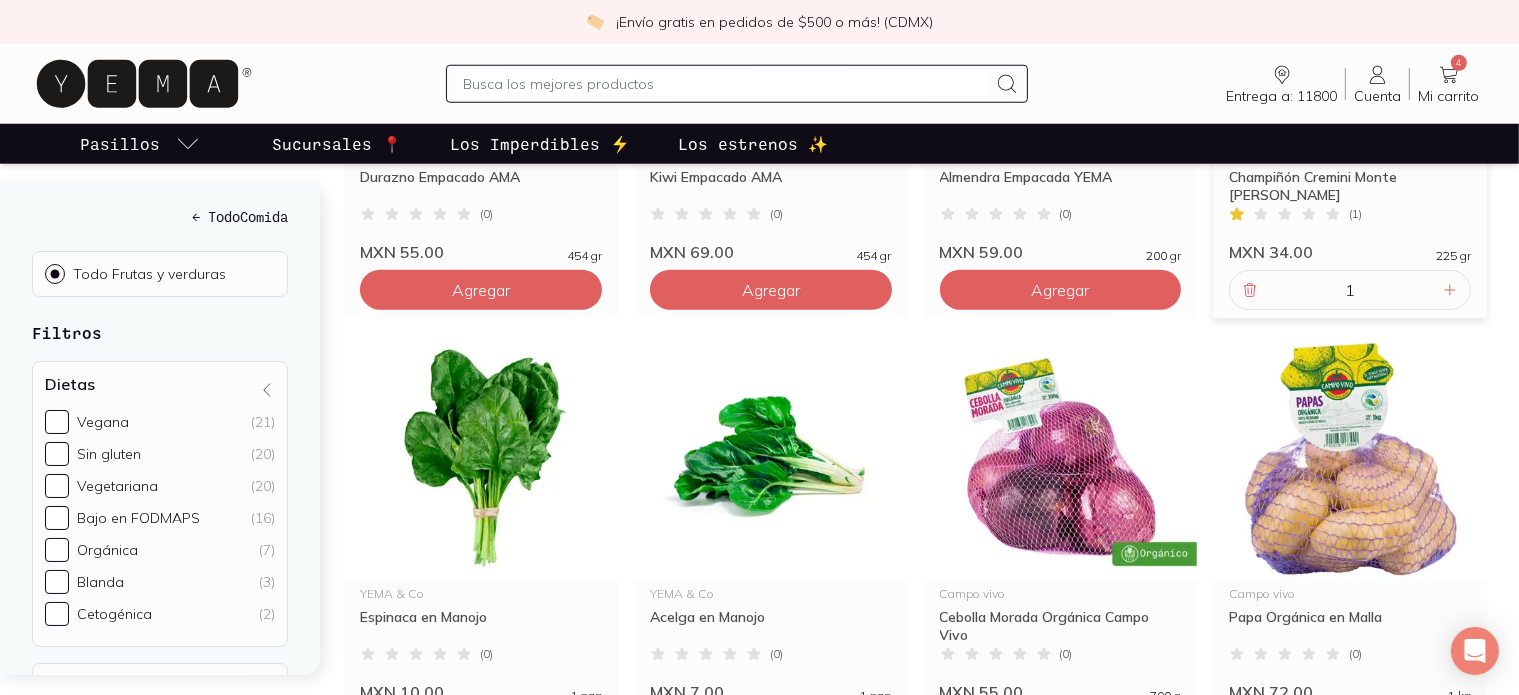 scroll, scrollTop: 2040, scrollLeft: 0, axis: vertical 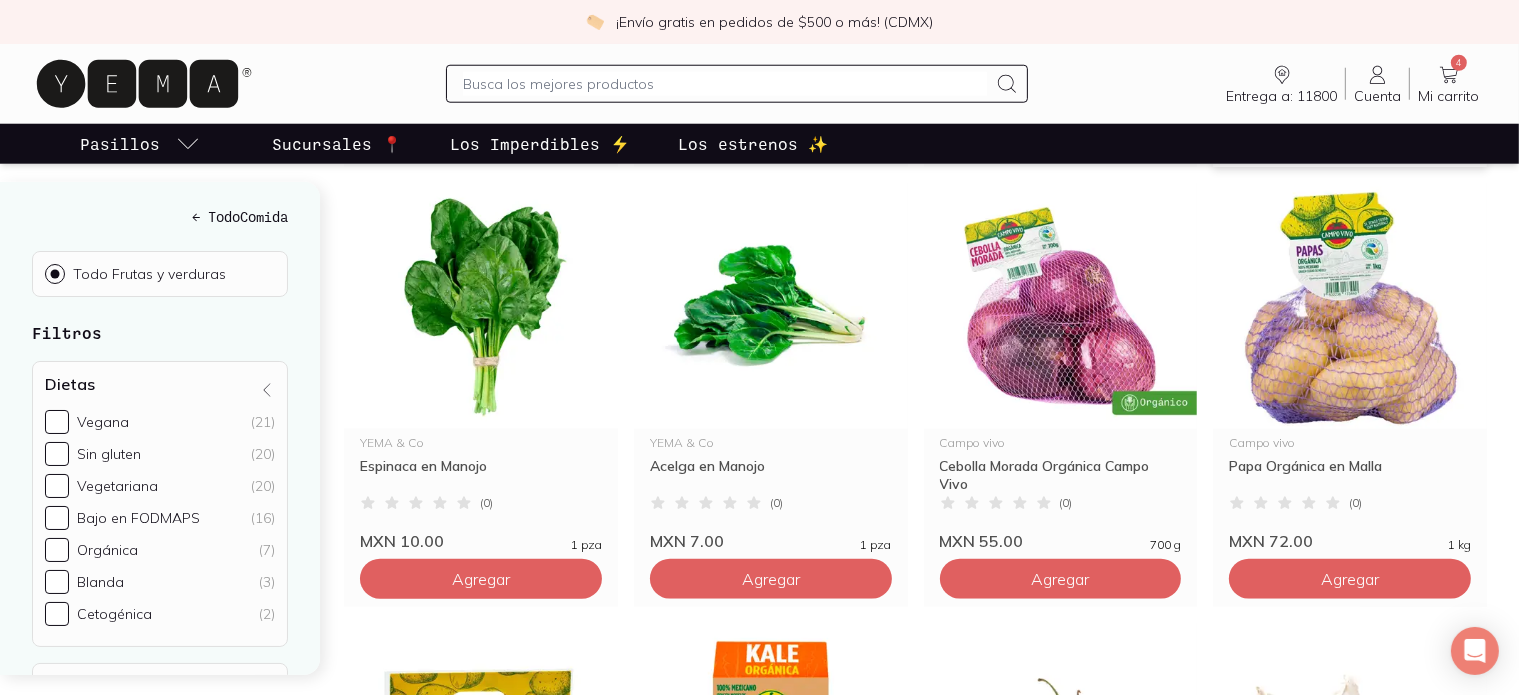 click at bounding box center [1350, 306] 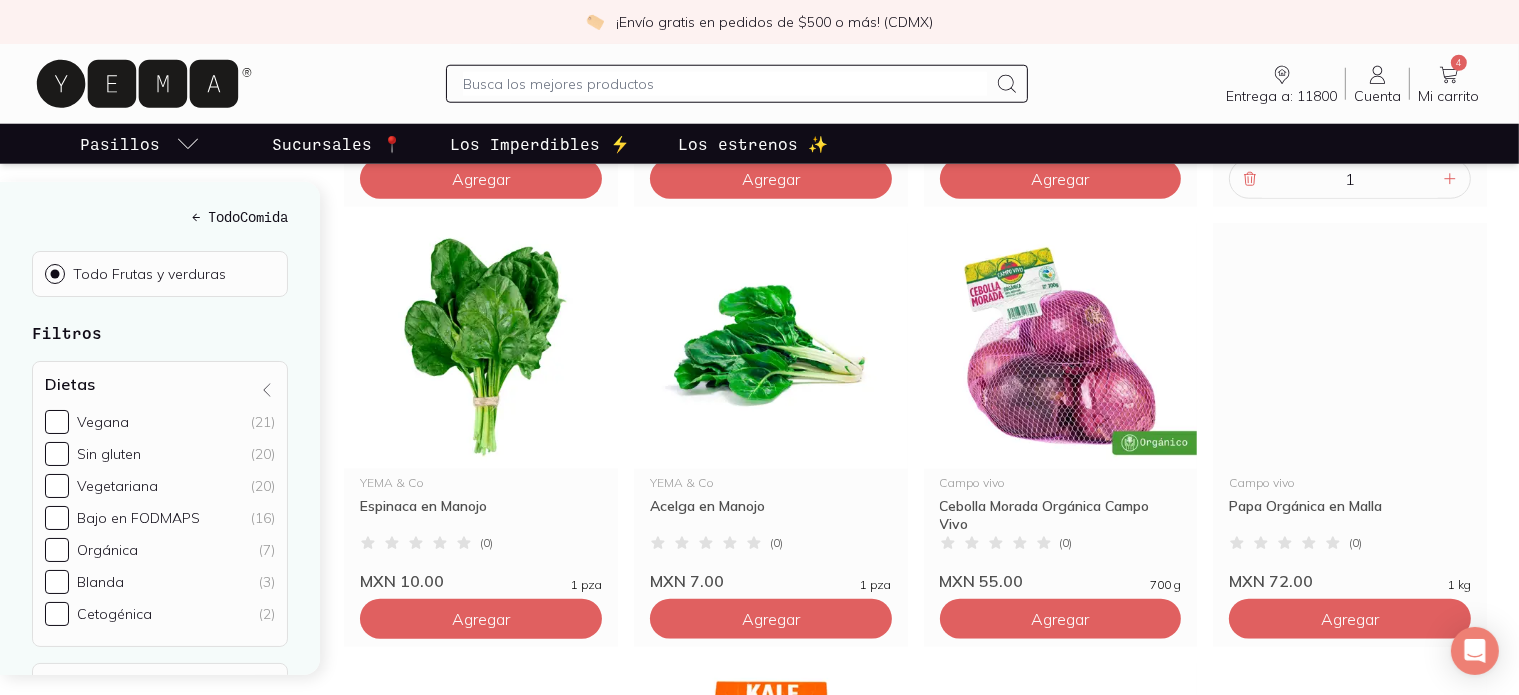 scroll, scrollTop: 2040, scrollLeft: 0, axis: vertical 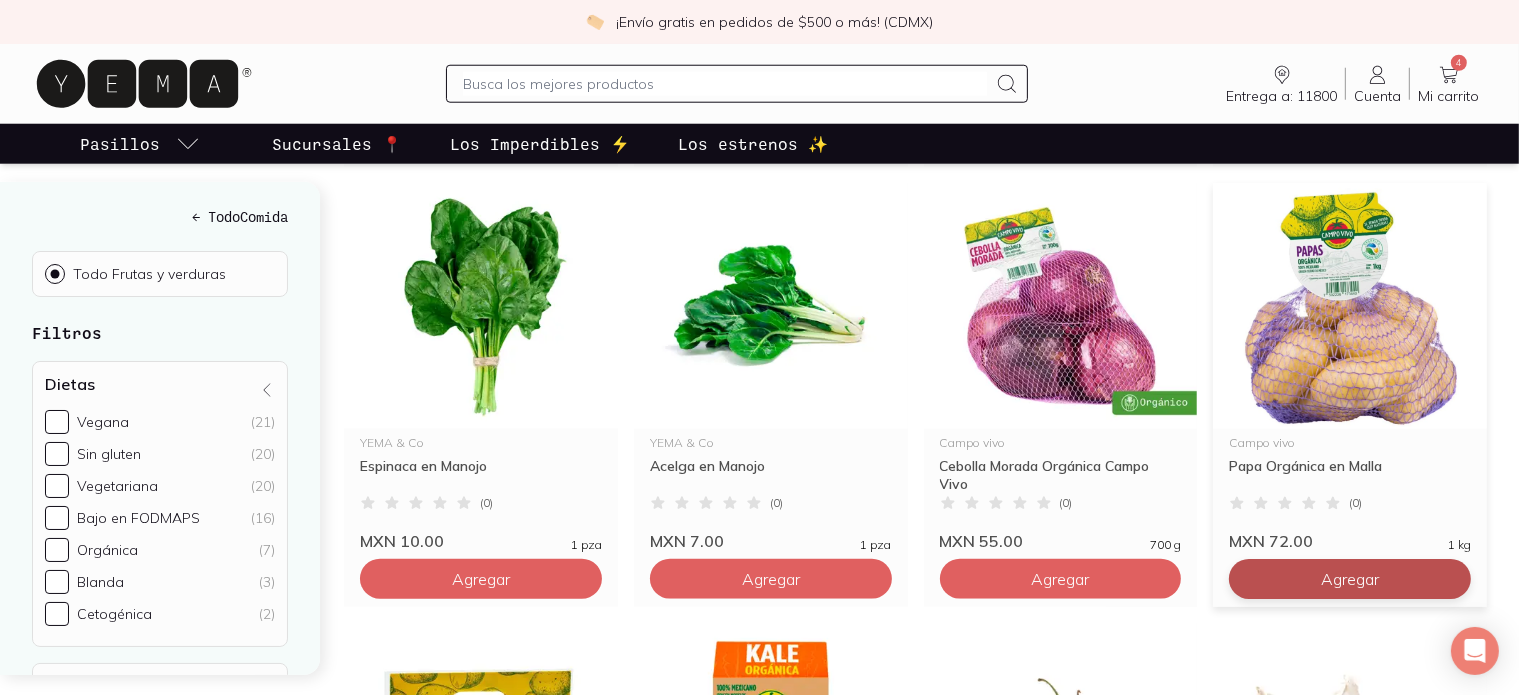 click on "Agregar" at bounding box center (481, -1181) 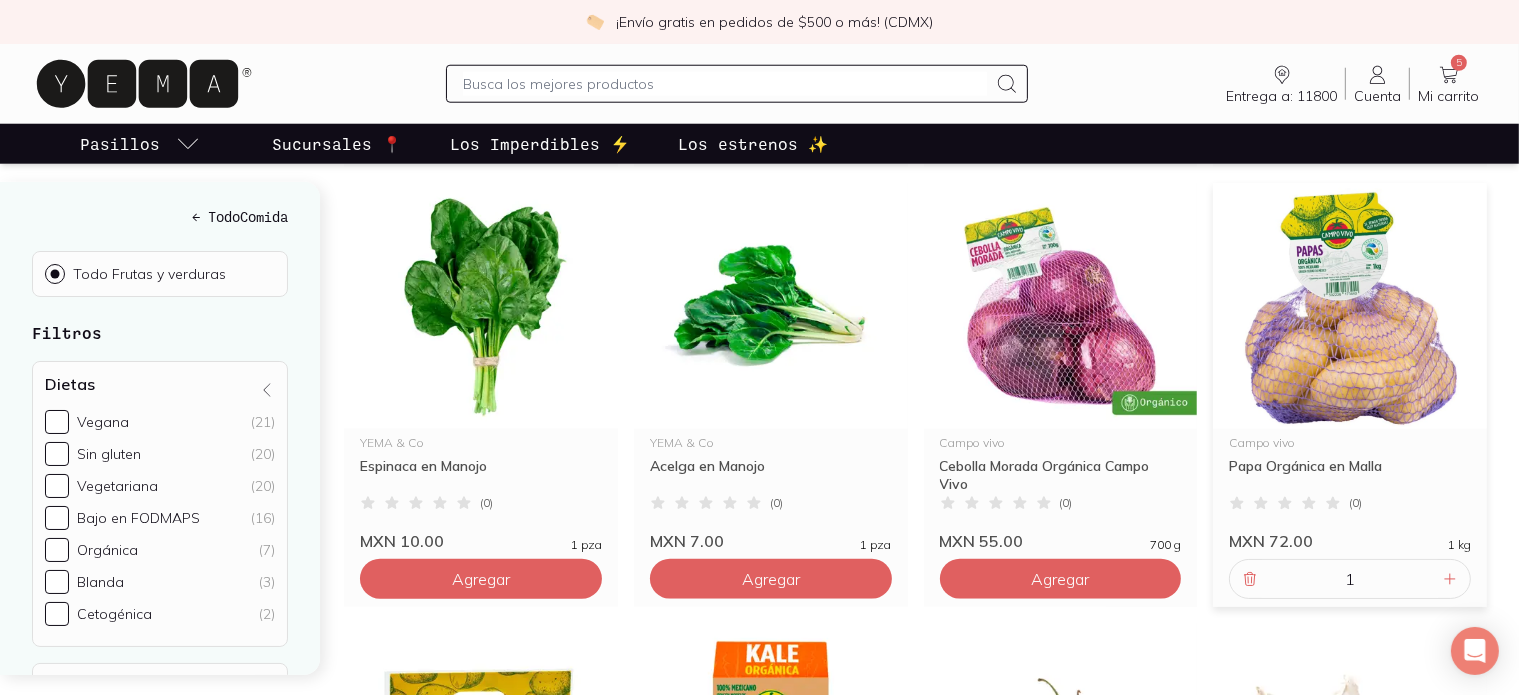 click on "1 kg" at bounding box center (1459, 545) 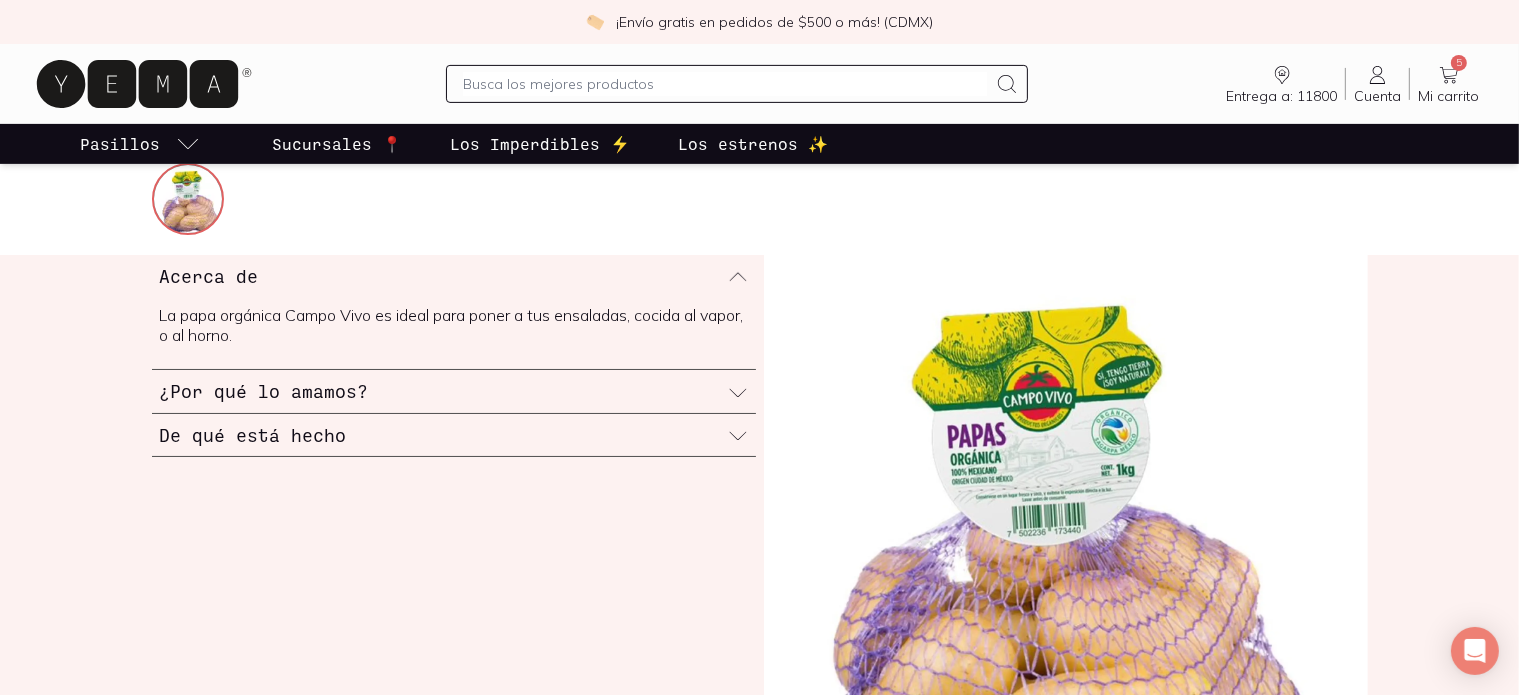 scroll, scrollTop: 0, scrollLeft: 0, axis: both 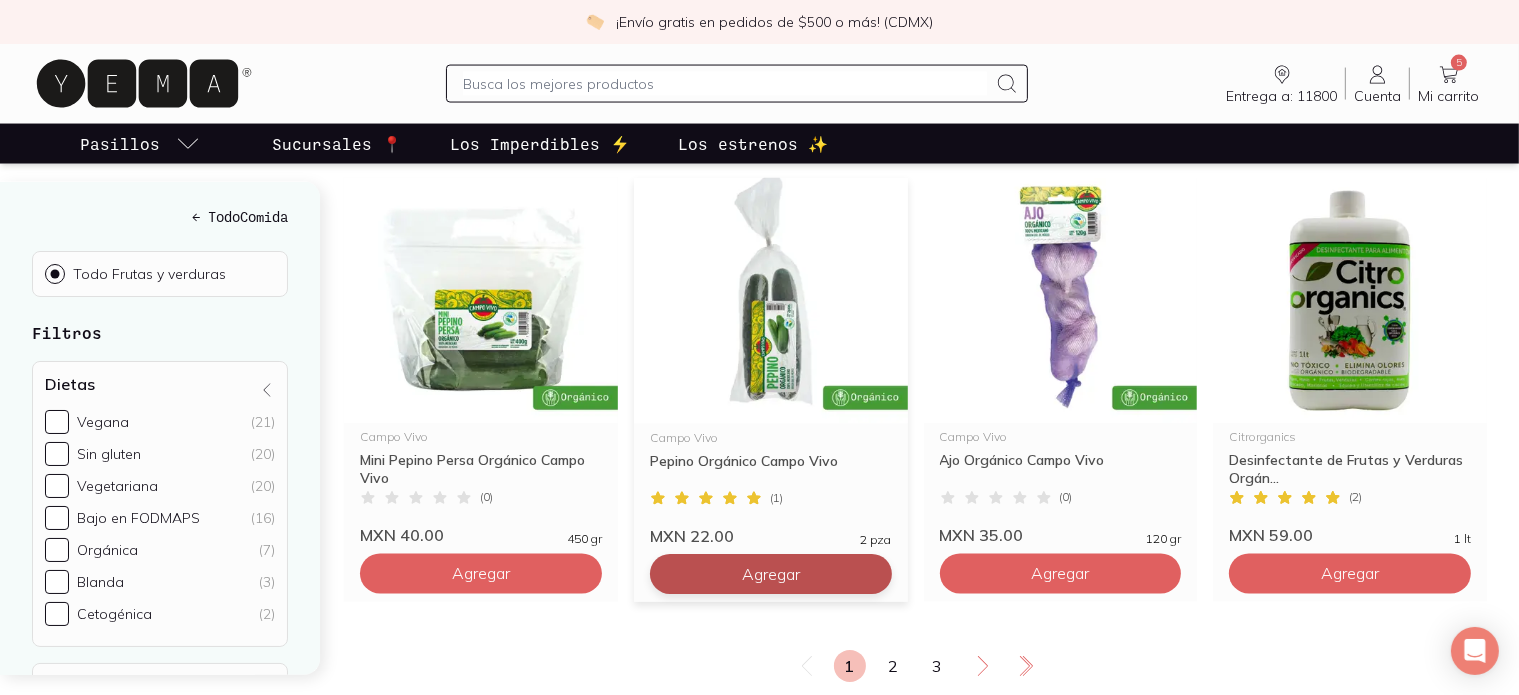 click on "Agregar" at bounding box center [481, -2506] 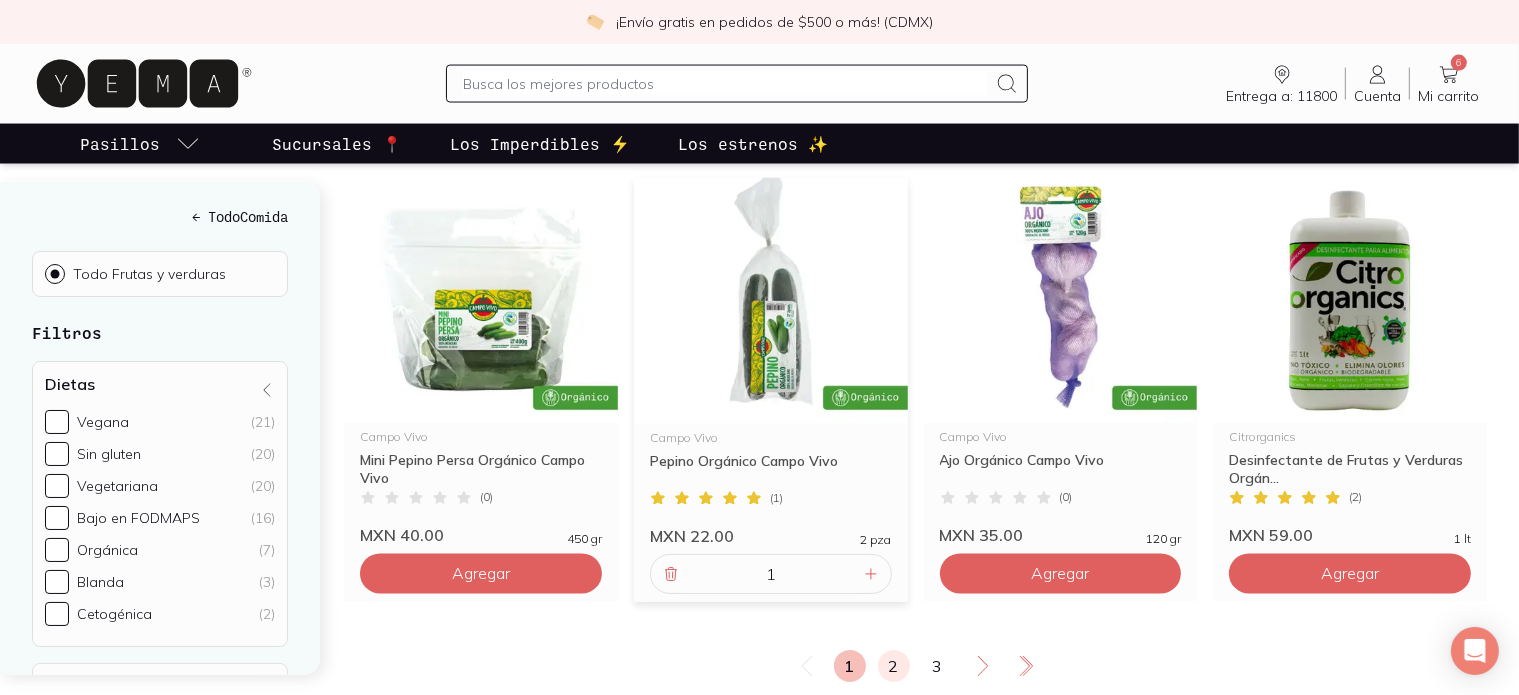 click on "2" at bounding box center [894, 666] 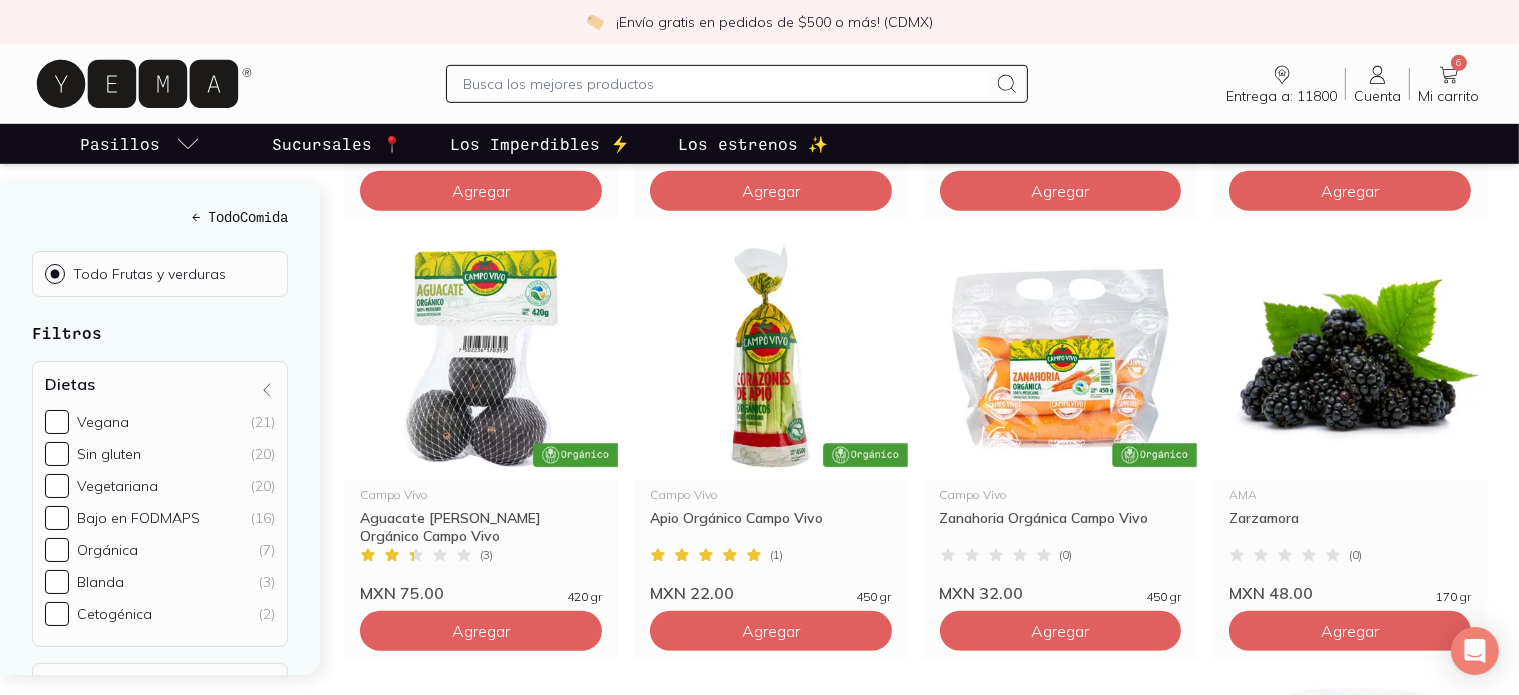 scroll, scrollTop: 1148, scrollLeft: 0, axis: vertical 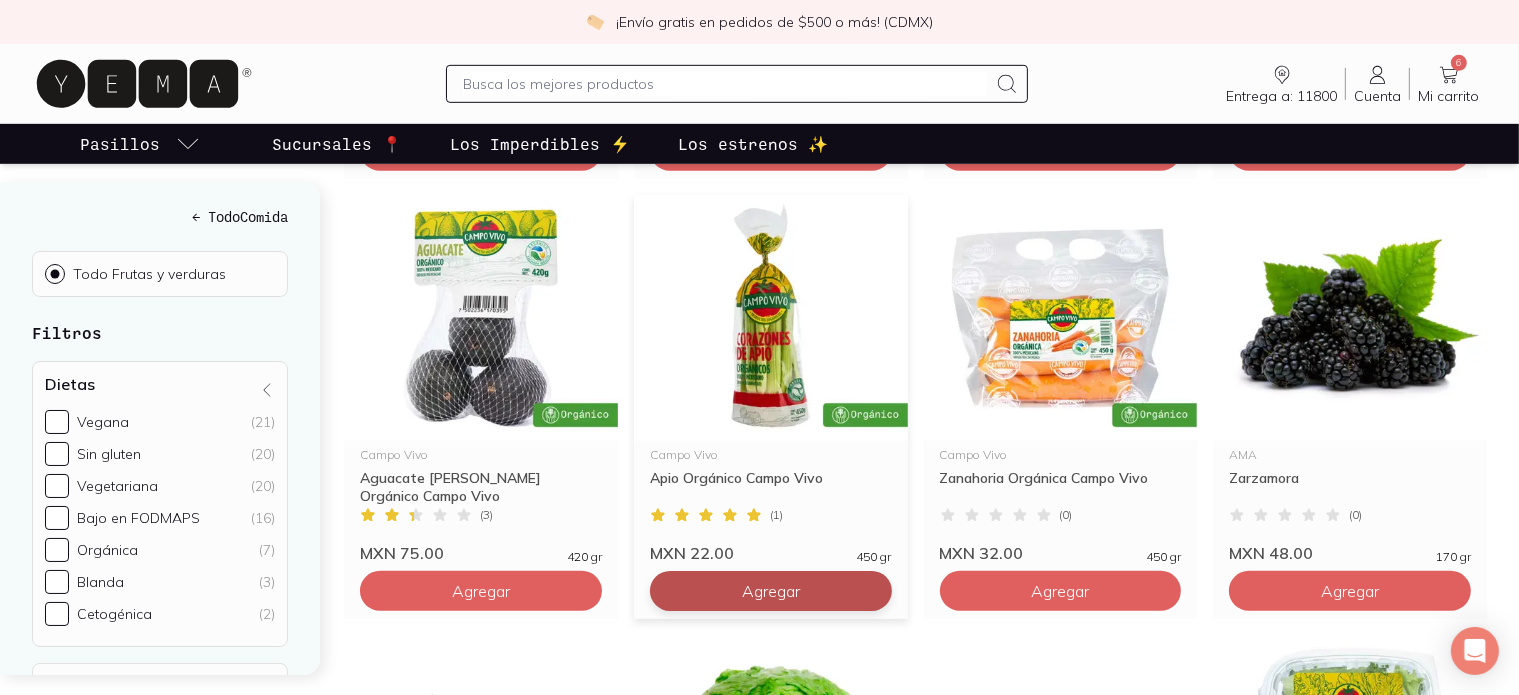 click on "Agregar" at bounding box center [481, -289] 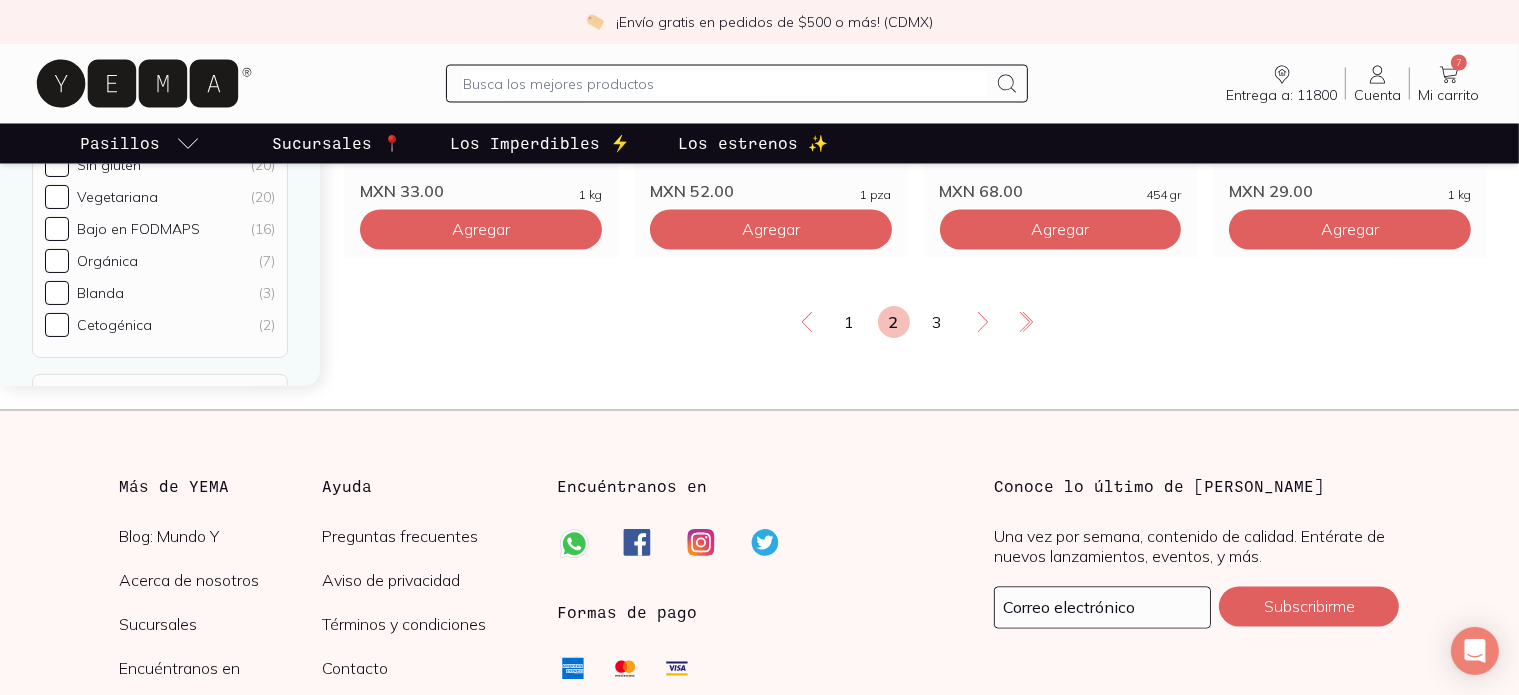 scroll, scrollTop: 3628, scrollLeft: 0, axis: vertical 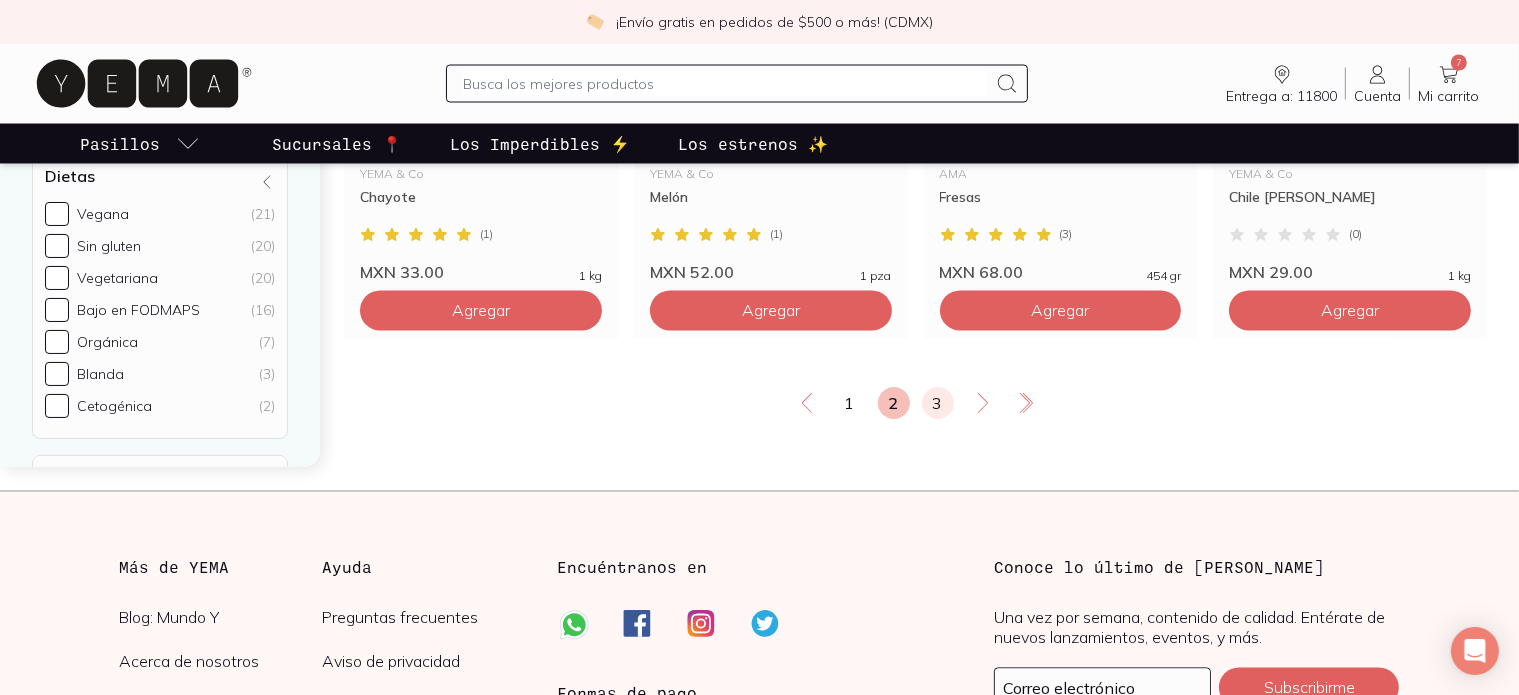 click on "3" at bounding box center (938, 403) 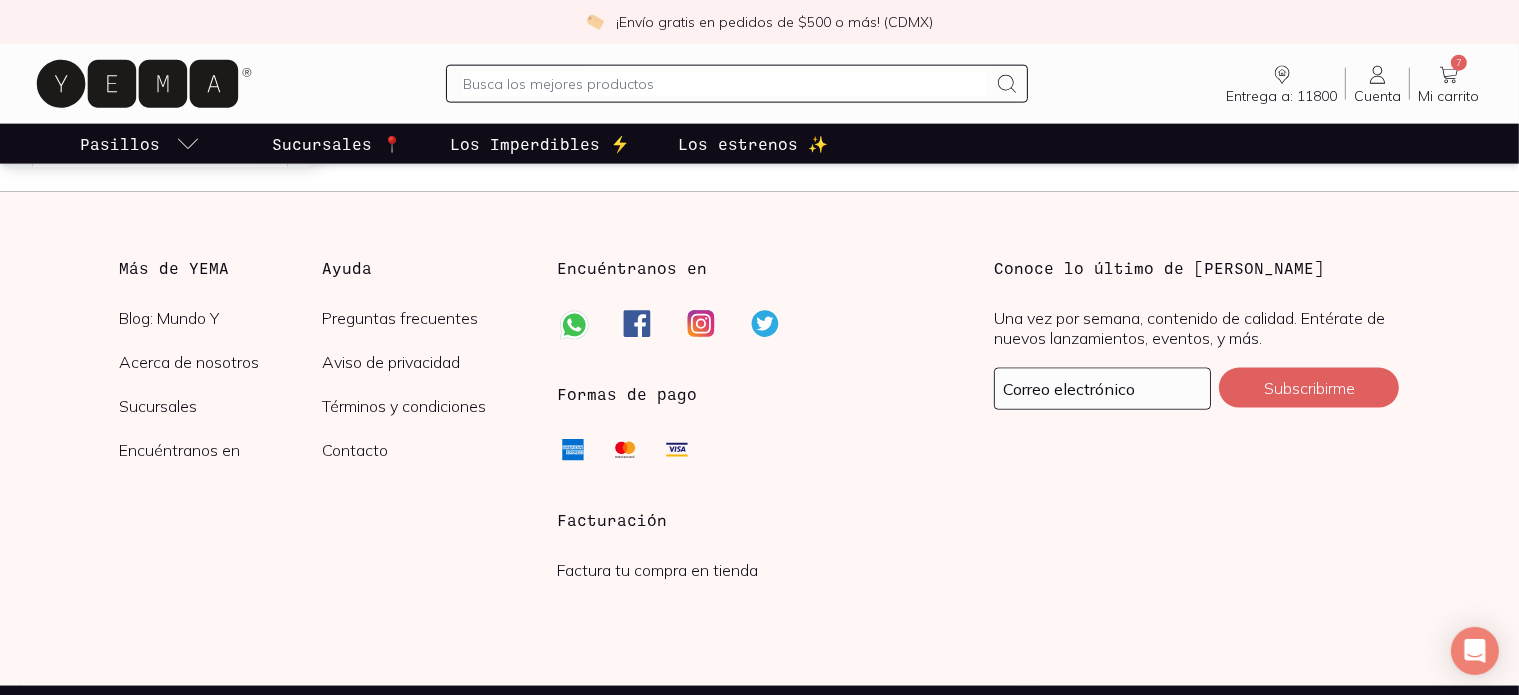 scroll, scrollTop: 2643, scrollLeft: 0, axis: vertical 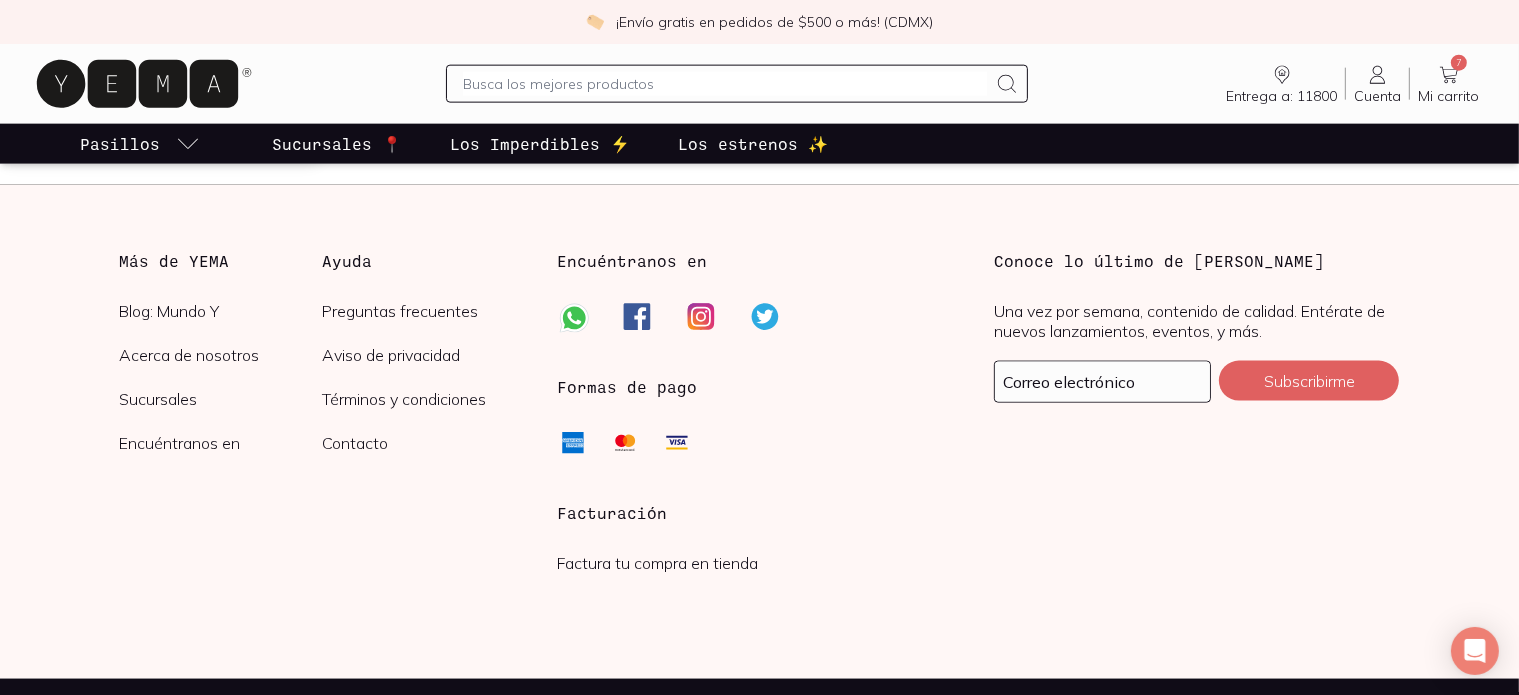 click on "Entrega a: 11800 11800 Buscar Buscar Cuenta Cuenta 7 Mi carrito Carrito" at bounding box center (759, 84) 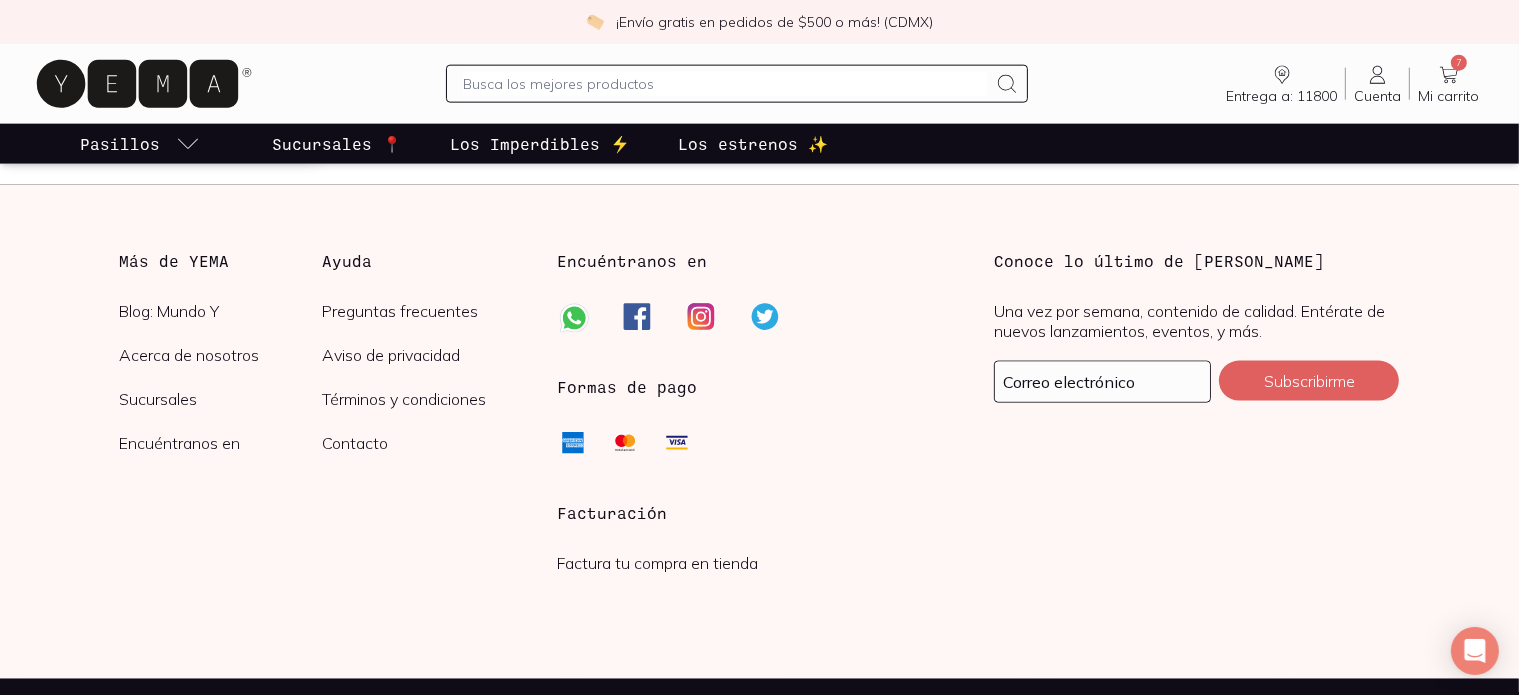 click 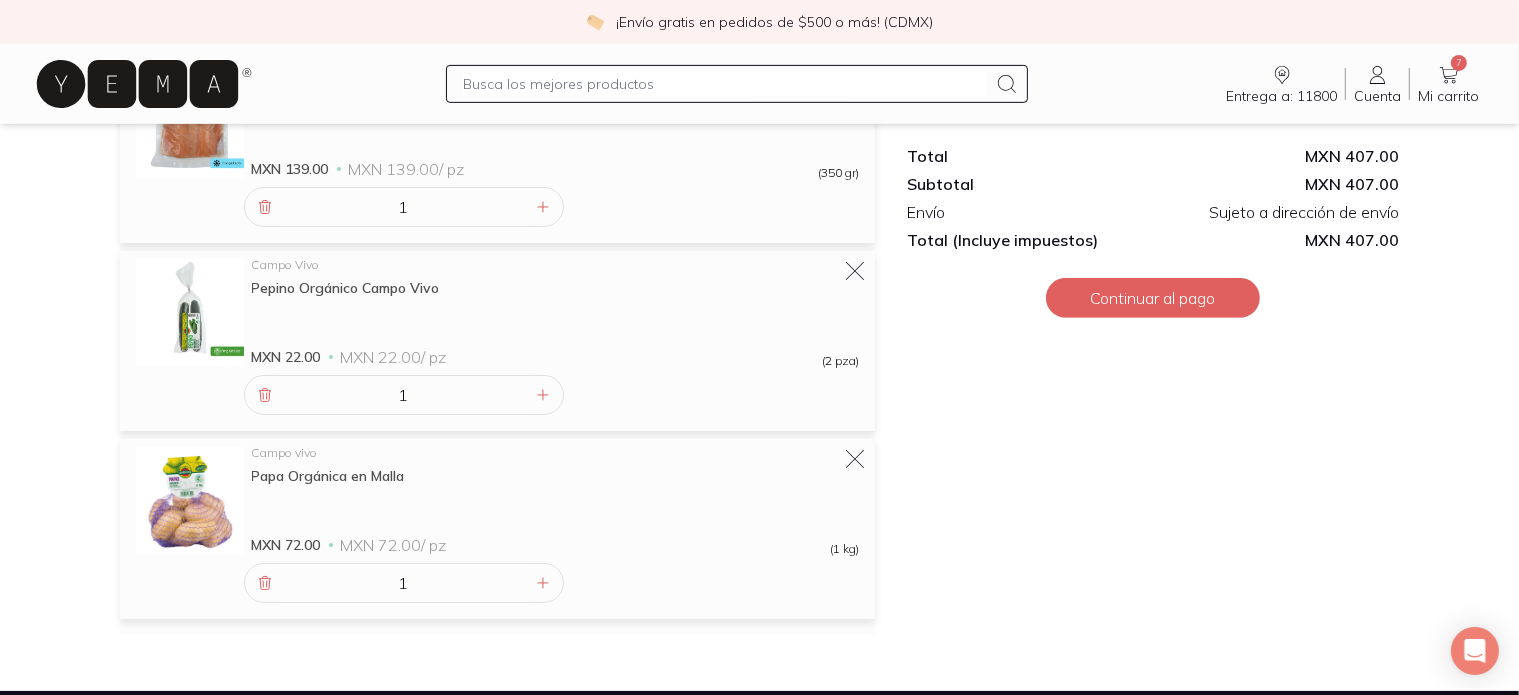 scroll, scrollTop: 915, scrollLeft: 0, axis: vertical 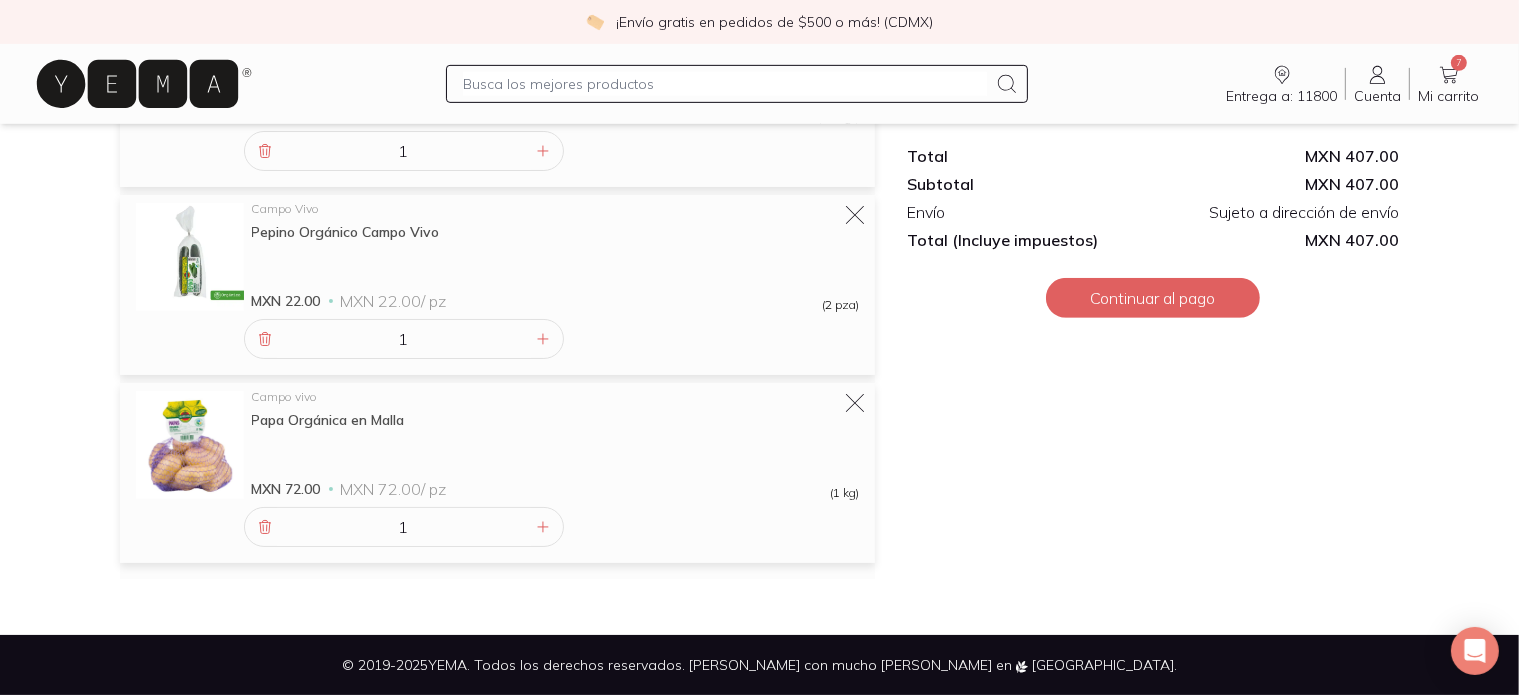 click 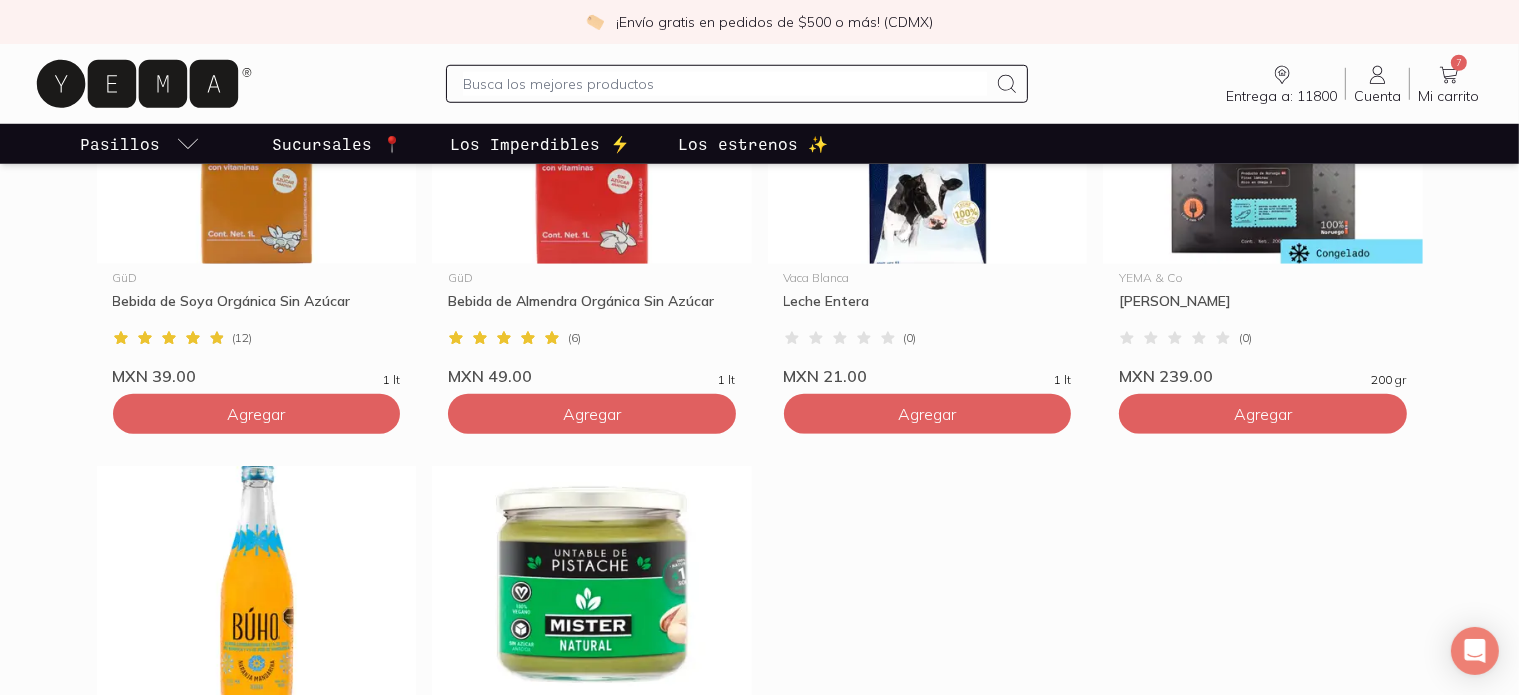 scroll, scrollTop: 1720, scrollLeft: 0, axis: vertical 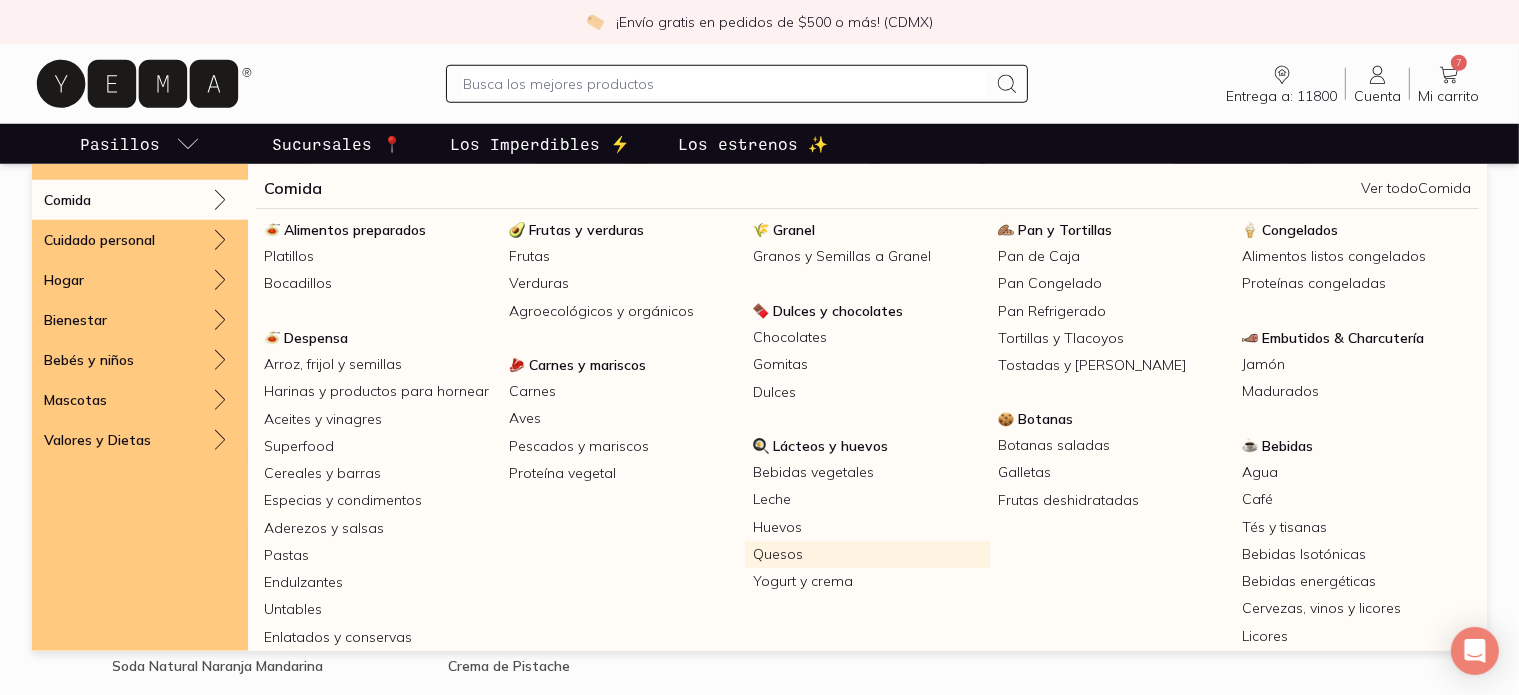 click on "Quesos" at bounding box center (867, 554) 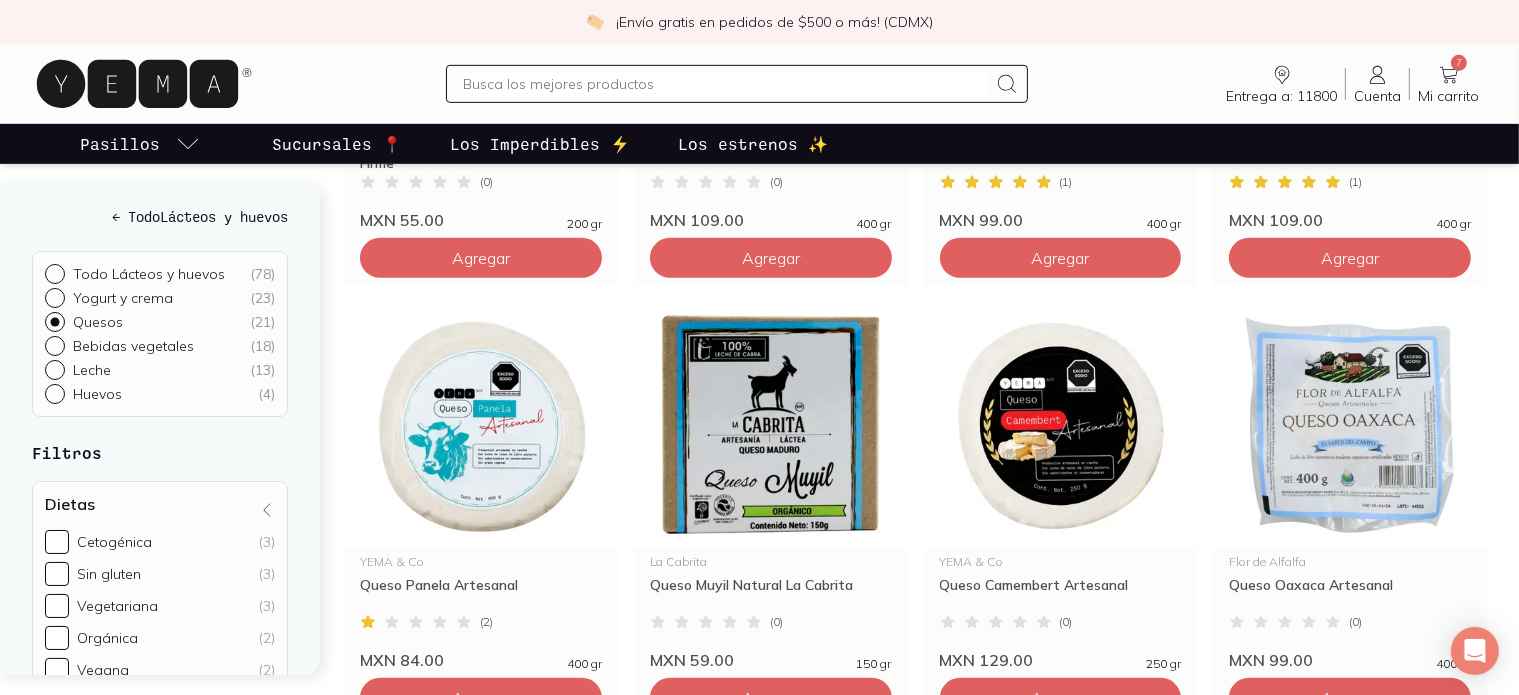 scroll, scrollTop: 1000, scrollLeft: 0, axis: vertical 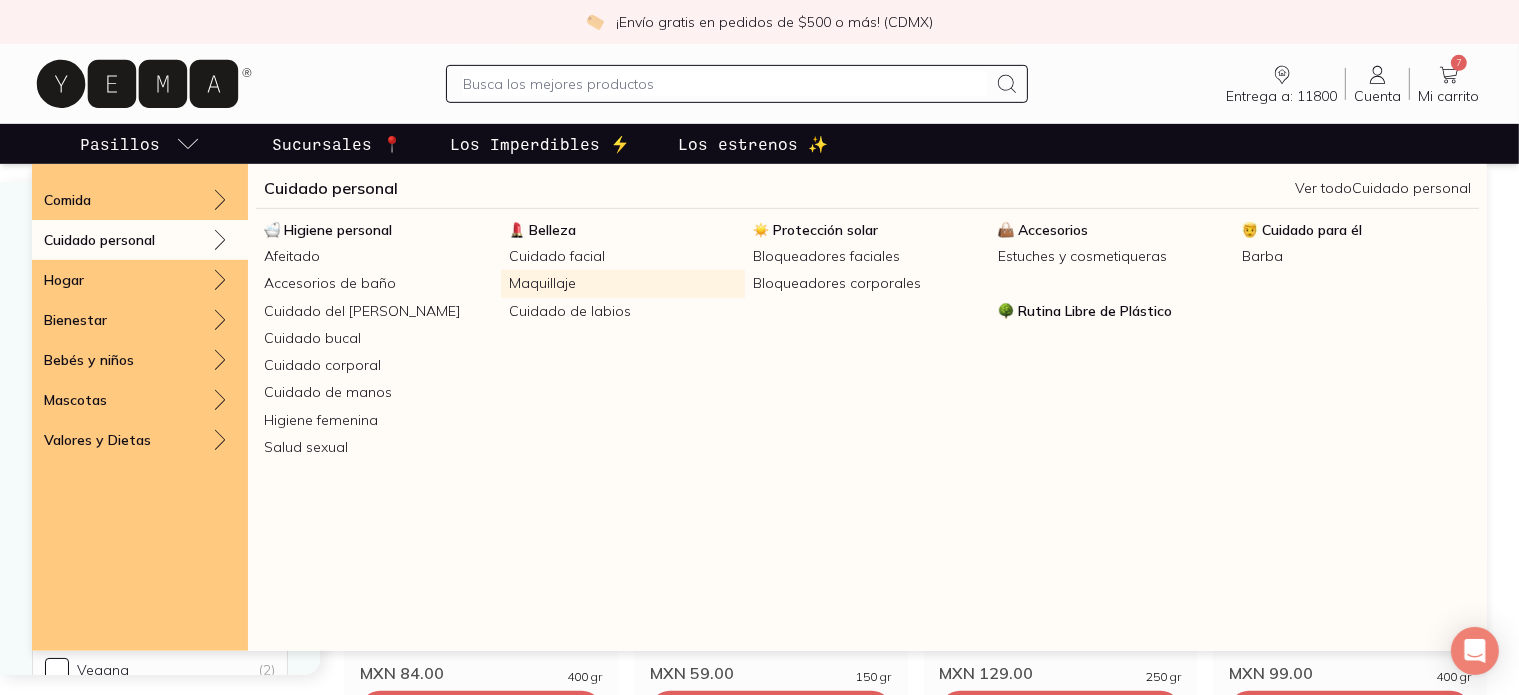 click on "Maquillaje" at bounding box center [623, 283] 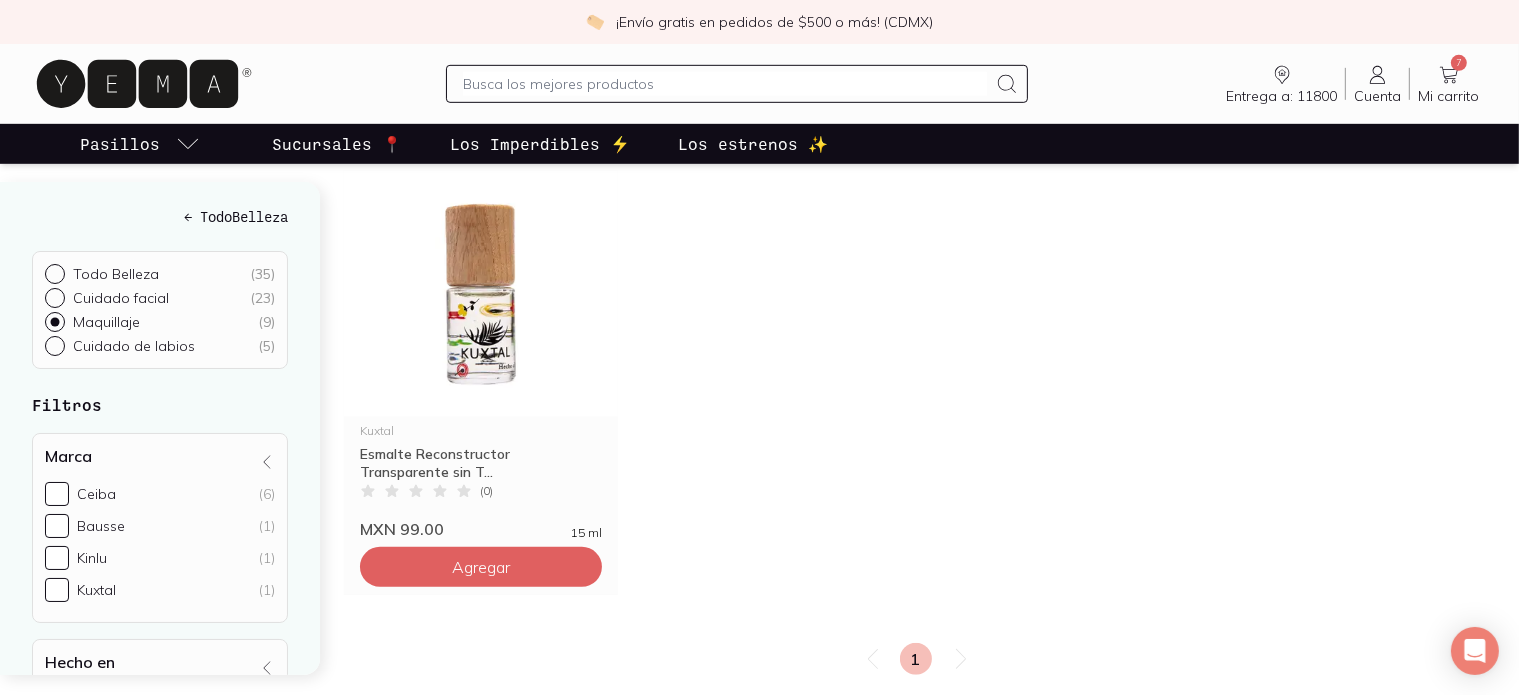 scroll, scrollTop: 1200, scrollLeft: 0, axis: vertical 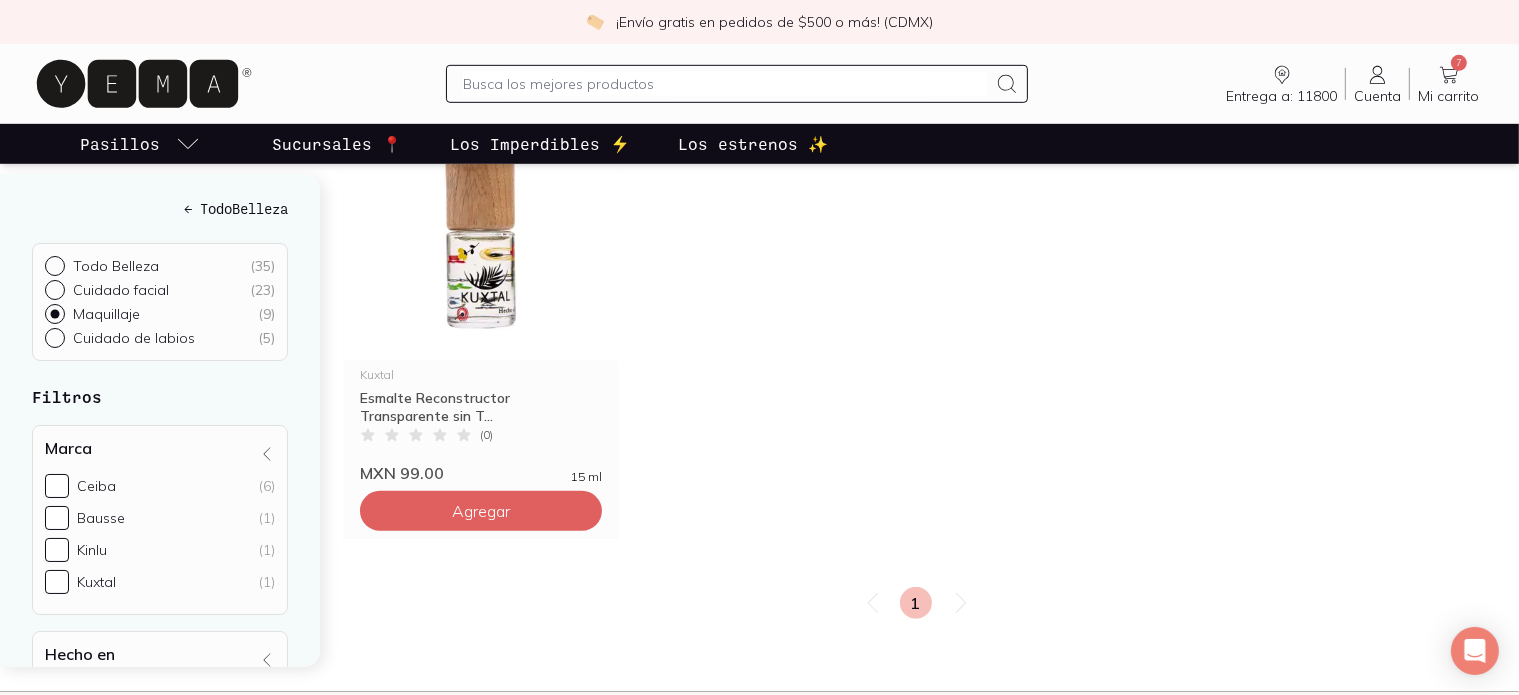 click 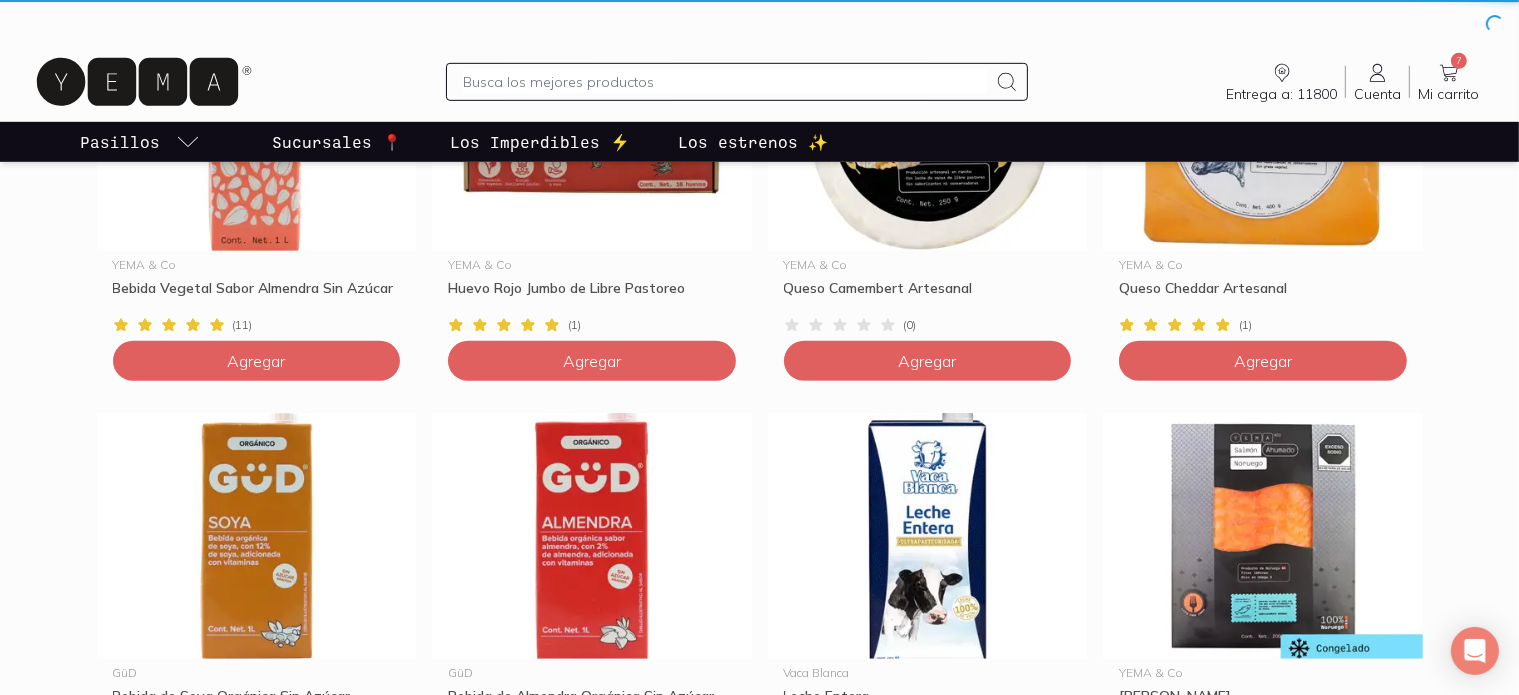 scroll, scrollTop: 0, scrollLeft: 0, axis: both 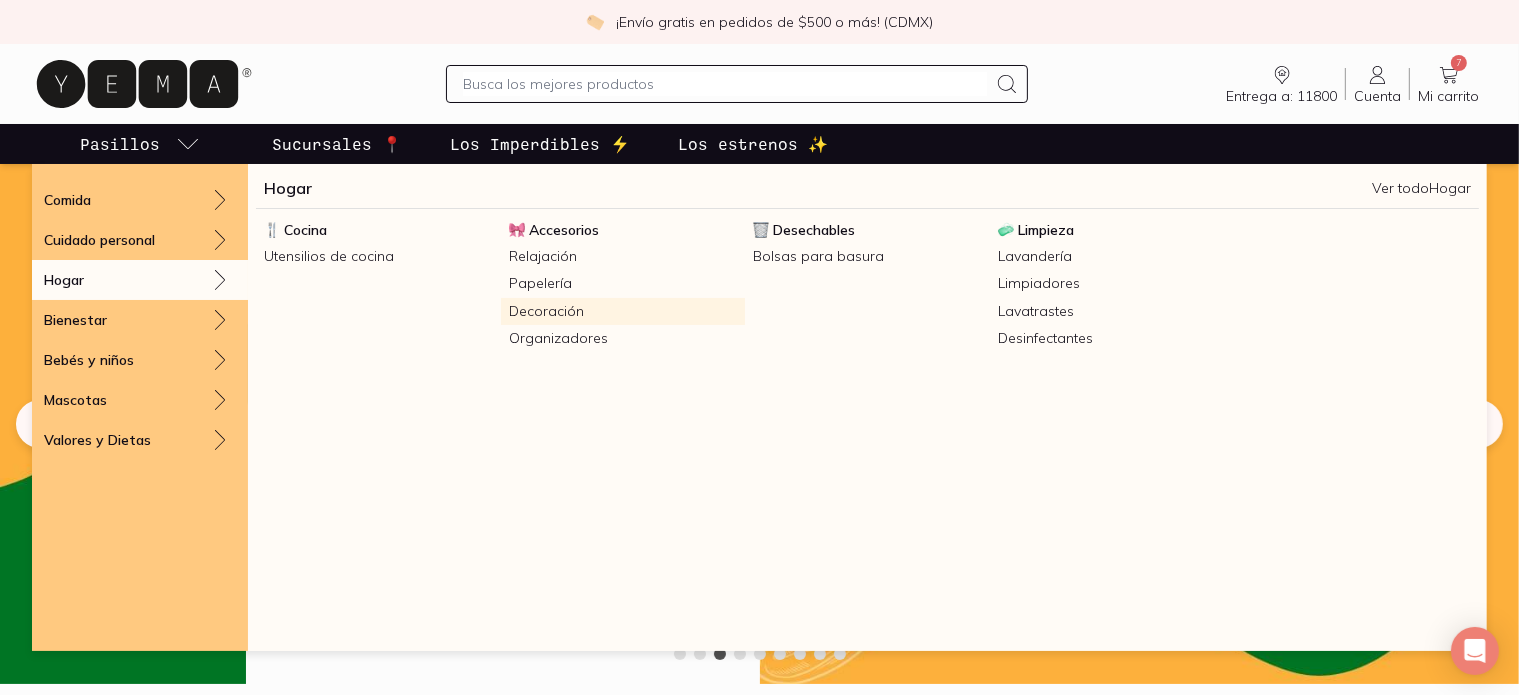 click on "Decoración" at bounding box center (623, 311) 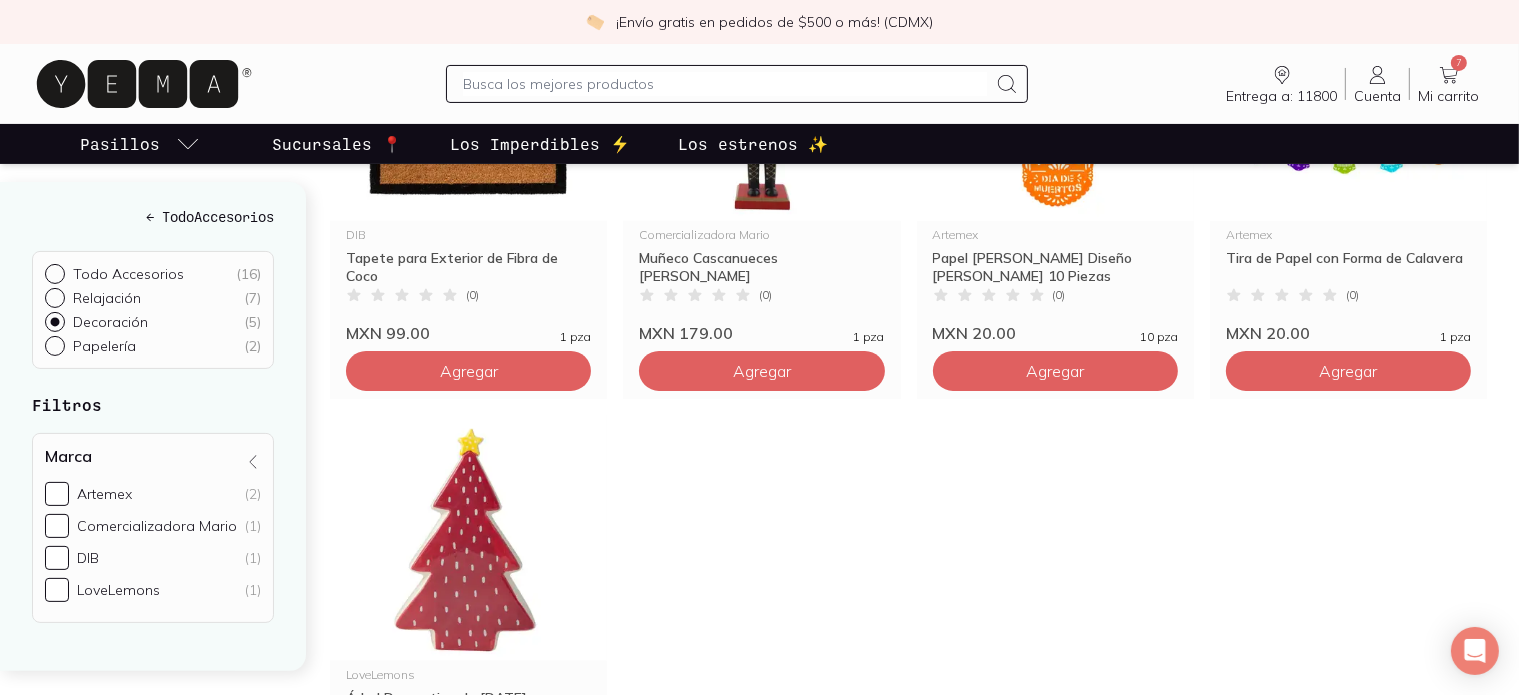 scroll, scrollTop: 480, scrollLeft: 0, axis: vertical 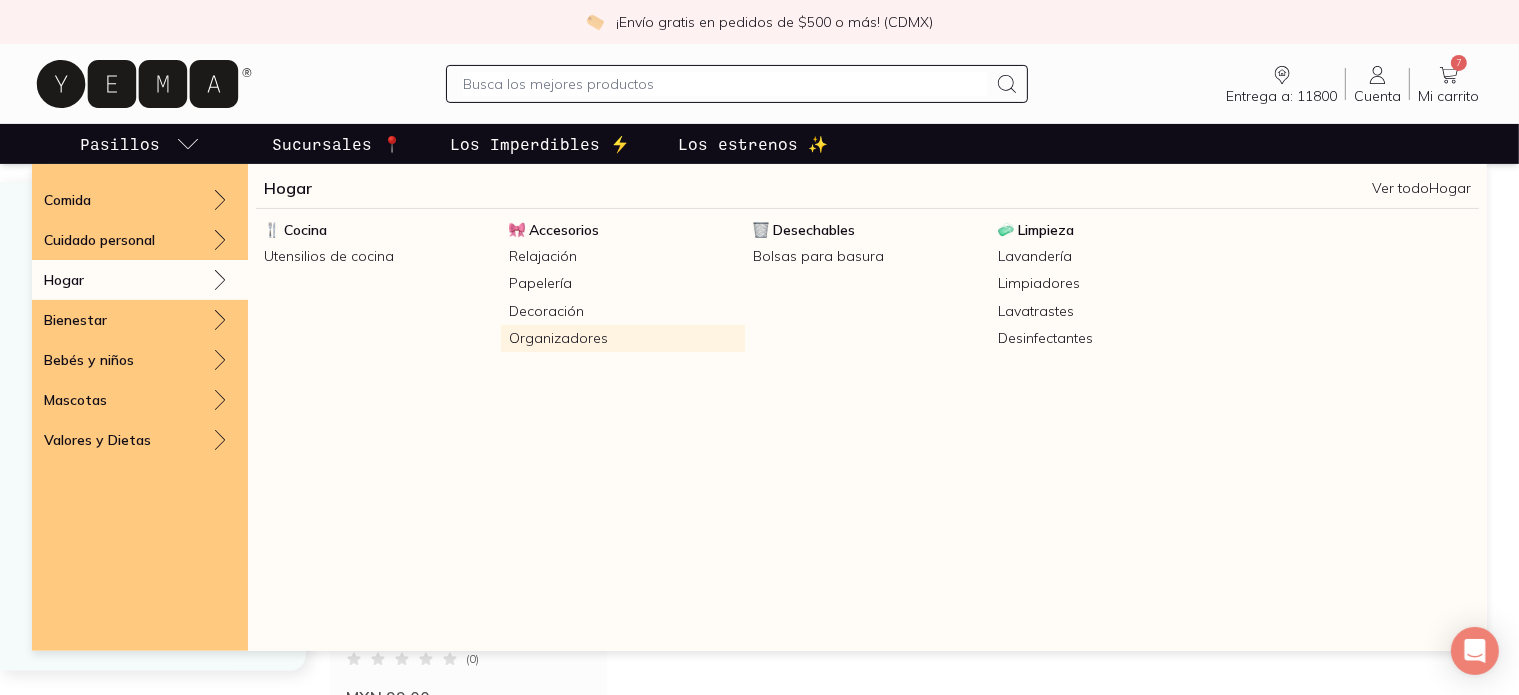click on "Organizadores" at bounding box center (623, 338) 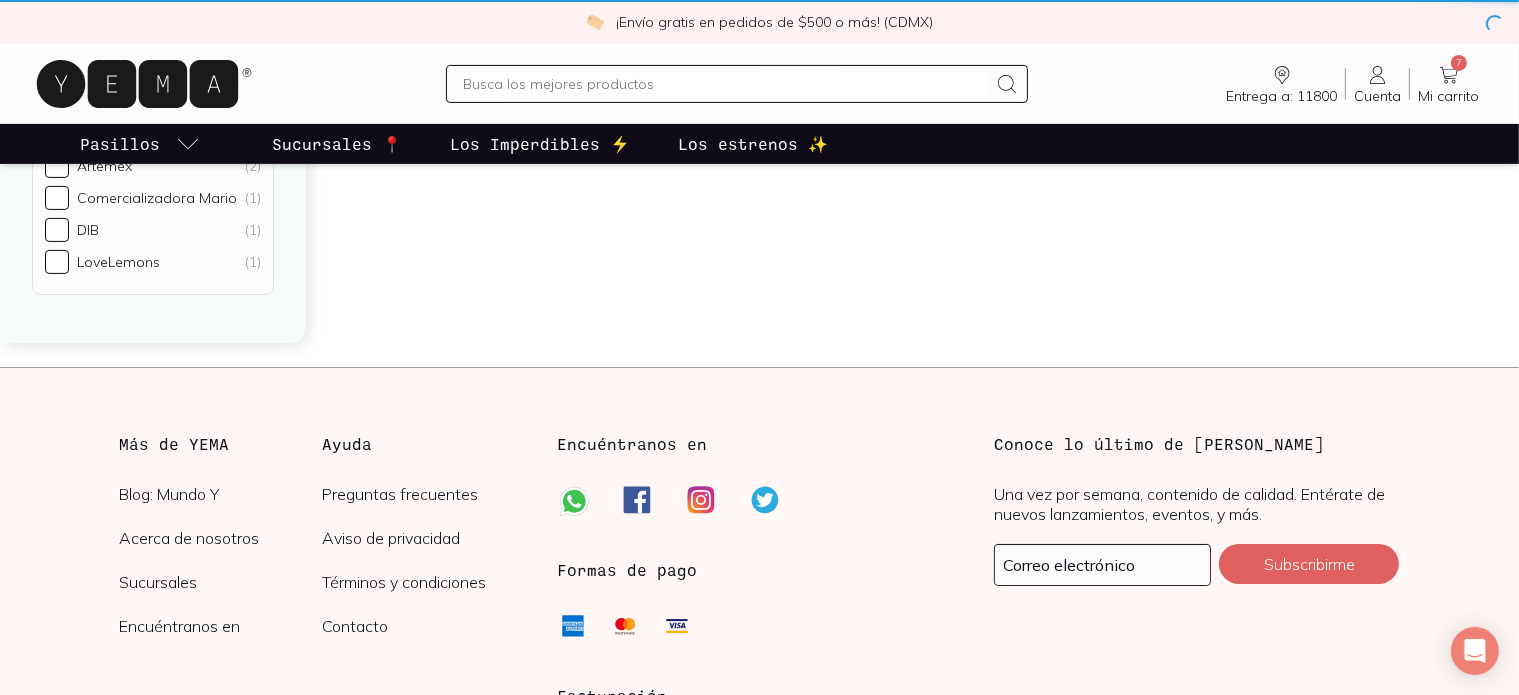 scroll, scrollTop: 0, scrollLeft: 0, axis: both 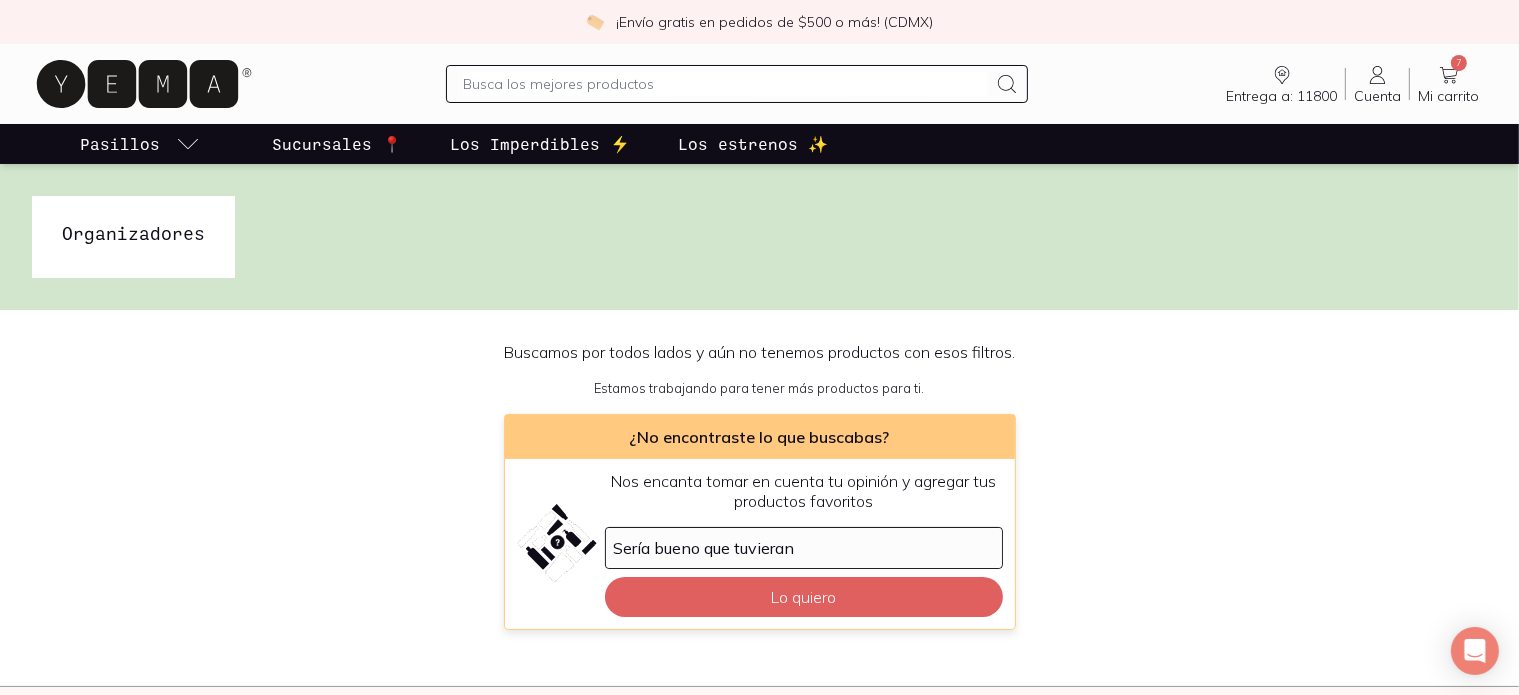 click at bounding box center (725, 84) 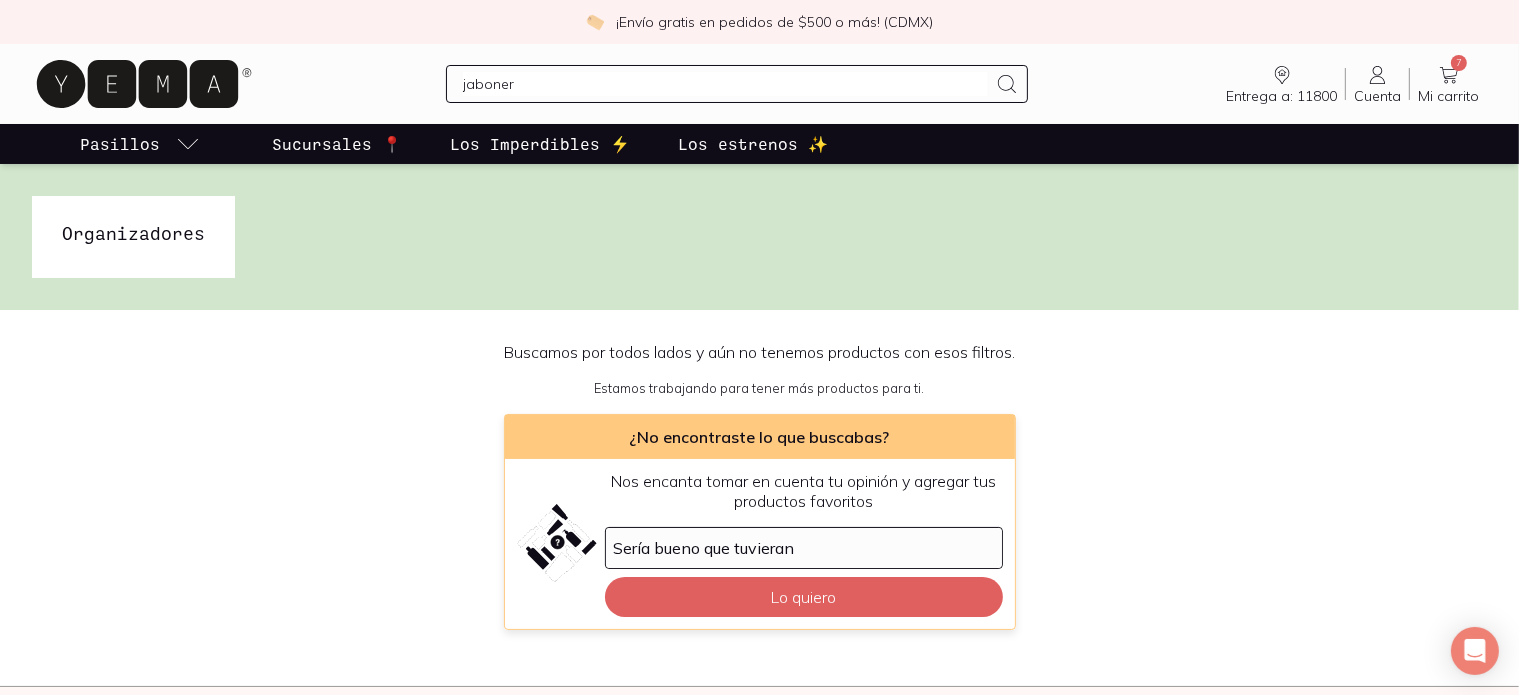 type on "jabonera" 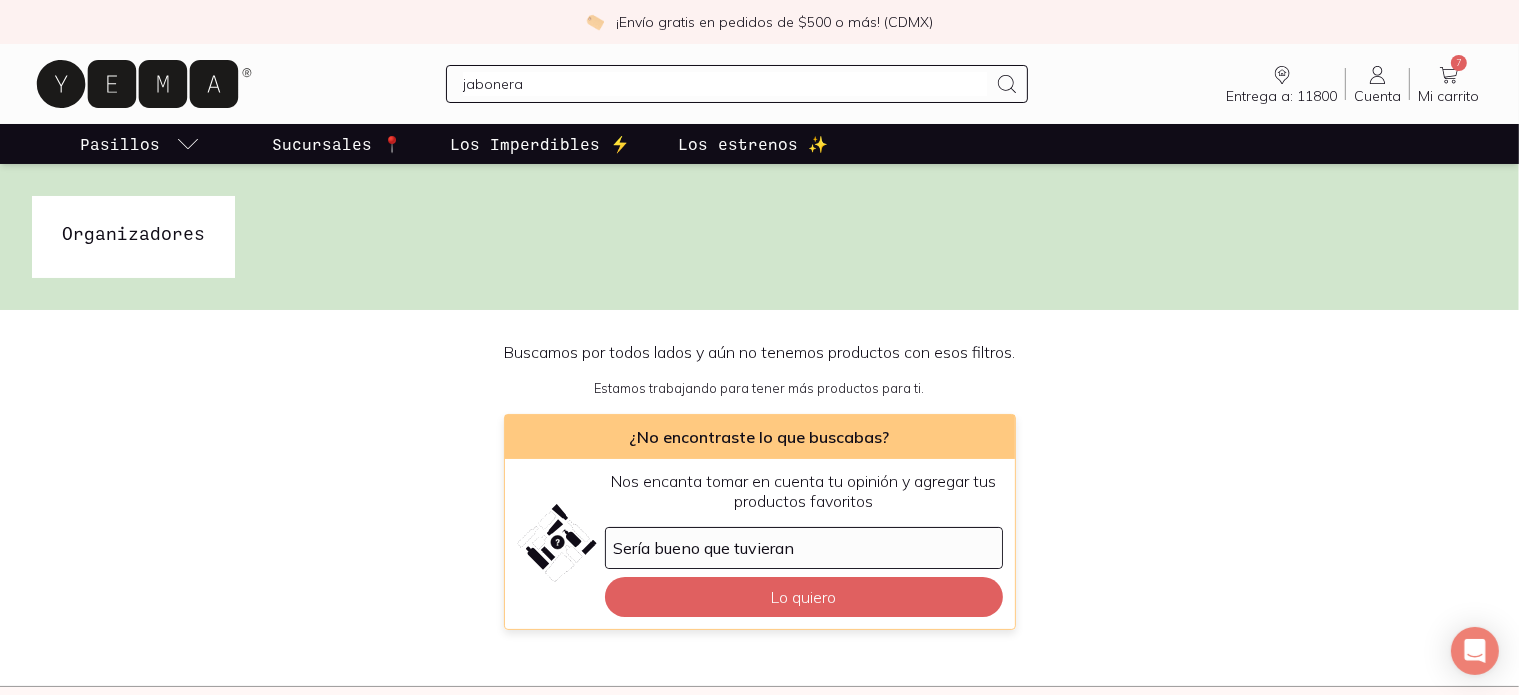 type 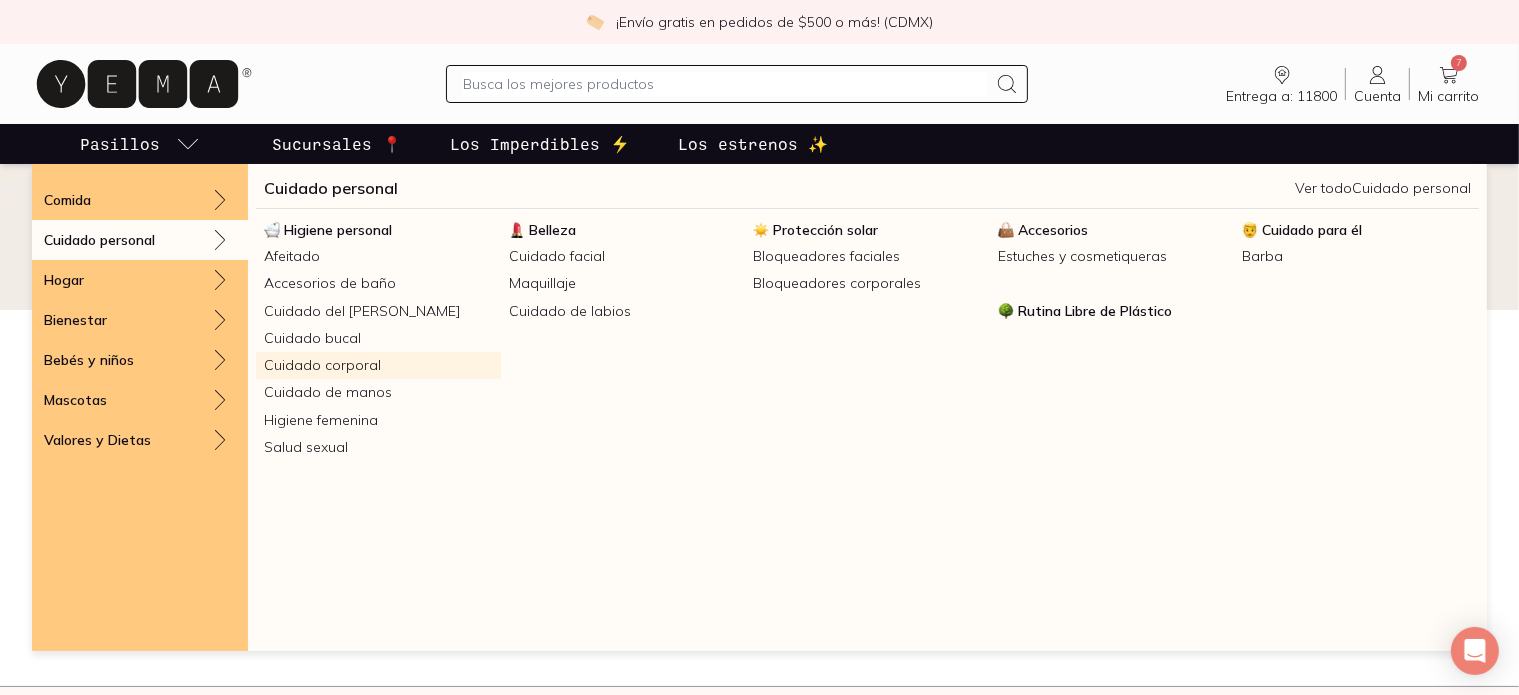 click on "Cuidado corporal" at bounding box center (378, 365) 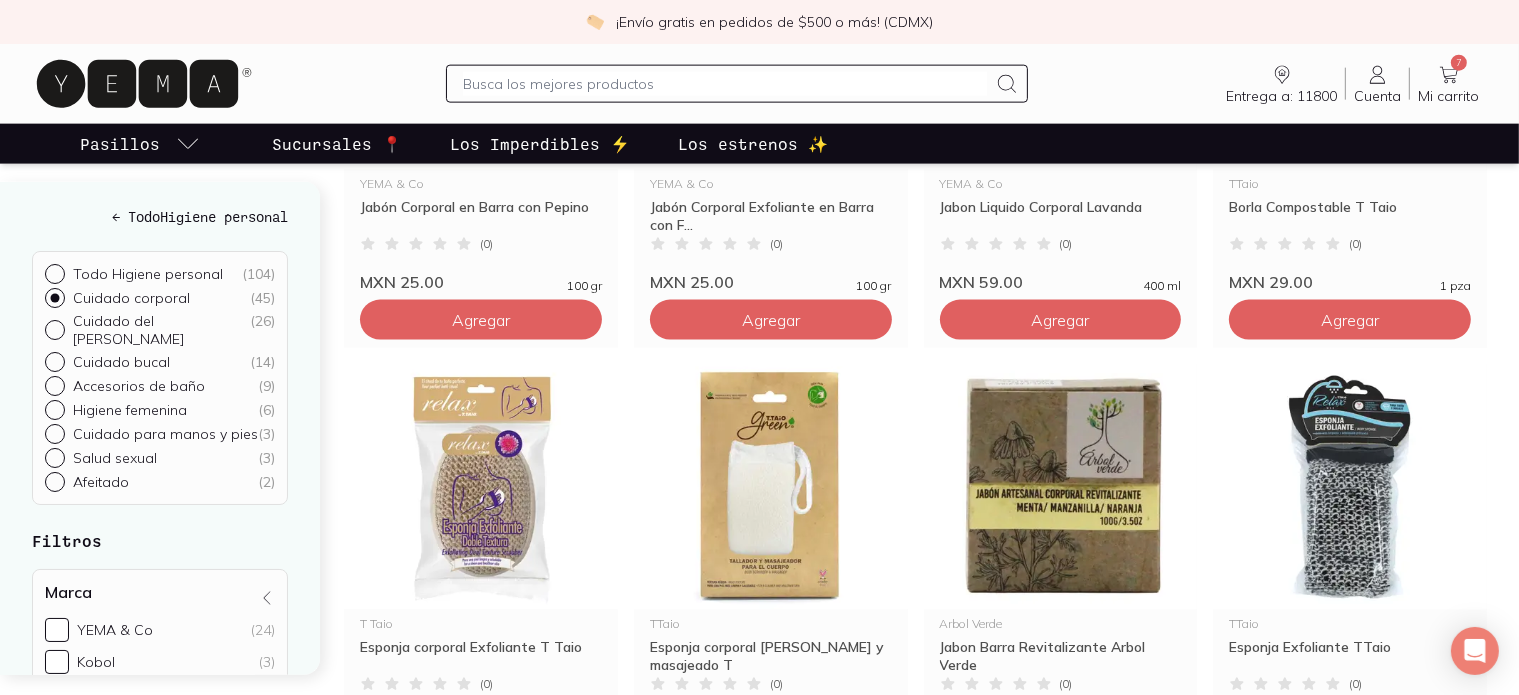 scroll, scrollTop: 2708, scrollLeft: 0, axis: vertical 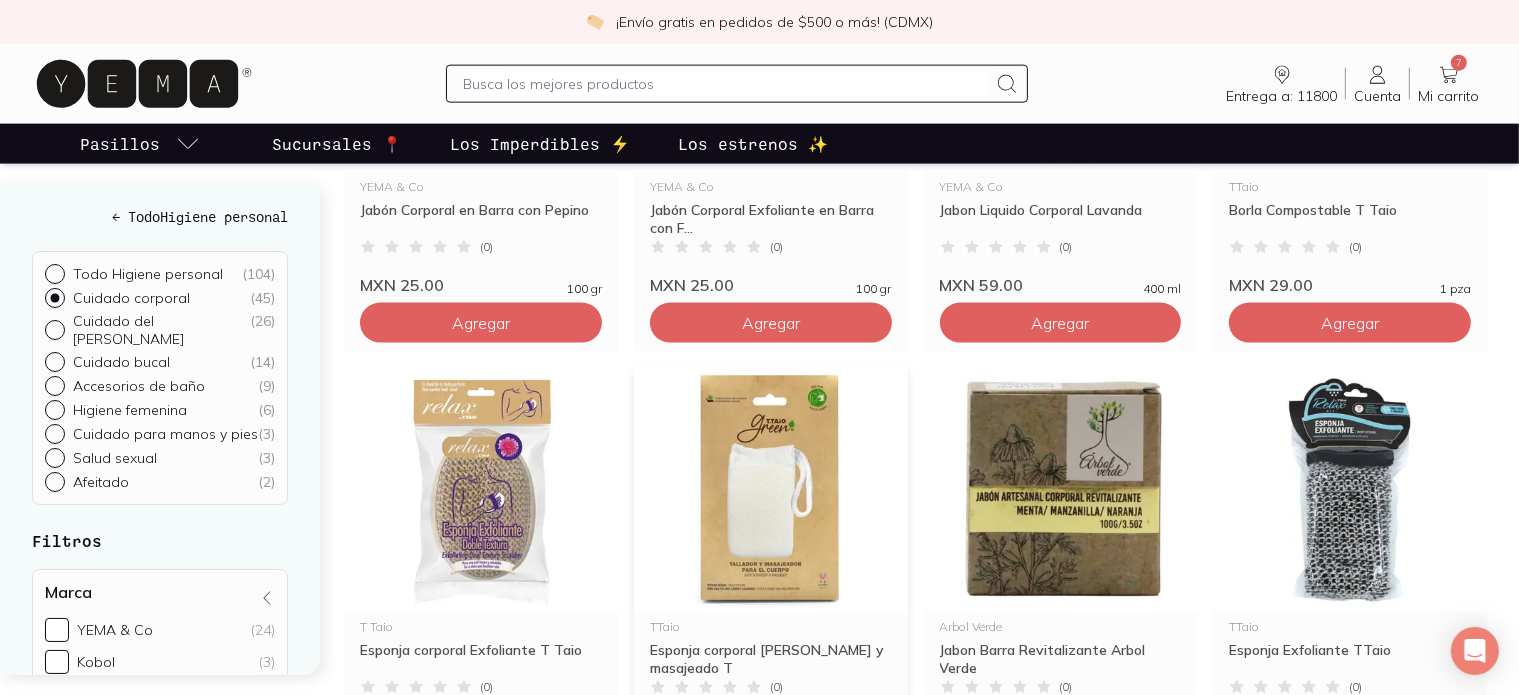 click at bounding box center [771, 490] 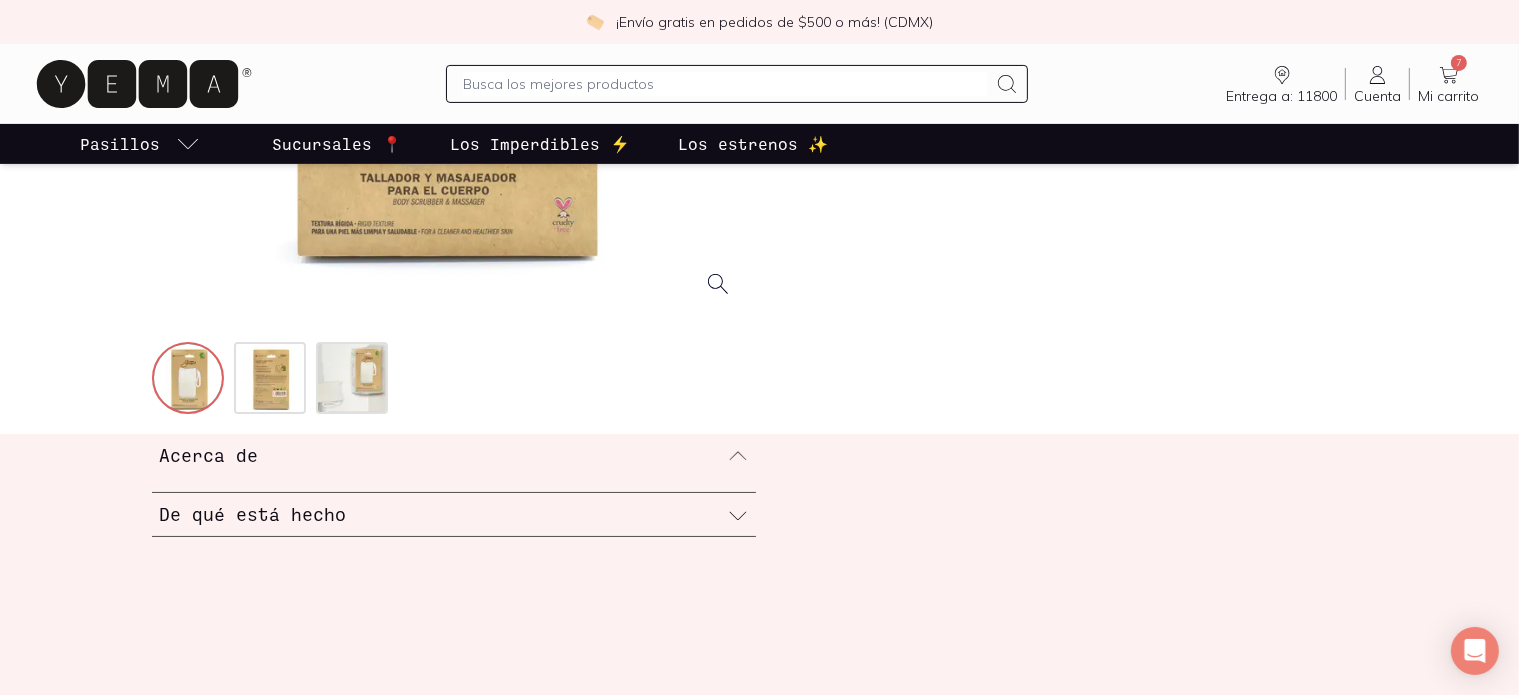 scroll, scrollTop: 520, scrollLeft: 0, axis: vertical 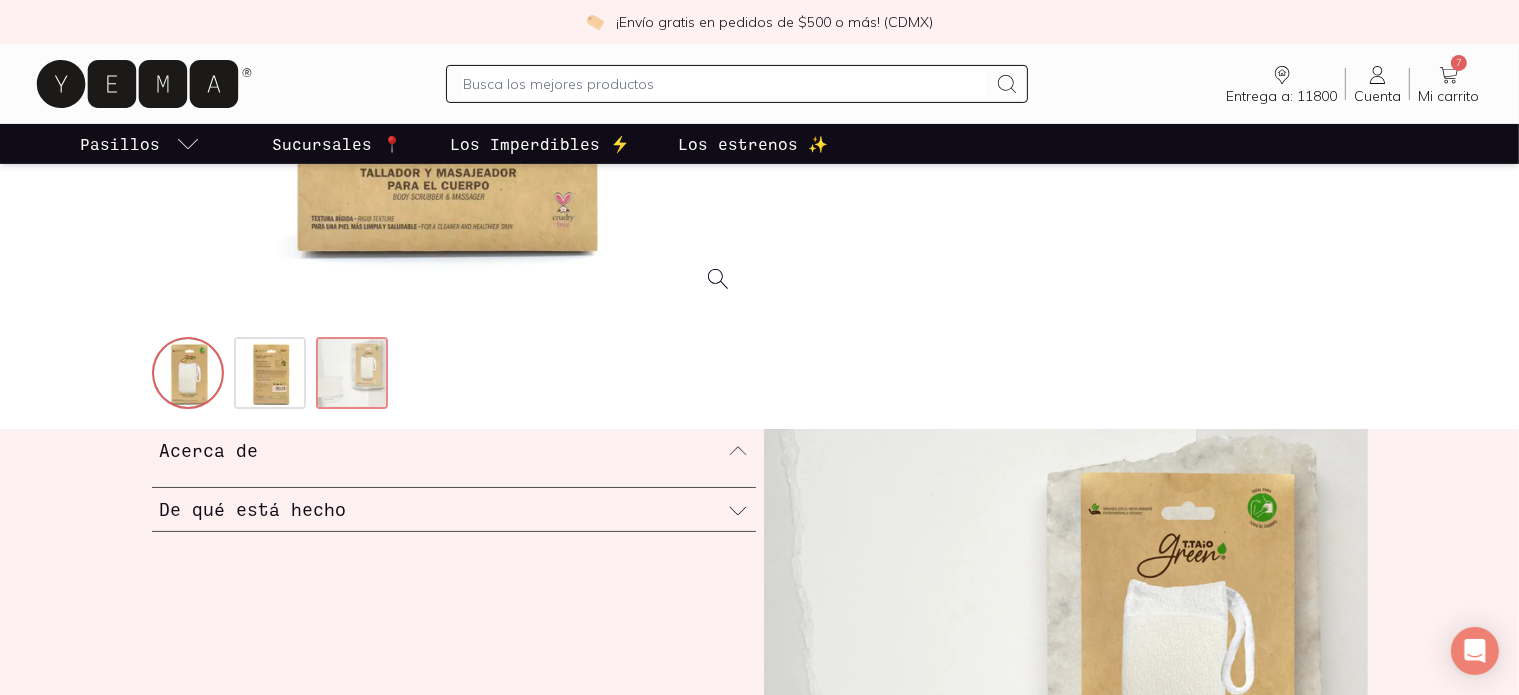 click at bounding box center (354, 375) 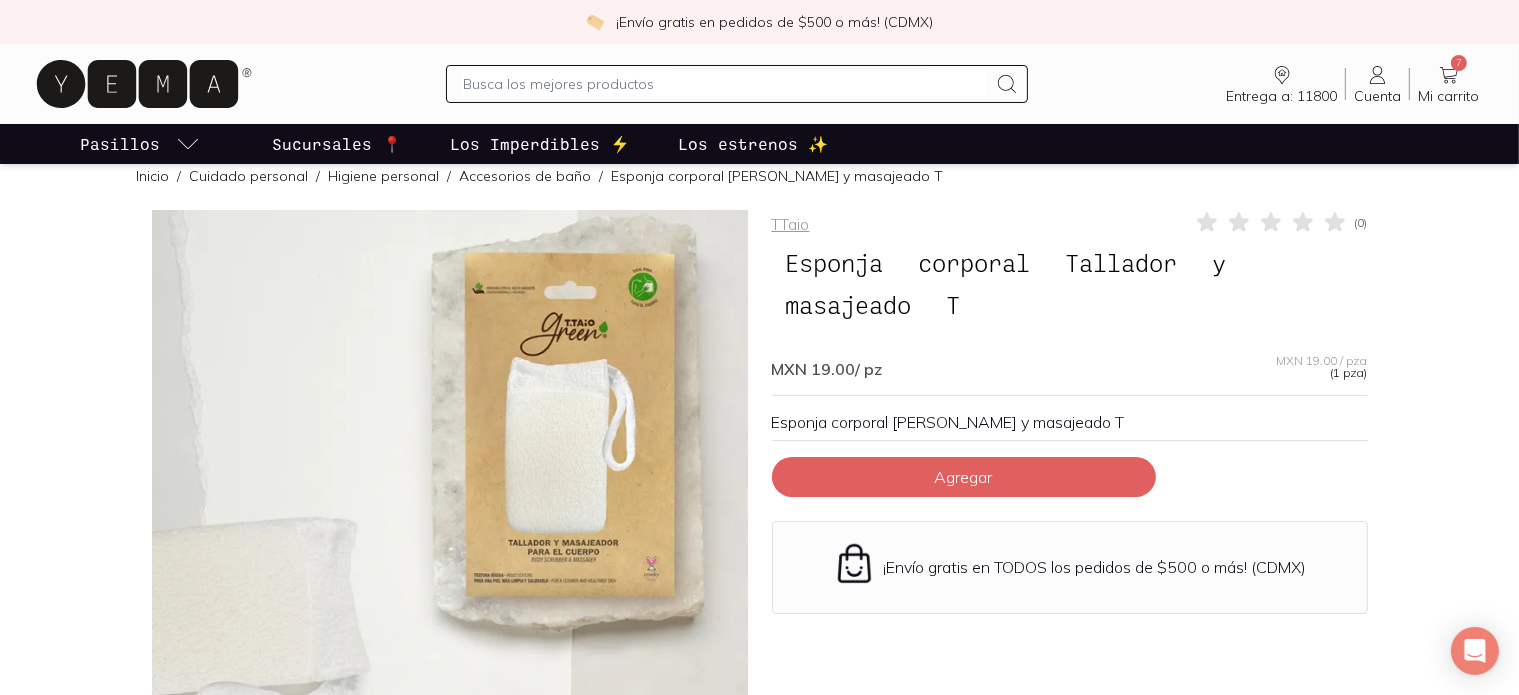 scroll, scrollTop: 0, scrollLeft: 0, axis: both 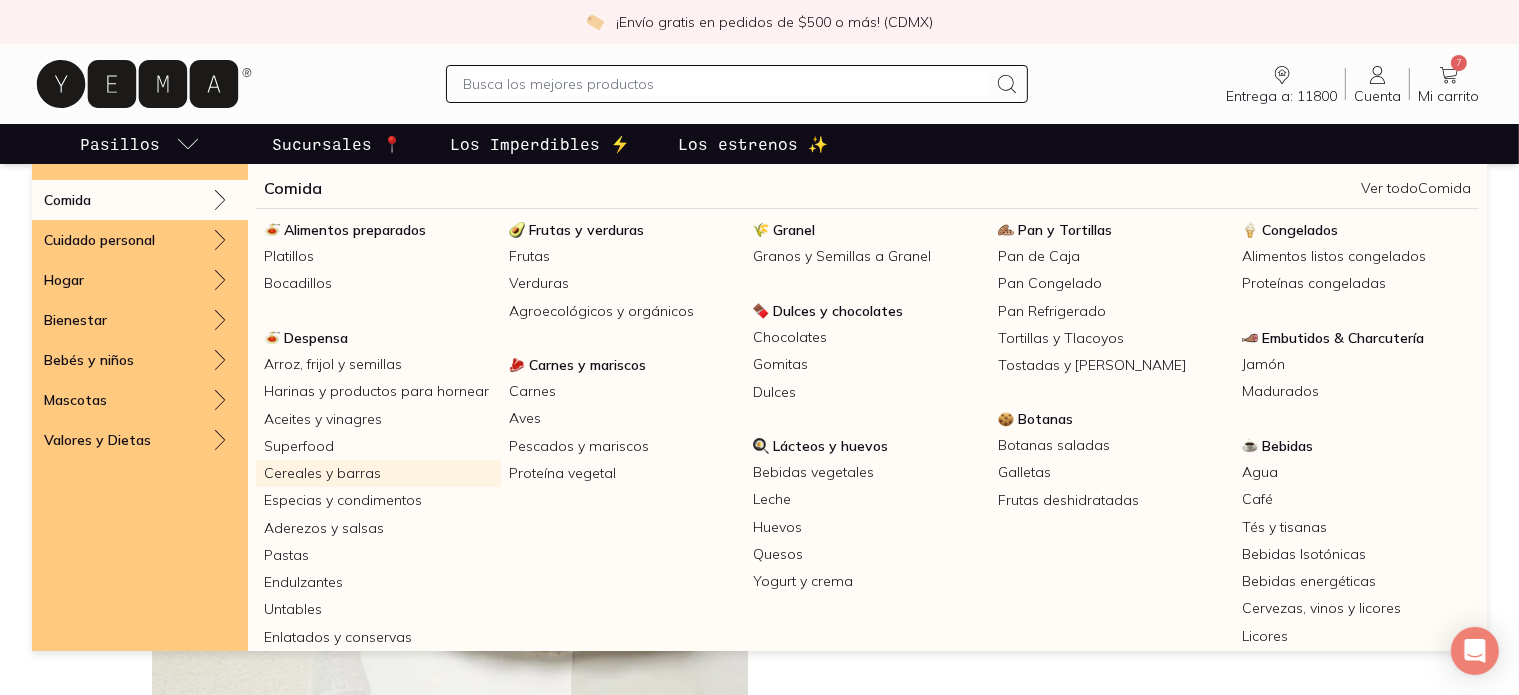 click on "Cereales y barras" at bounding box center [378, 473] 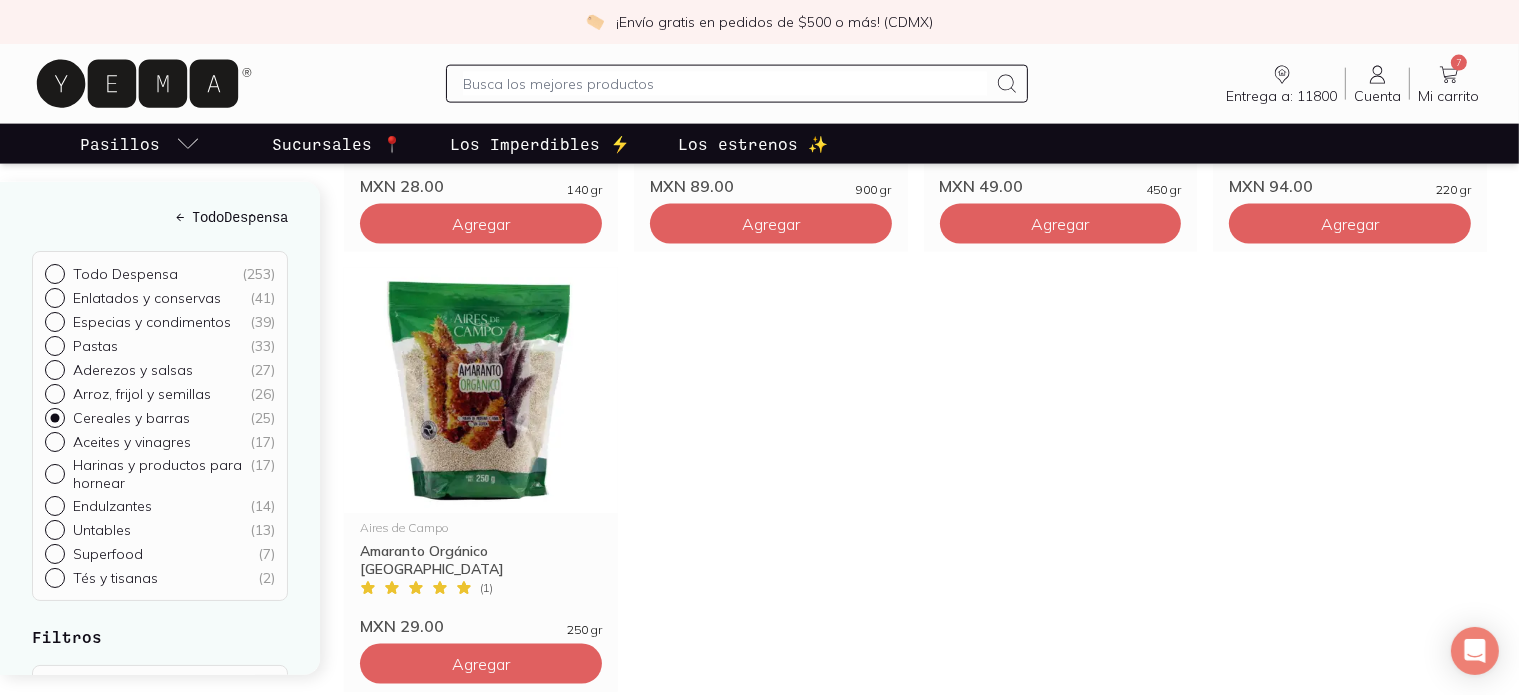 scroll, scrollTop: 2800, scrollLeft: 0, axis: vertical 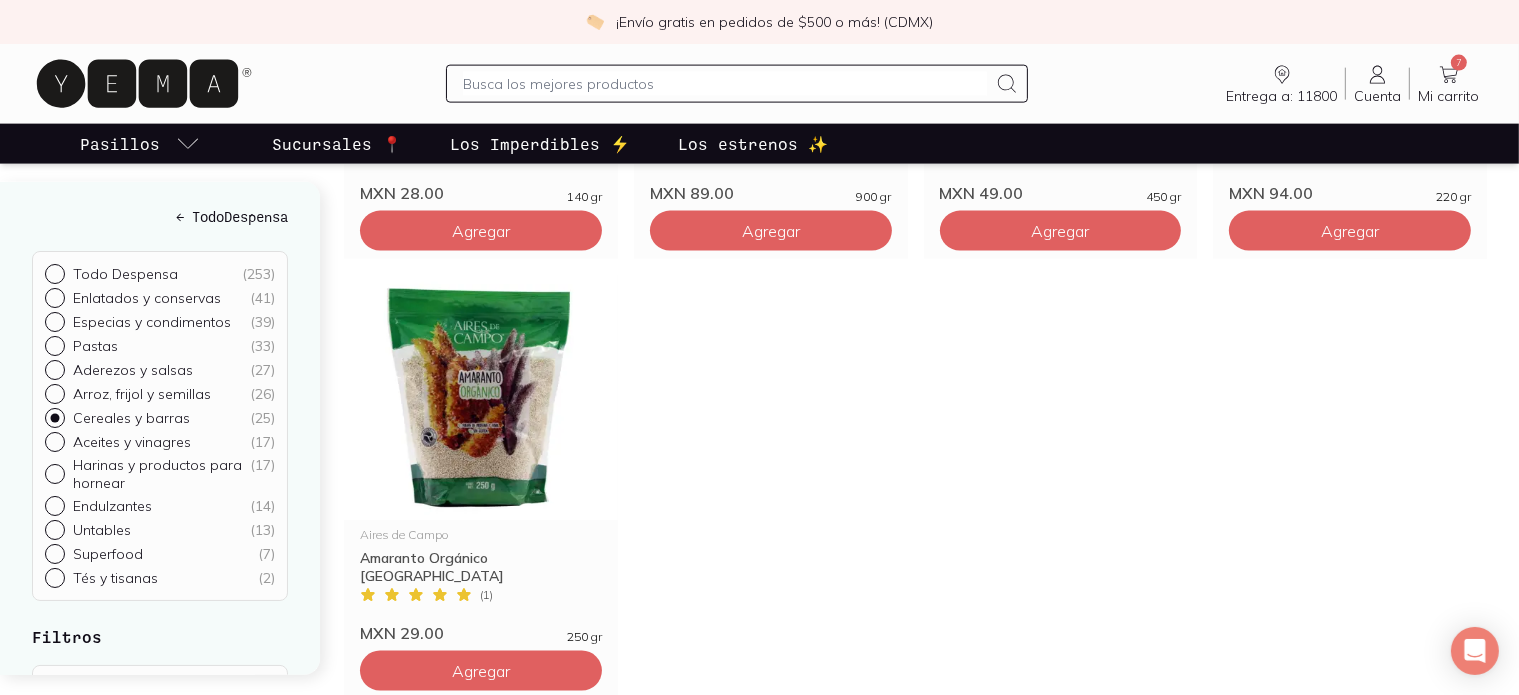 click on "Aceites y vinagres" at bounding box center [132, 442] 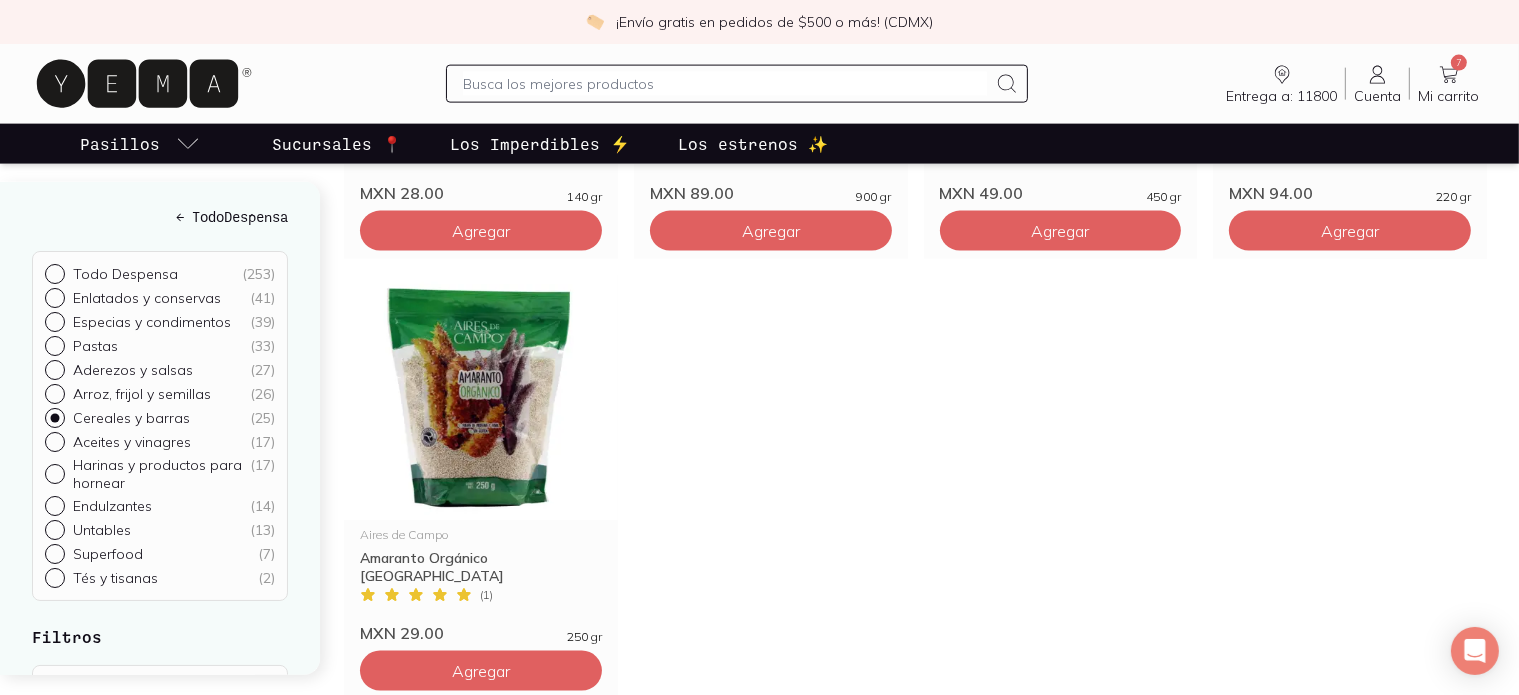 click on "Aceites y vinagres ( 17 )" at bounding box center (53, 440) 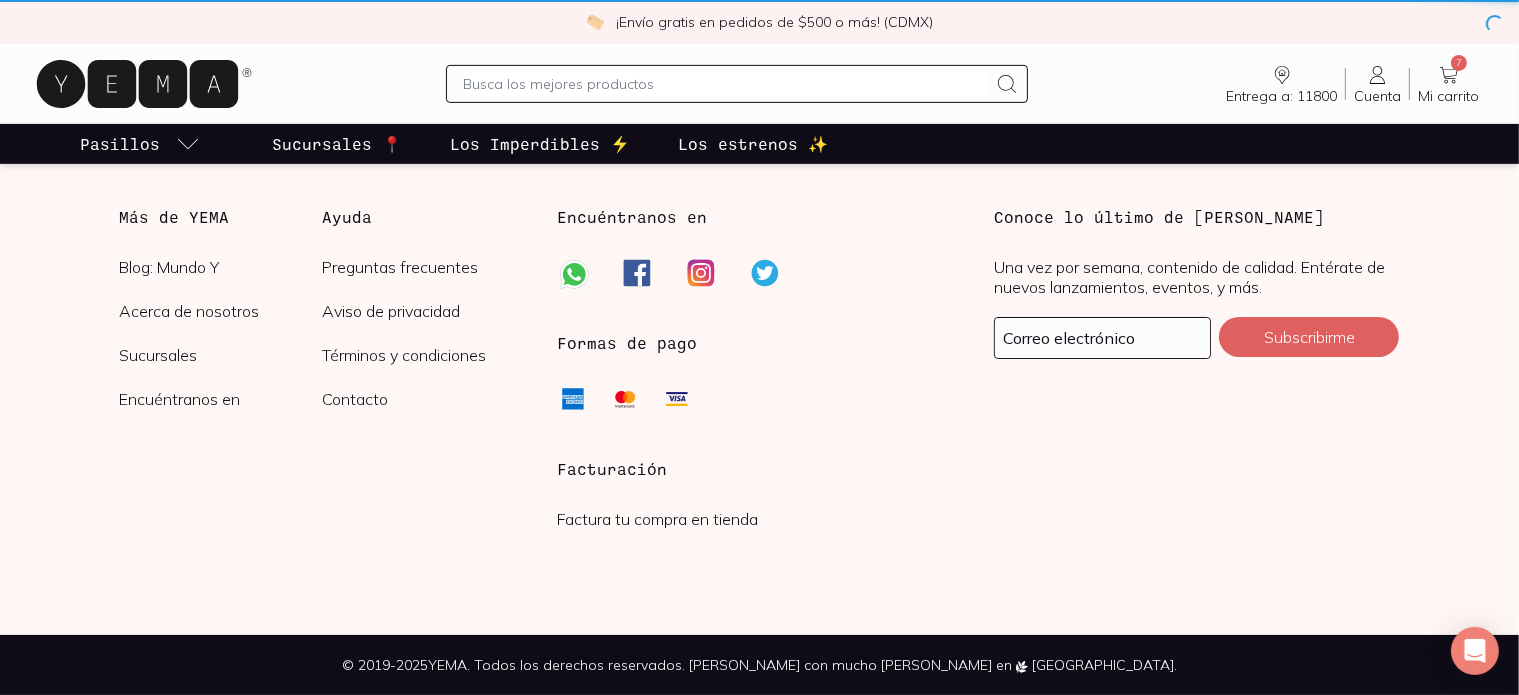 scroll, scrollTop: 0, scrollLeft: 0, axis: both 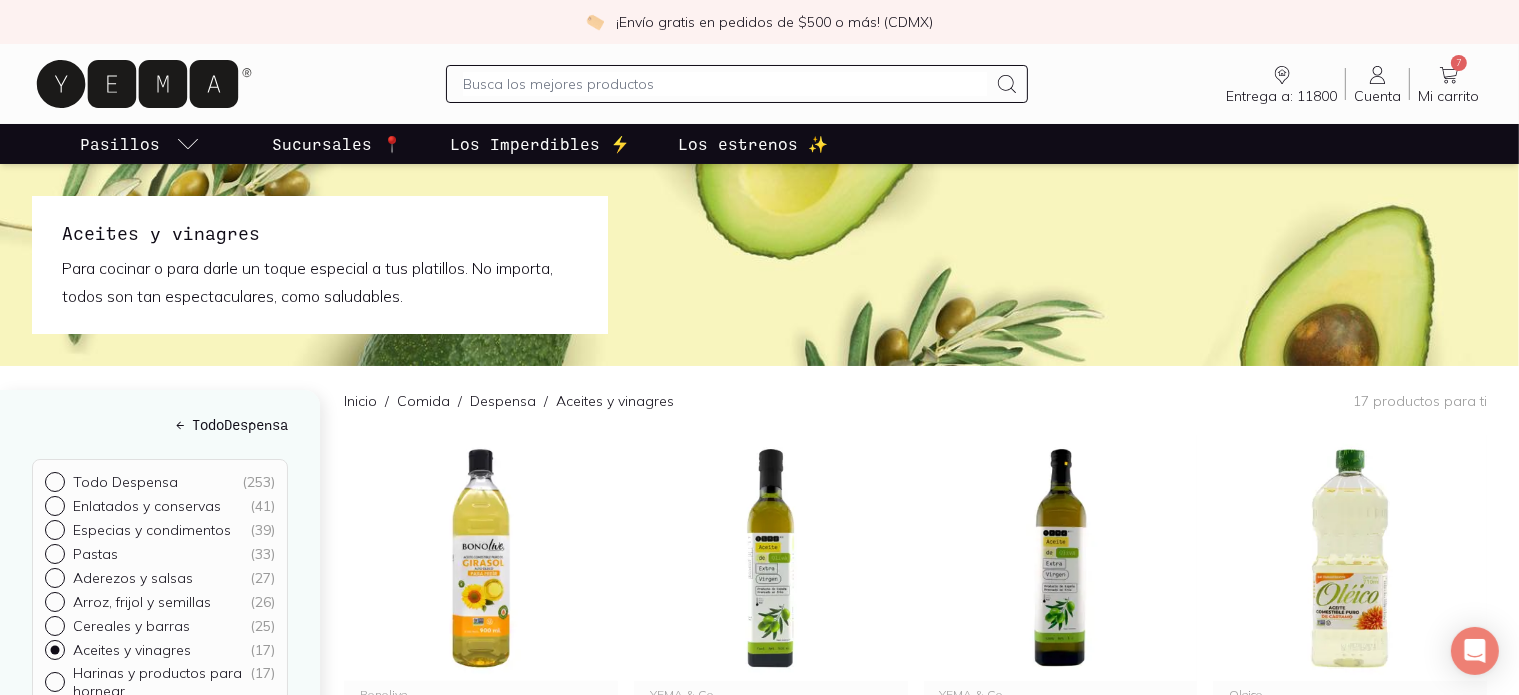 click on "Harinas y productos para hornear ( 17 )" at bounding box center [53, 680] 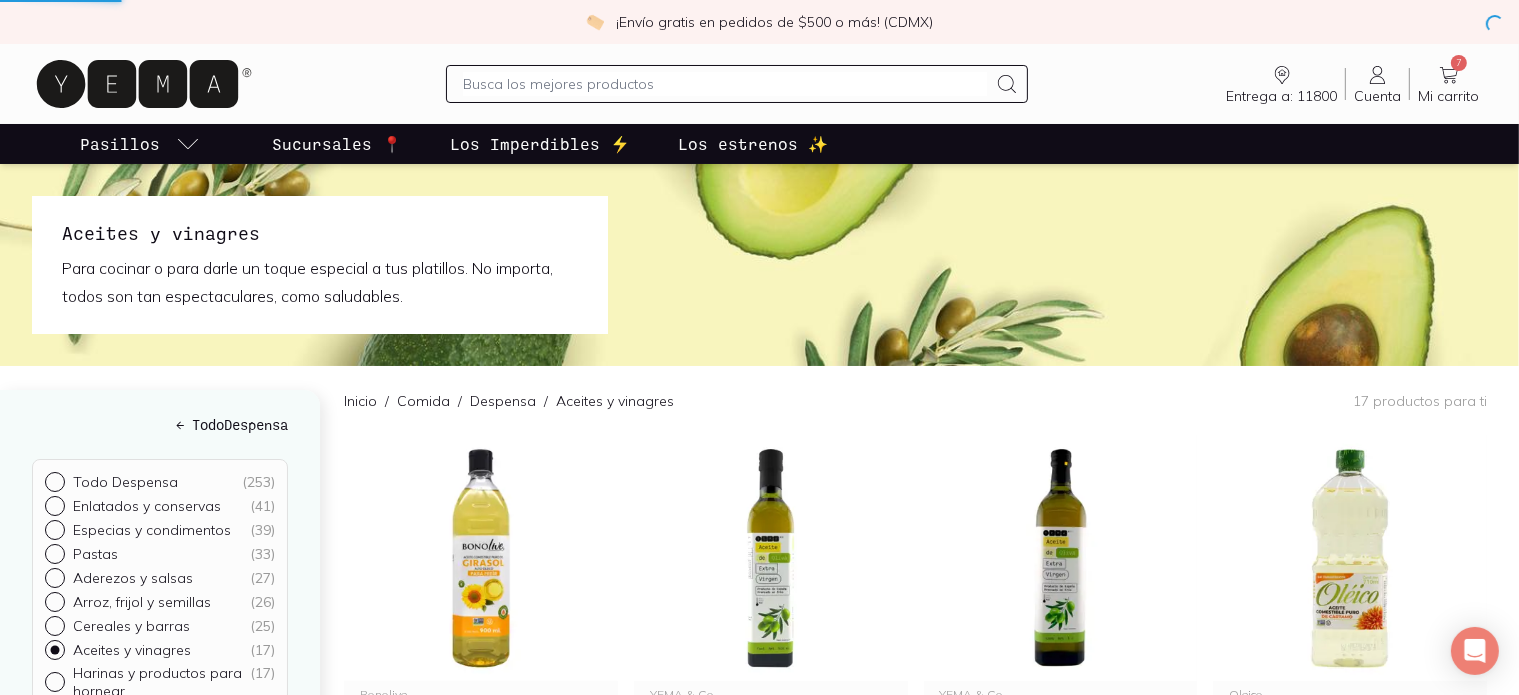 click on "Endulzantes ( 14 )" at bounding box center [53, 712] 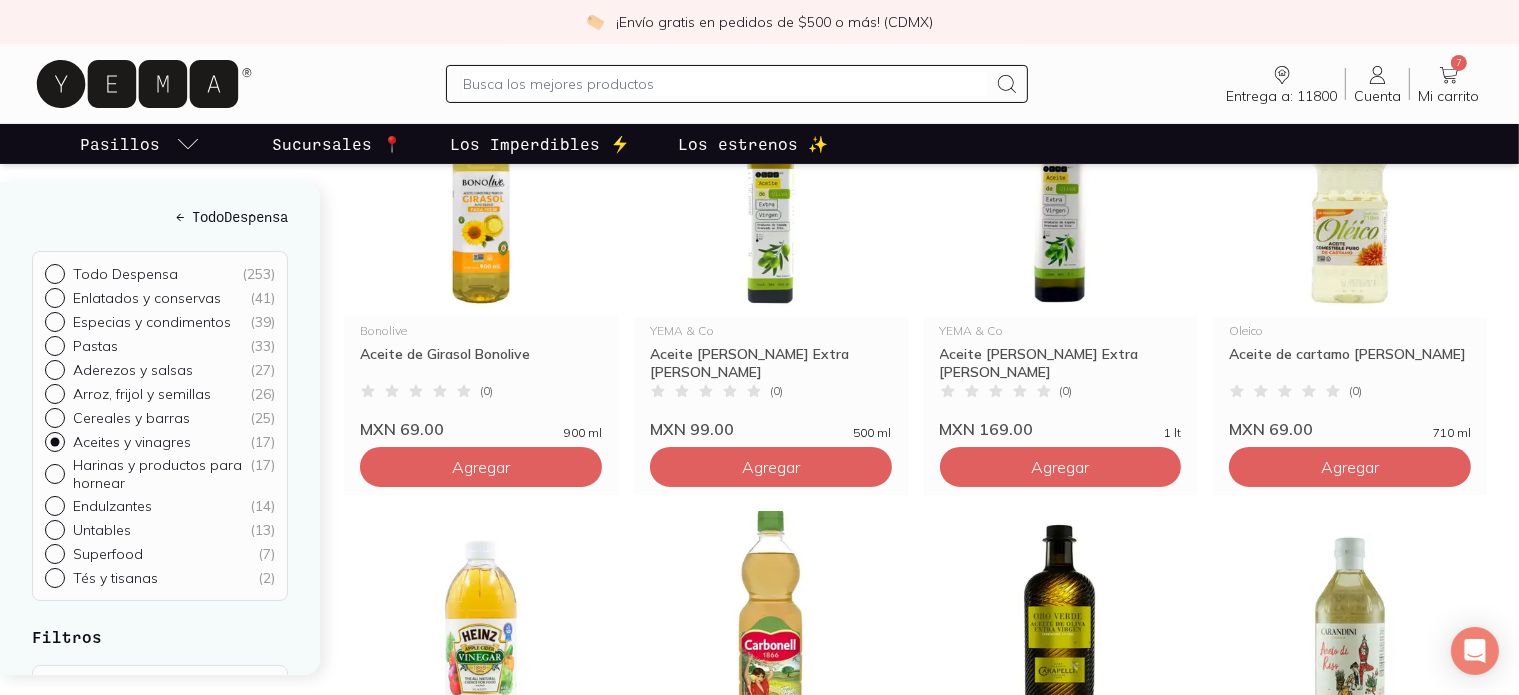 click on "Untables ( 13 )" at bounding box center (53, 528) 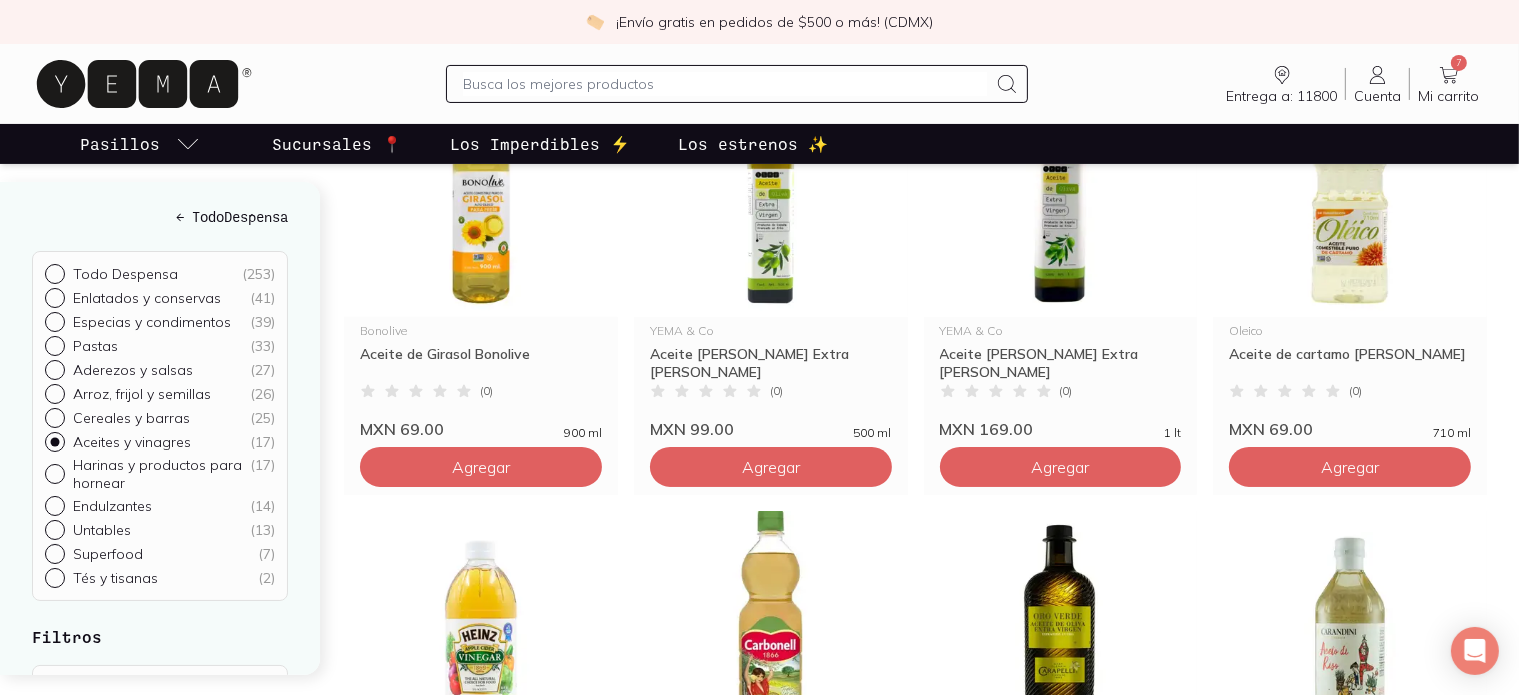 click on "Superfood ( 7 )" at bounding box center (53, 552) 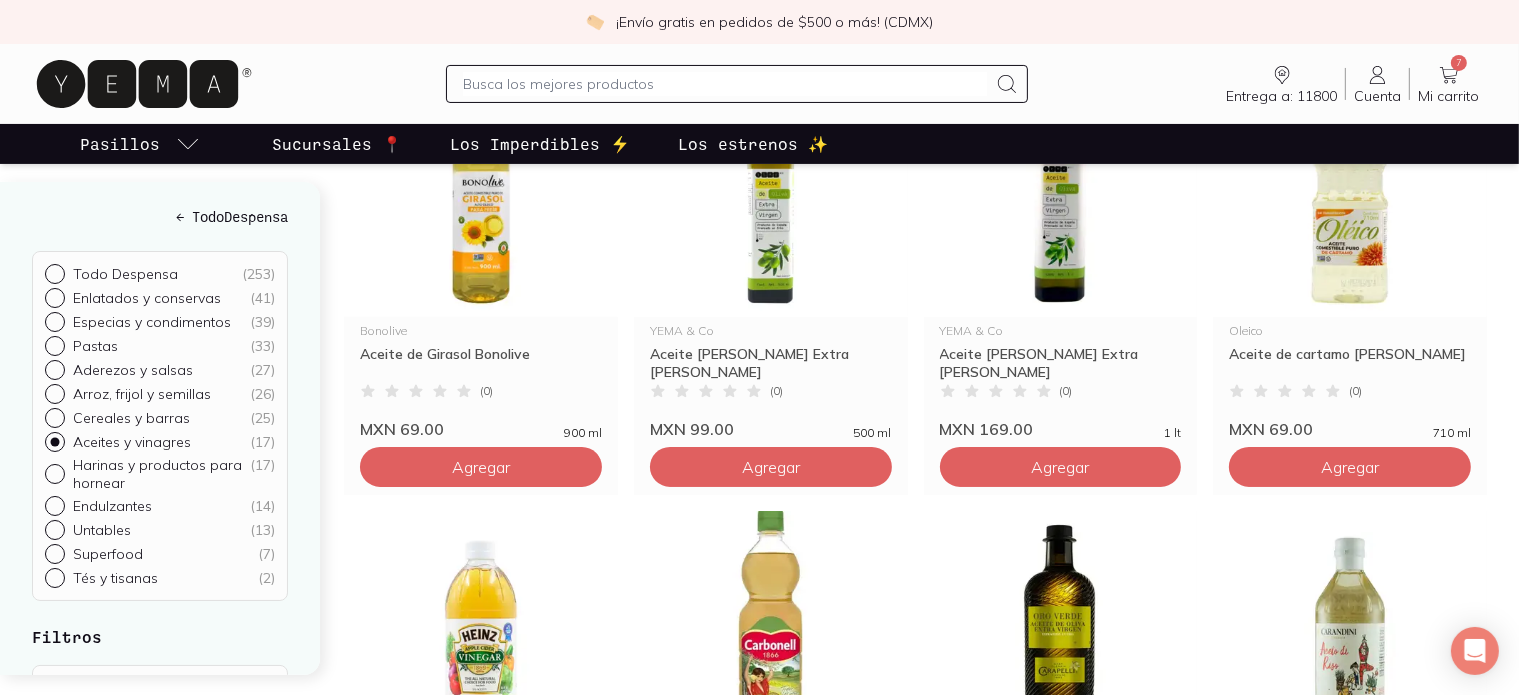 click on "Untables ( 13 )" at bounding box center [53, 528] 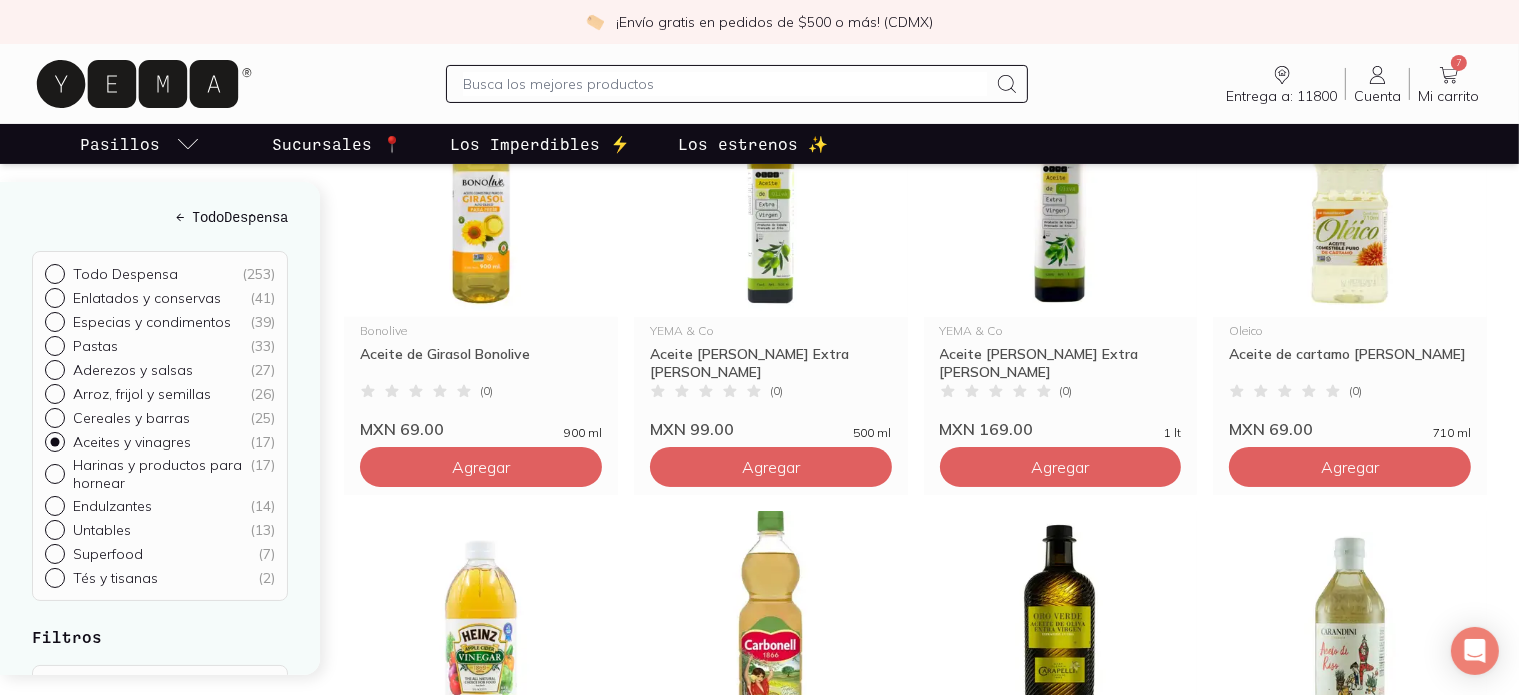 click on "Endulzantes ( 14 )" at bounding box center (53, 504) 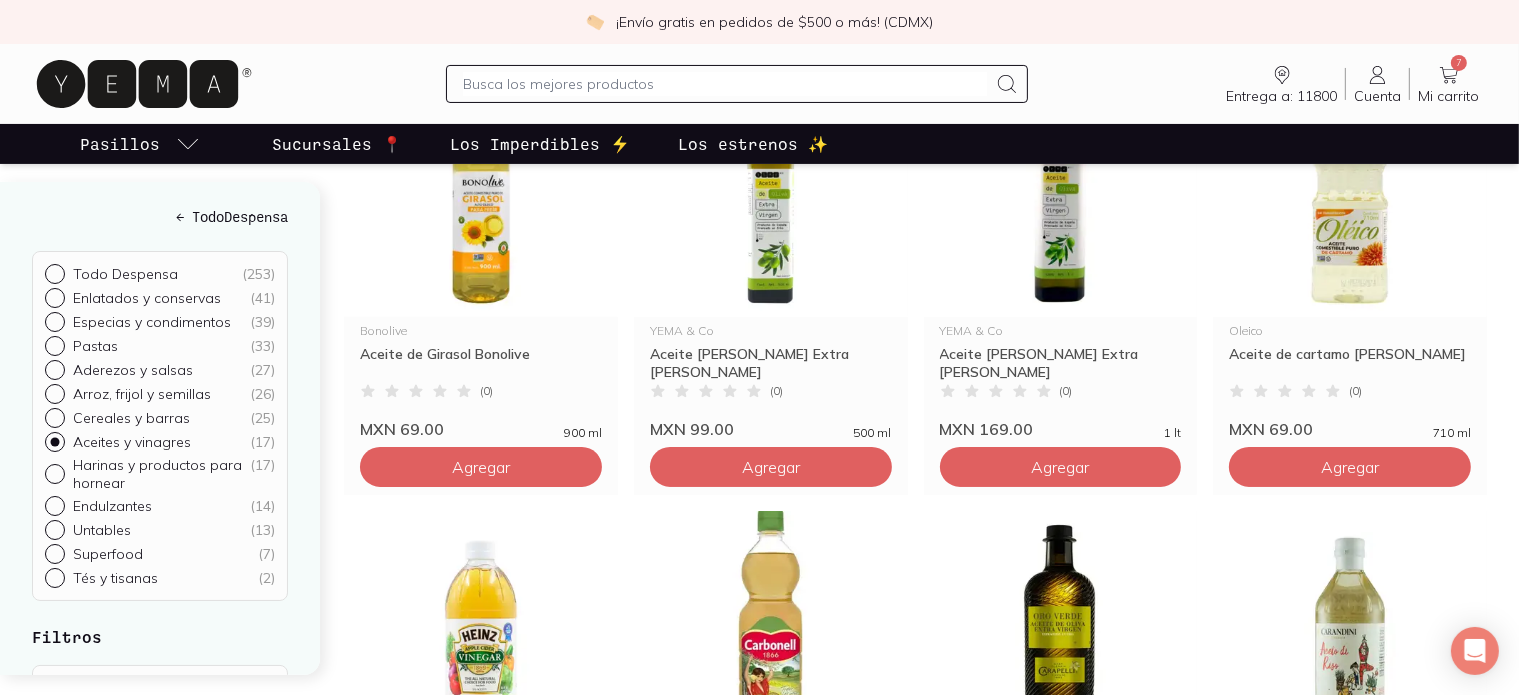 click on "Aceites y vinagres ( 17 )" at bounding box center (53, 440) 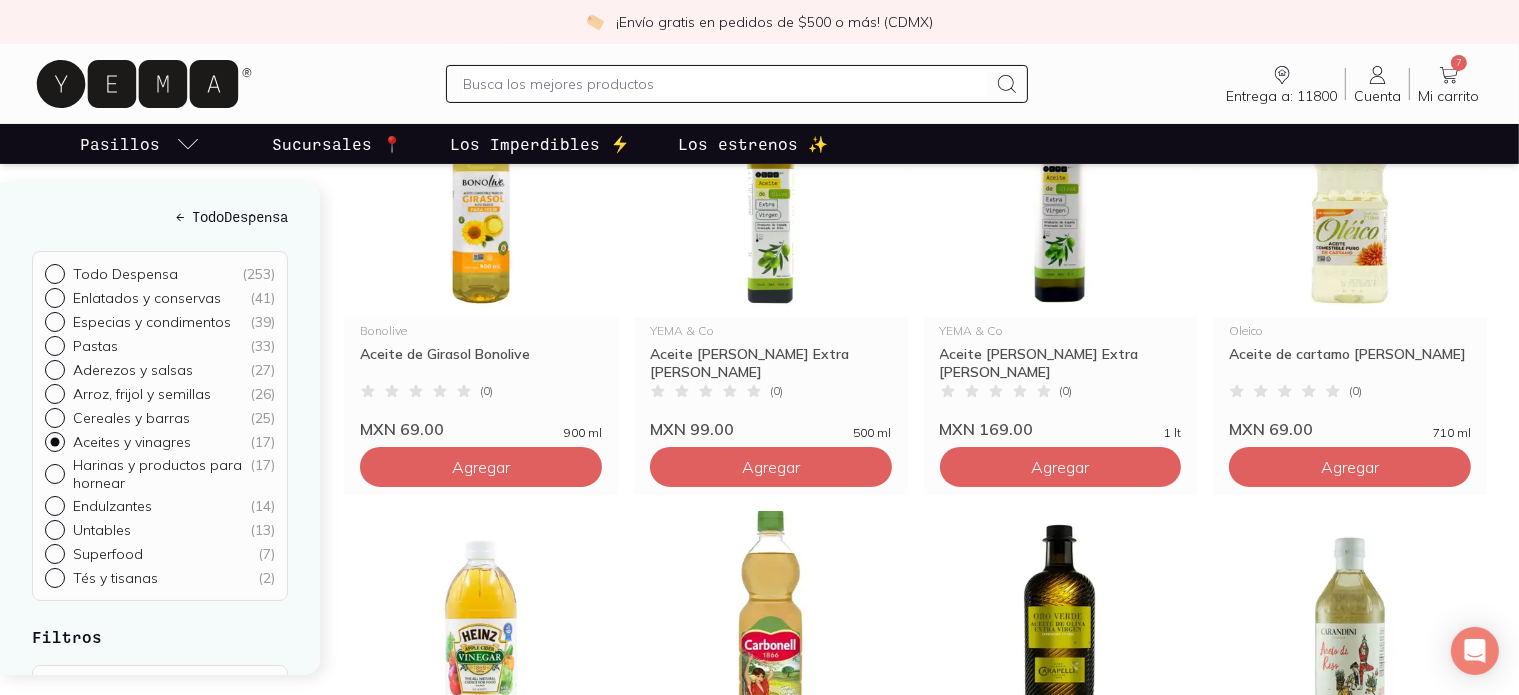 click on "Cereales y [PERSON_NAME] ( 25 )" at bounding box center (53, 416) 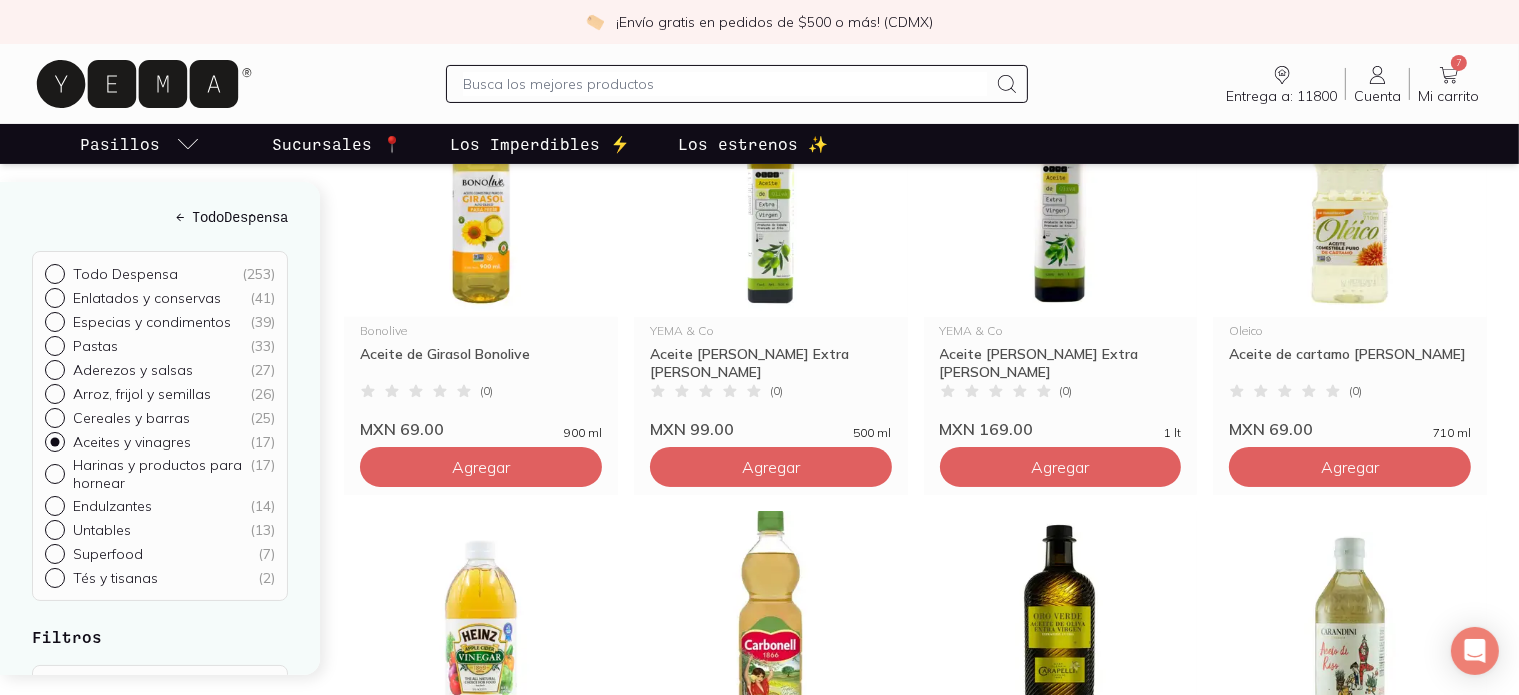 click on "Arroz, frijol y semillas ( 26 )" at bounding box center [53, 392] 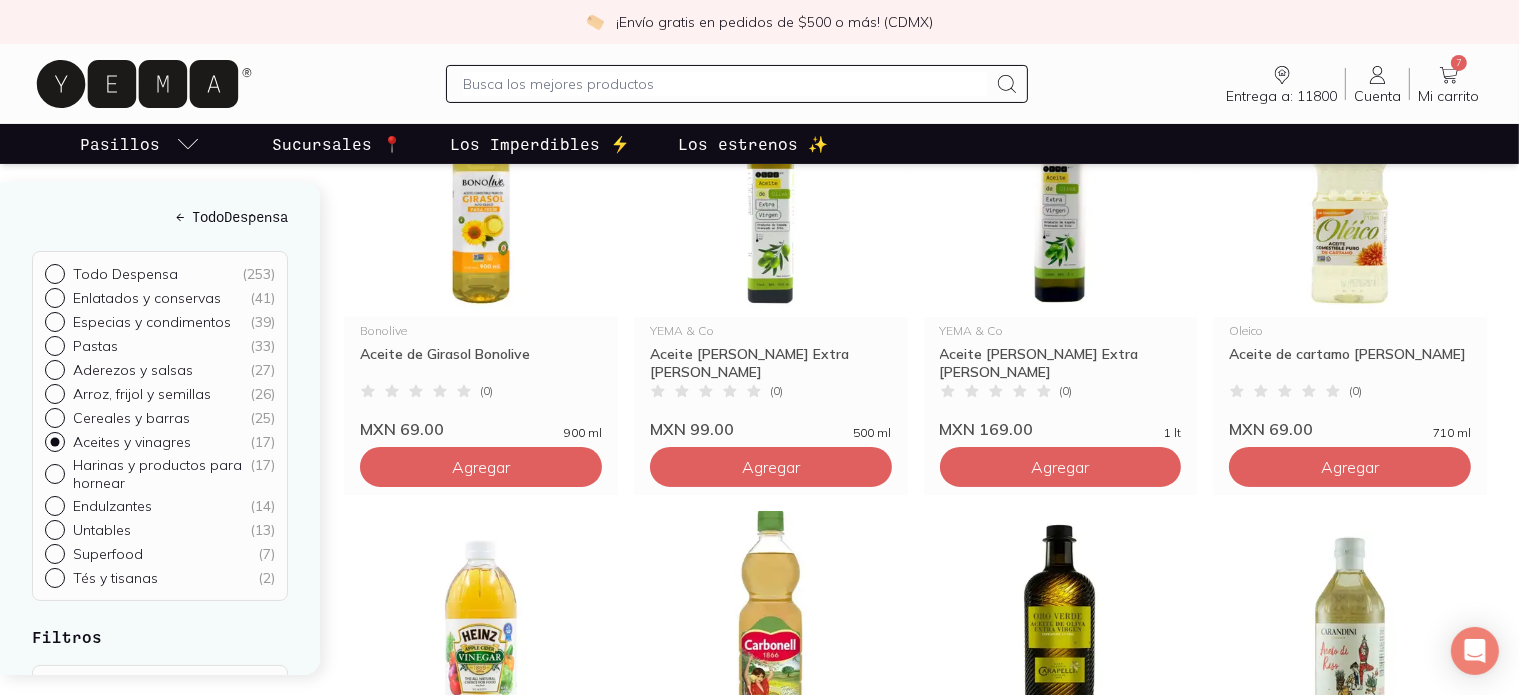 radio on "true" 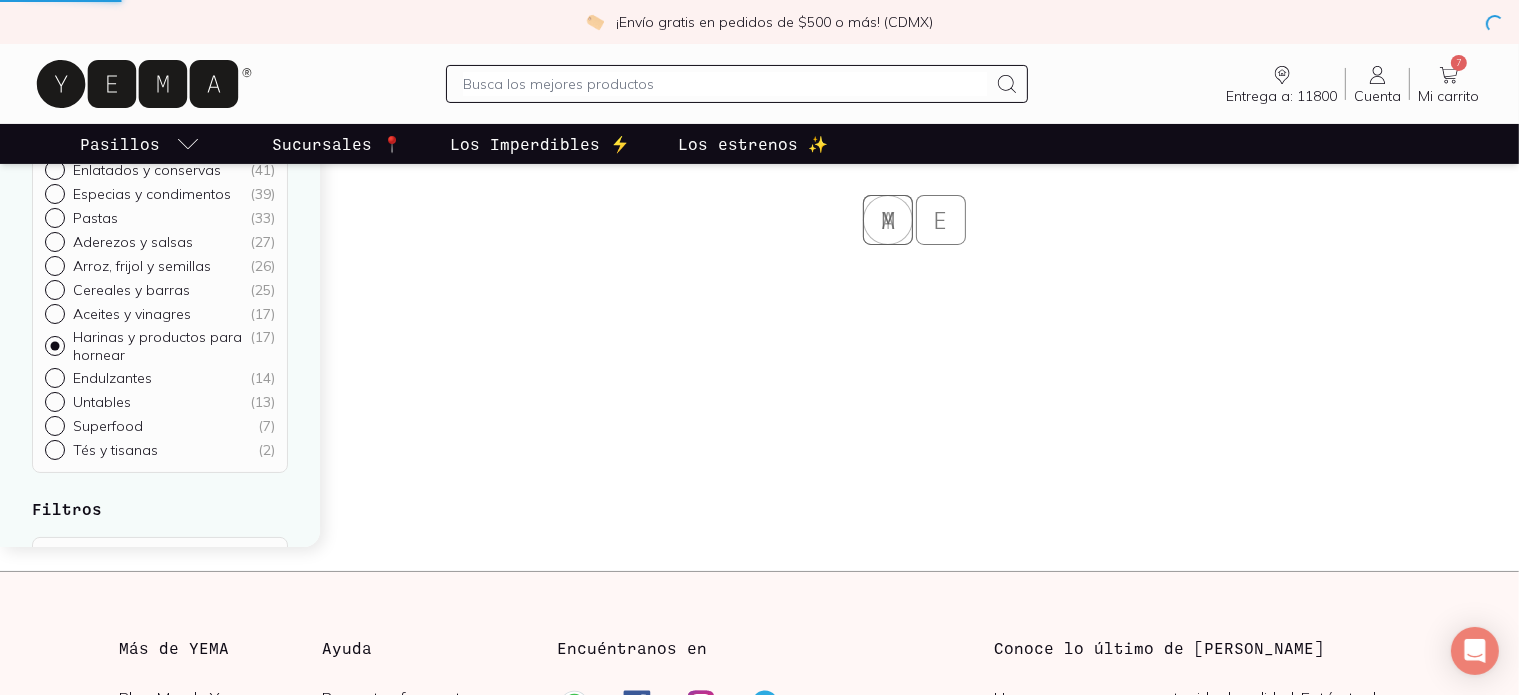 click on "Pastas ( 33 )" at bounding box center [53, 216] 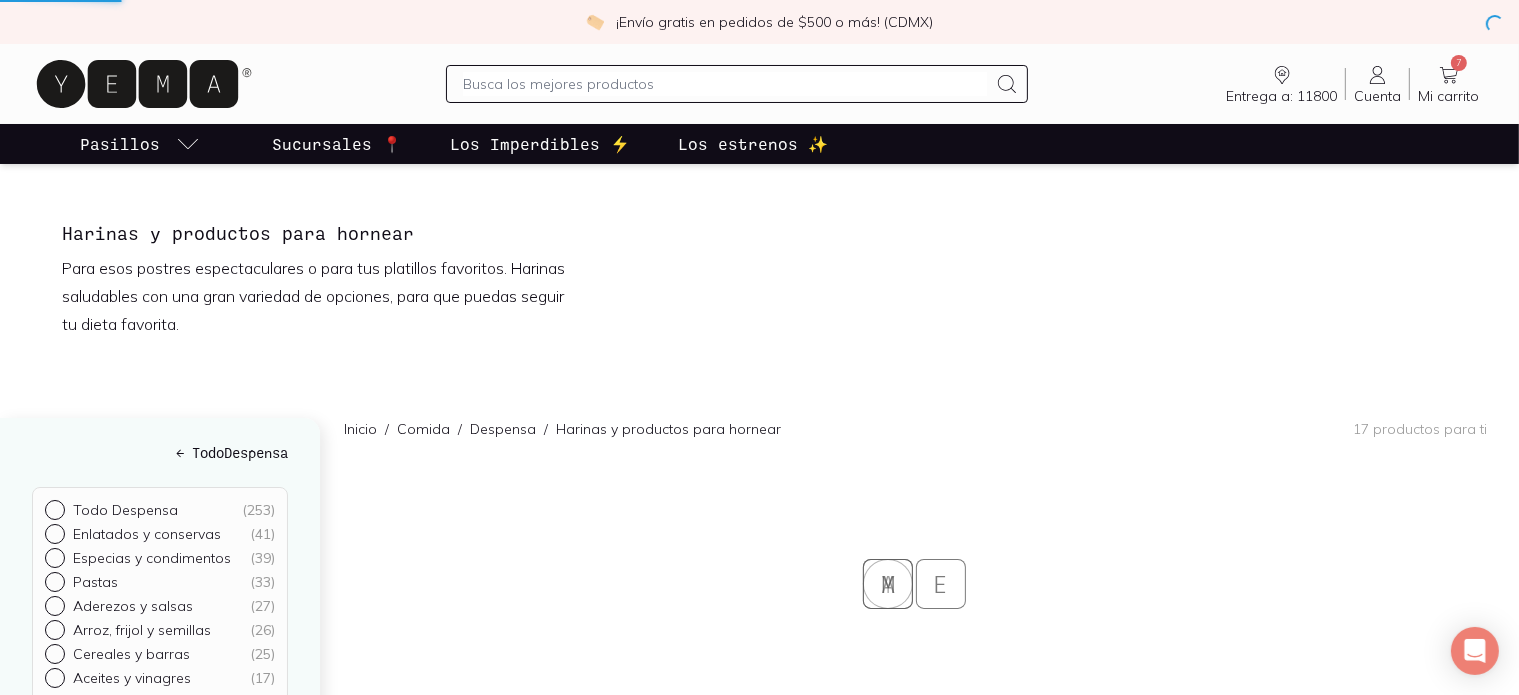 click on "Especias y condimentos ( 39 )" at bounding box center (53, 556) 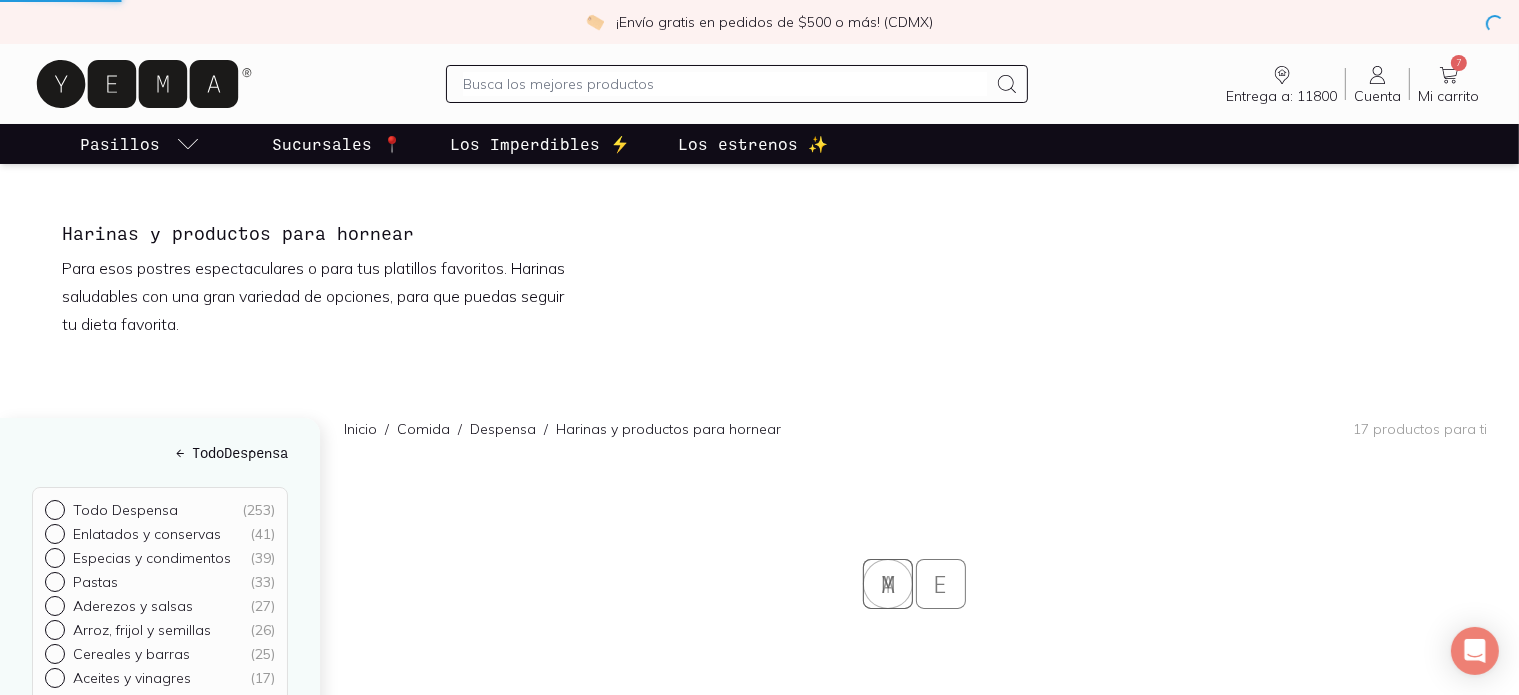 click on "Enlatados y conservas ( 41 )" at bounding box center (53, 532) 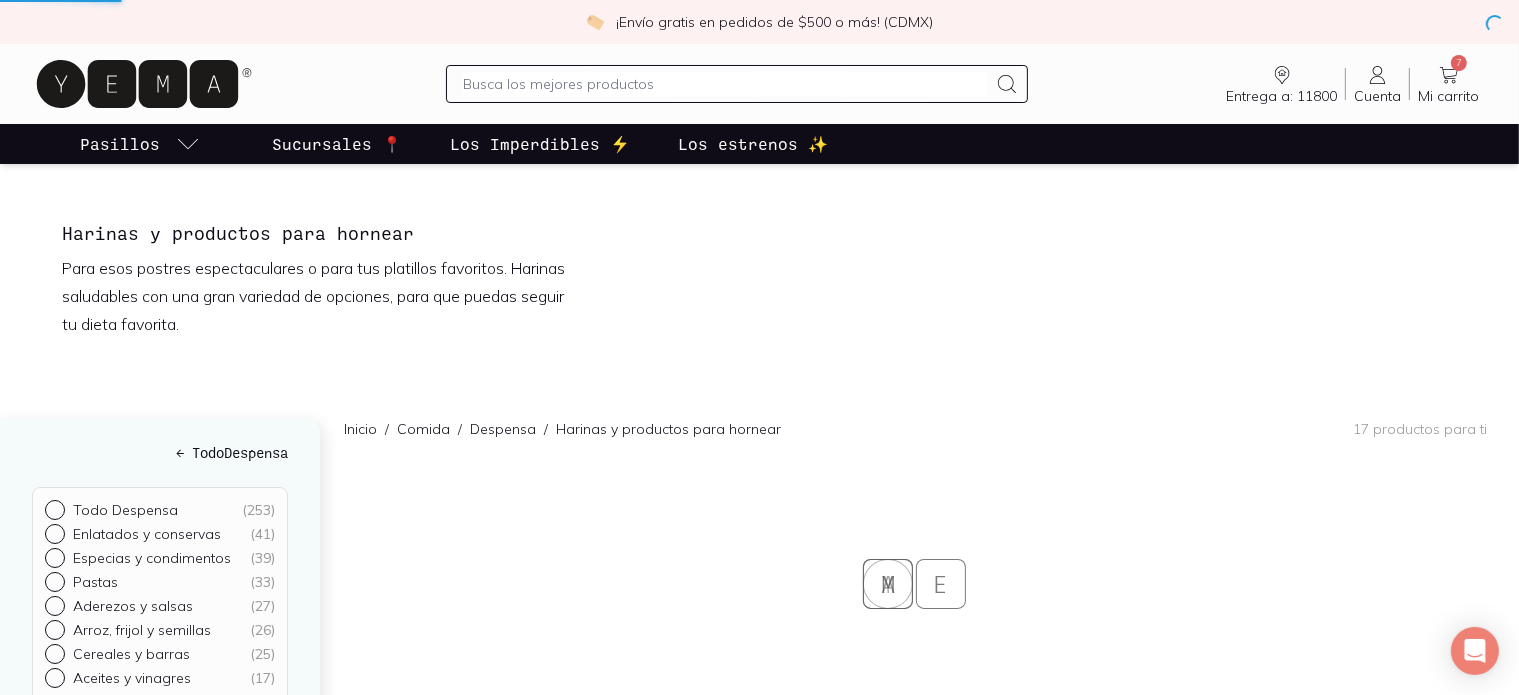 click on "Todo Despensa ( 253 )" at bounding box center (53, 508) 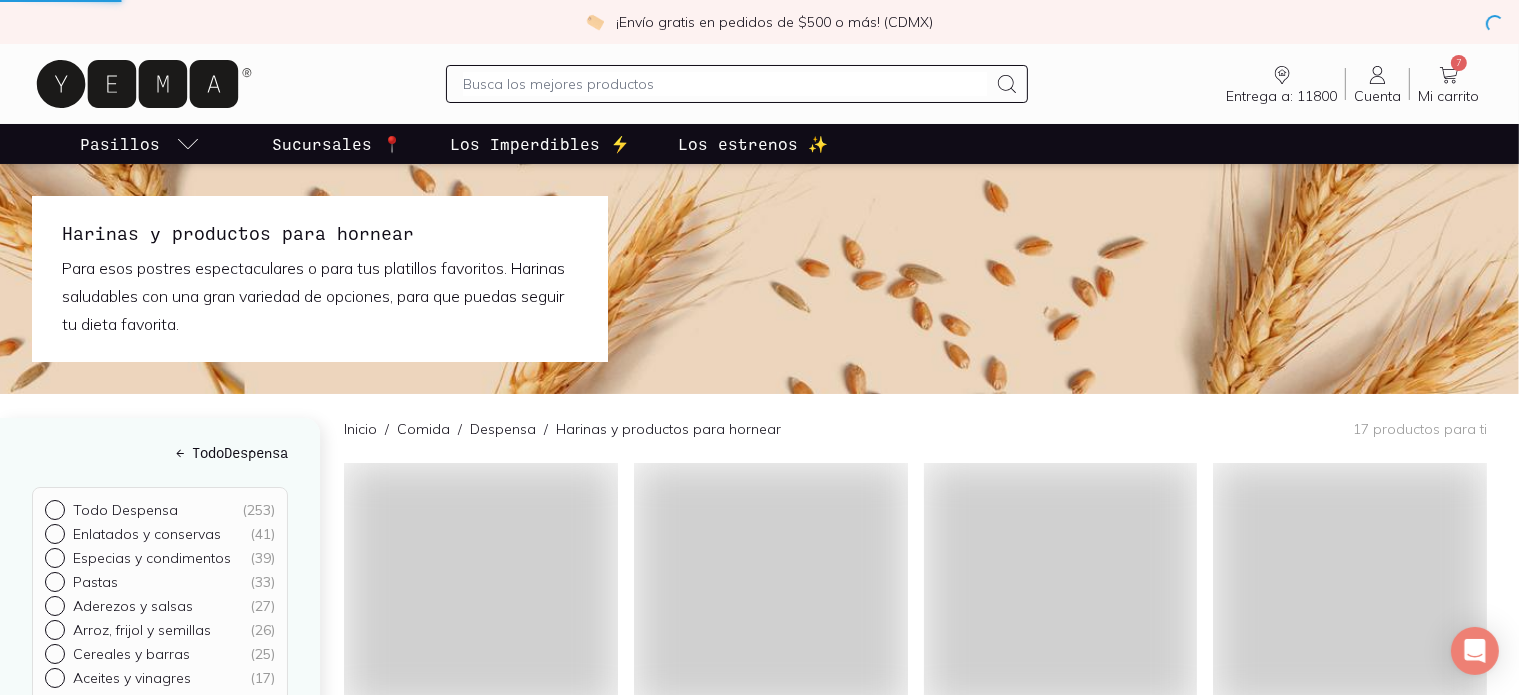 click on "Untables ( 13 )" at bounding box center (53, 764) 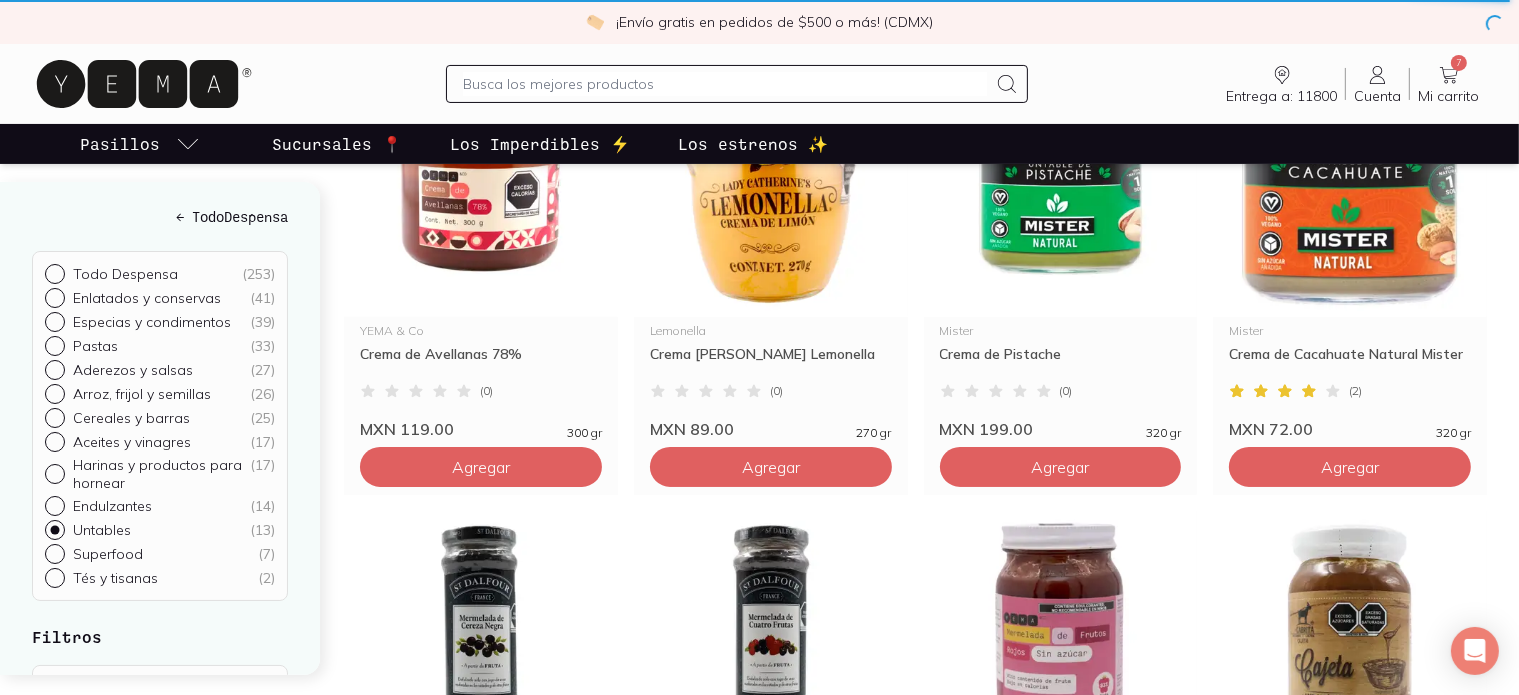 click on "Aceites y vinagres ( 17 )" at bounding box center (53, 440) 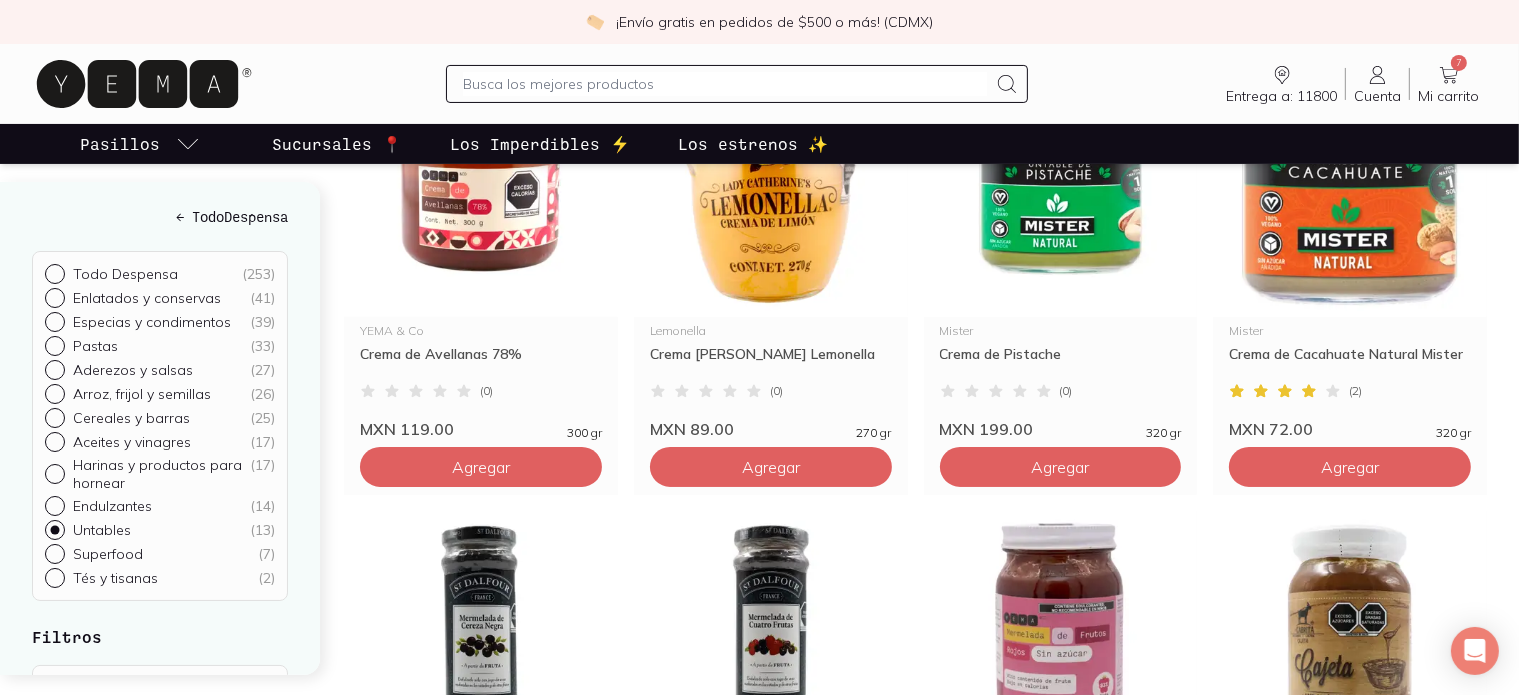click on "Cereales y [PERSON_NAME] ( 25 )" at bounding box center [53, 416] 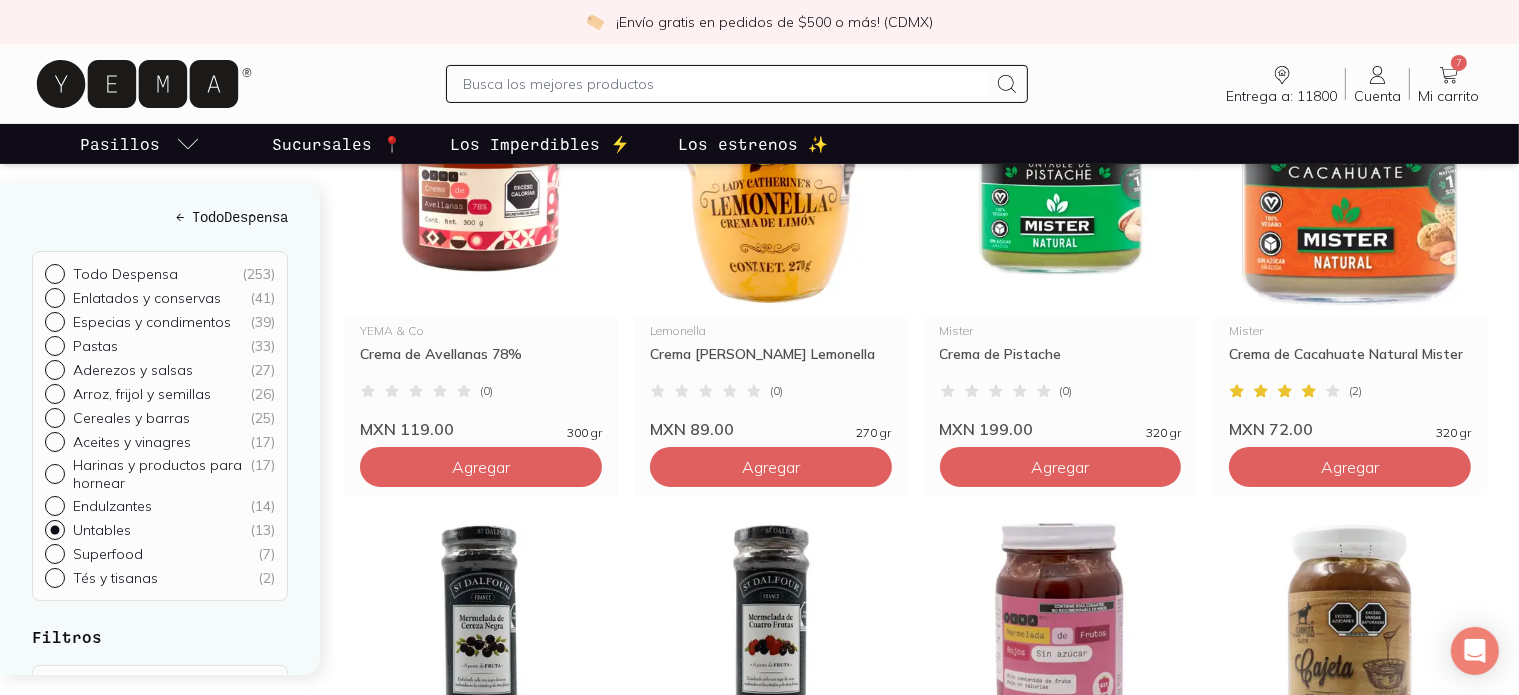 click on "Arroz, frijol y semillas ( 26 )" at bounding box center (53, 392) 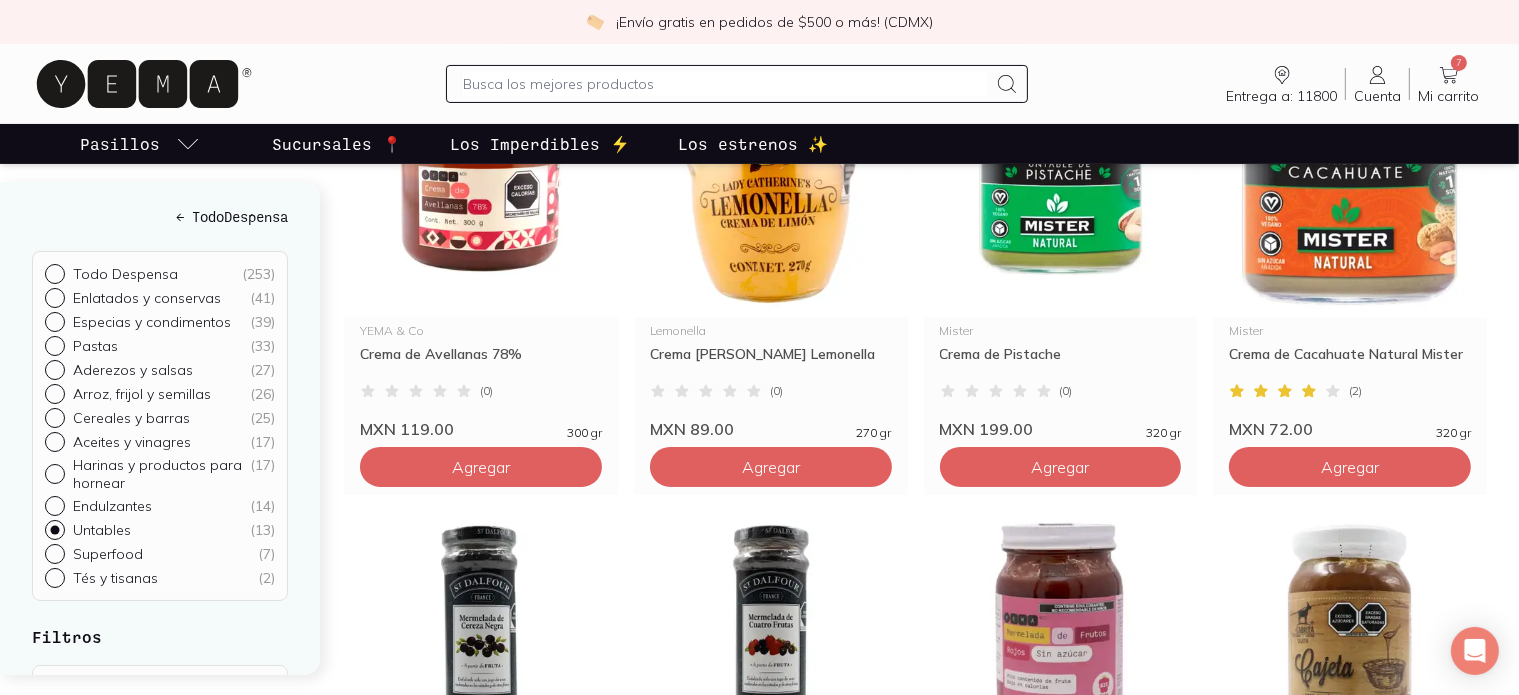 click on "Aderezos y salsas ( 27 )" at bounding box center [53, 368] 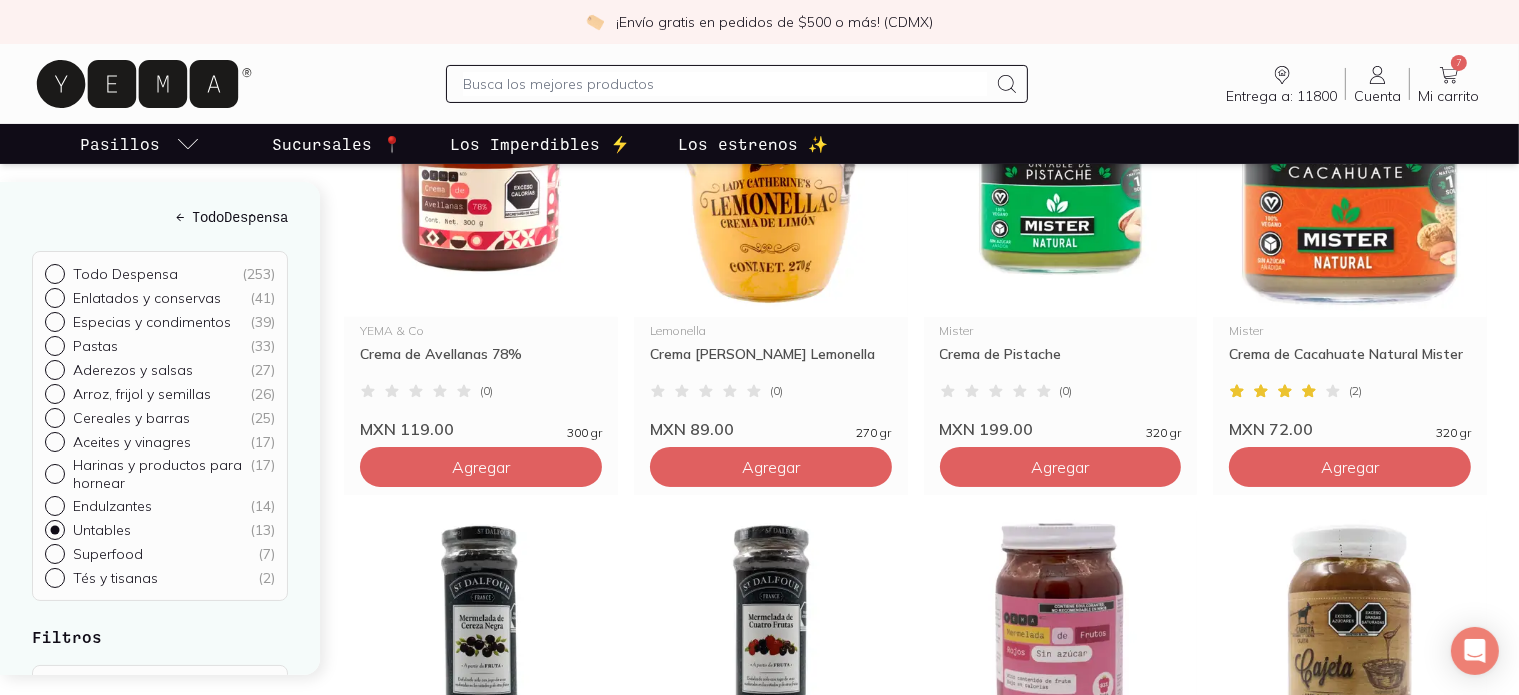 click on "Pastas ( 33 )" at bounding box center (53, 344) 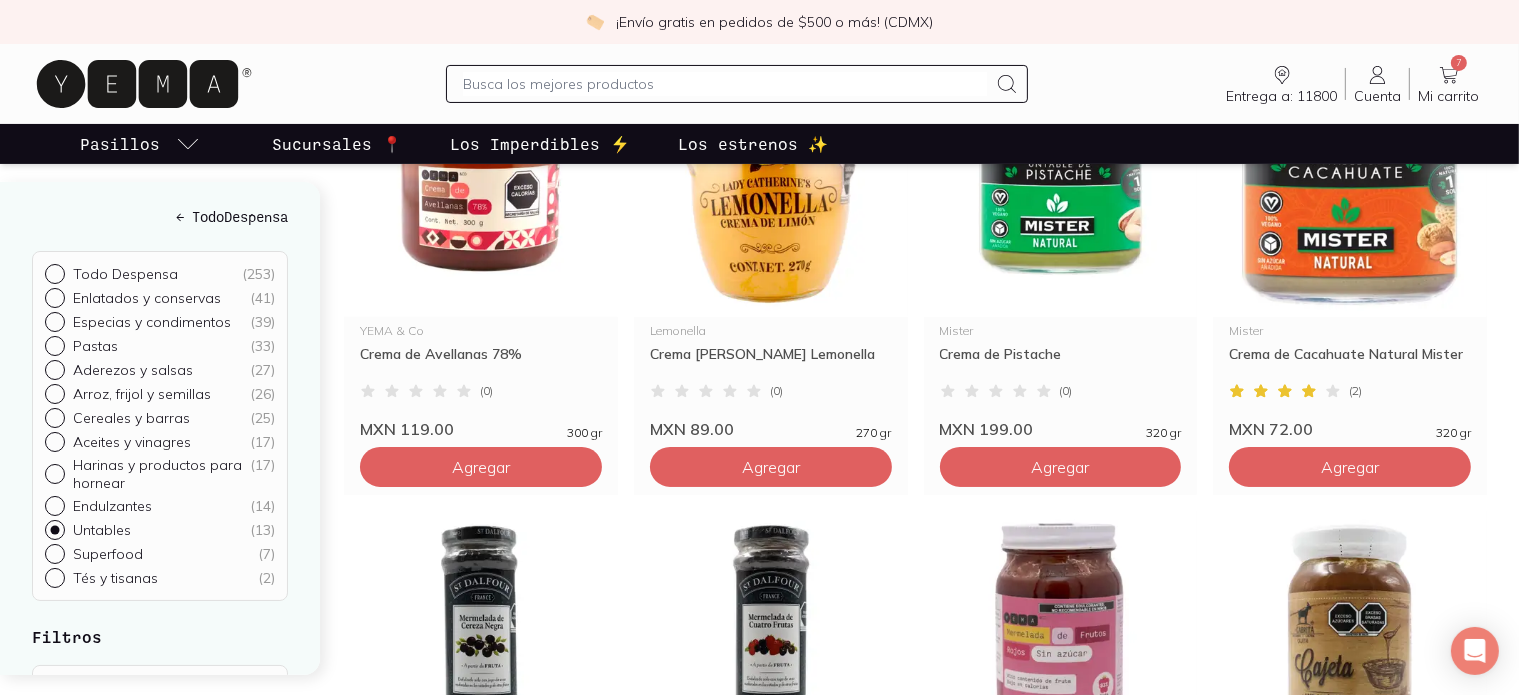 click on "Especias y condimentos ( 39 )" at bounding box center [53, 320] 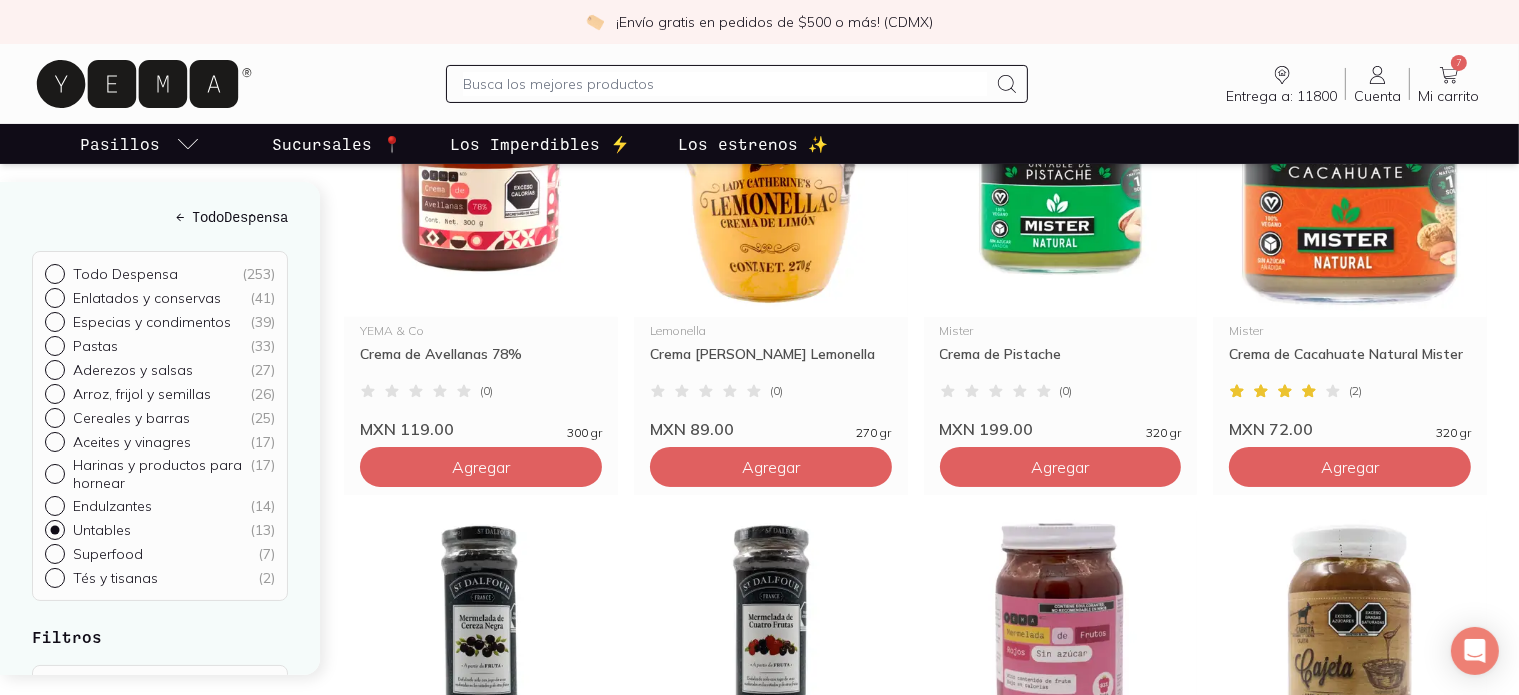 click on "Enlatados y conservas ( 41 )" at bounding box center (53, 296) 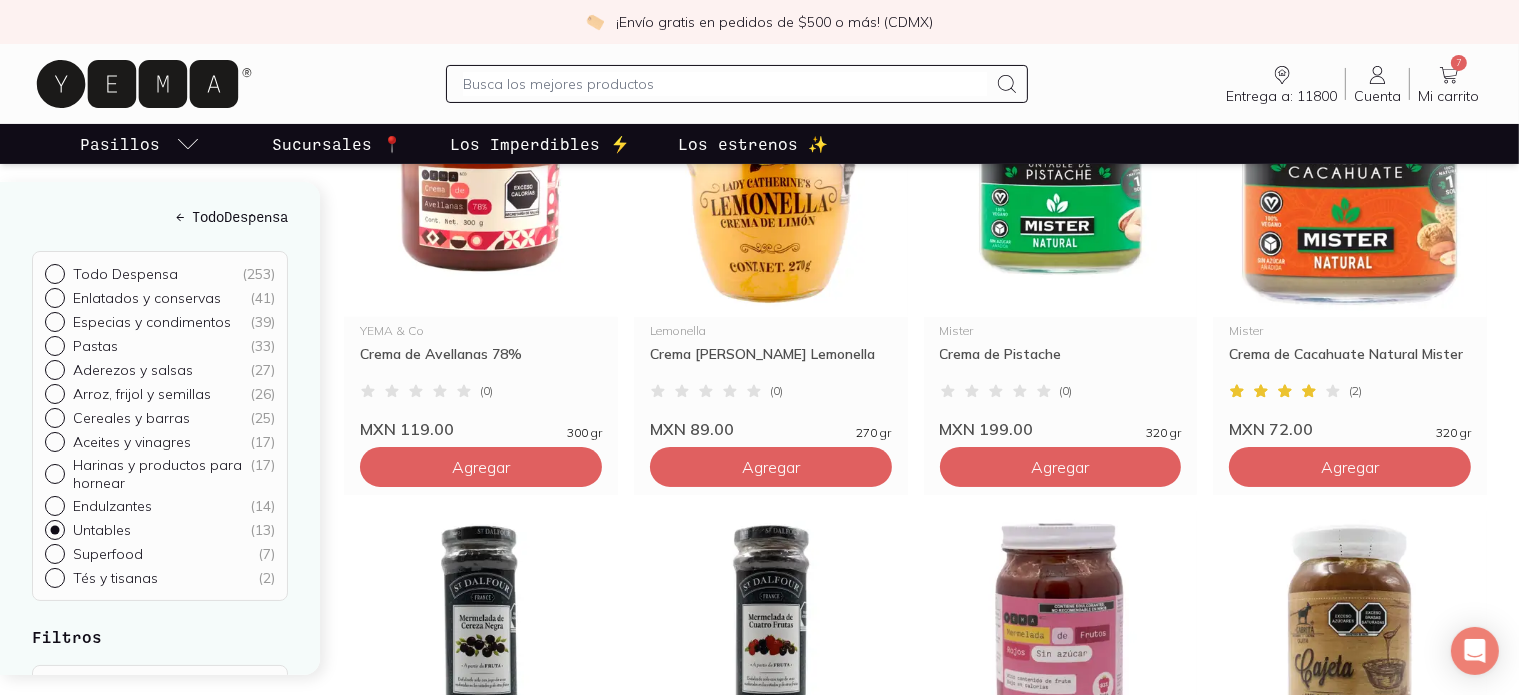 radio on "true" 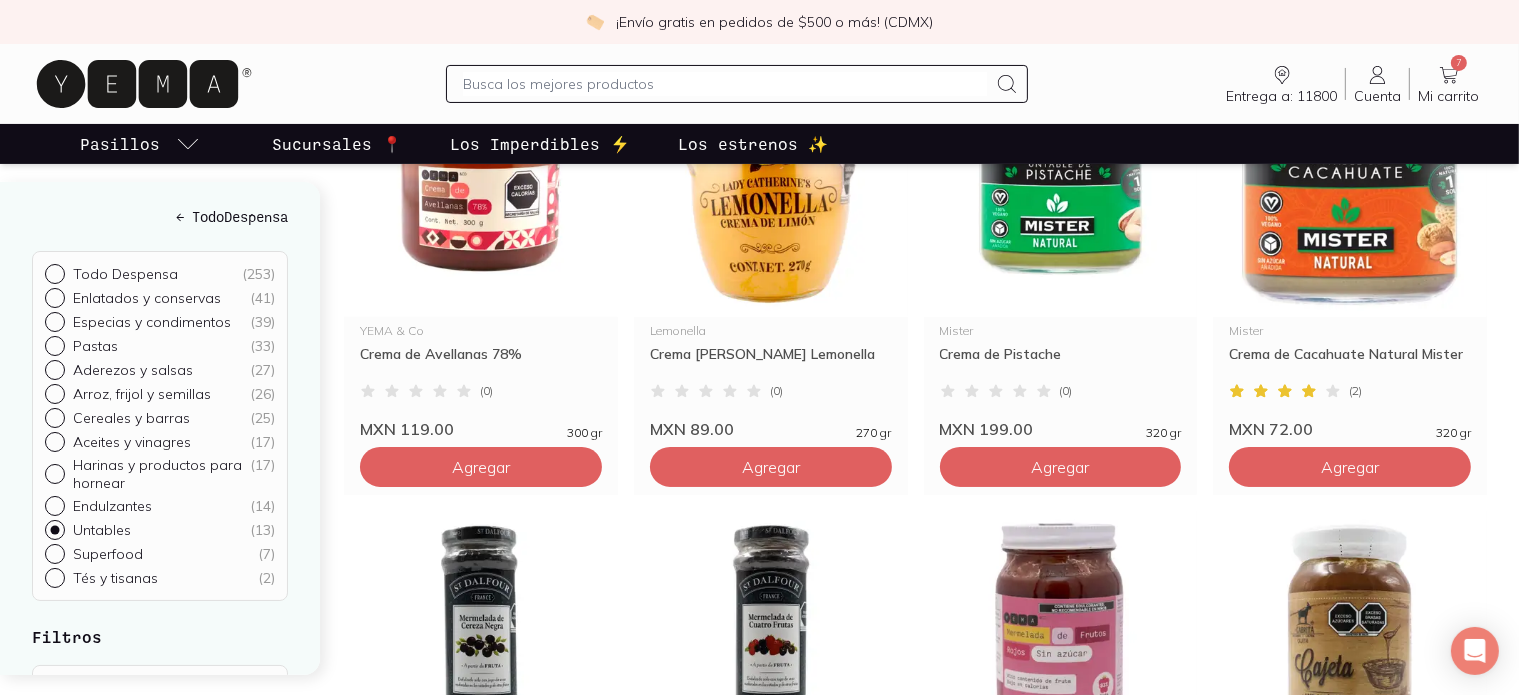 click on "Todo Despensa ( 253 )" at bounding box center [53, 272] 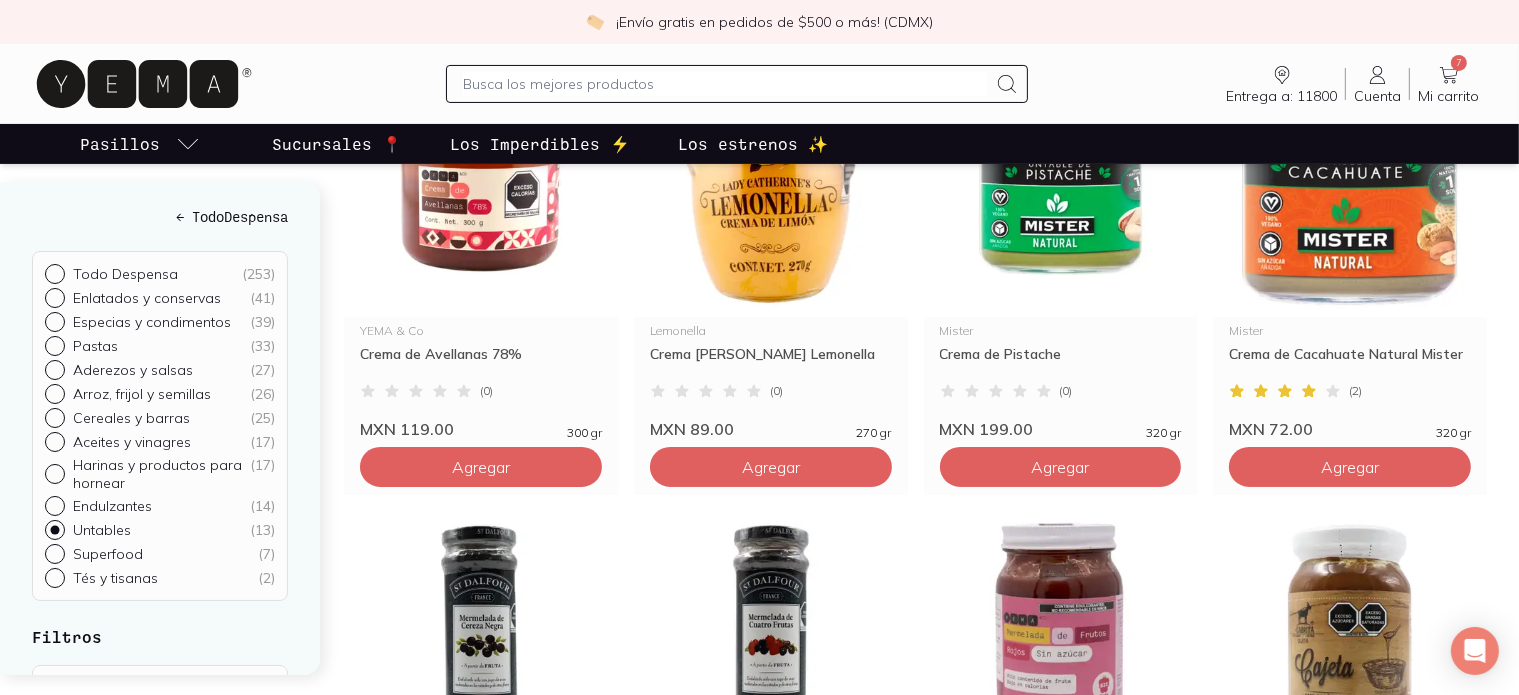 click on "Tés y tisanas ( 2 )" at bounding box center [53, 576] 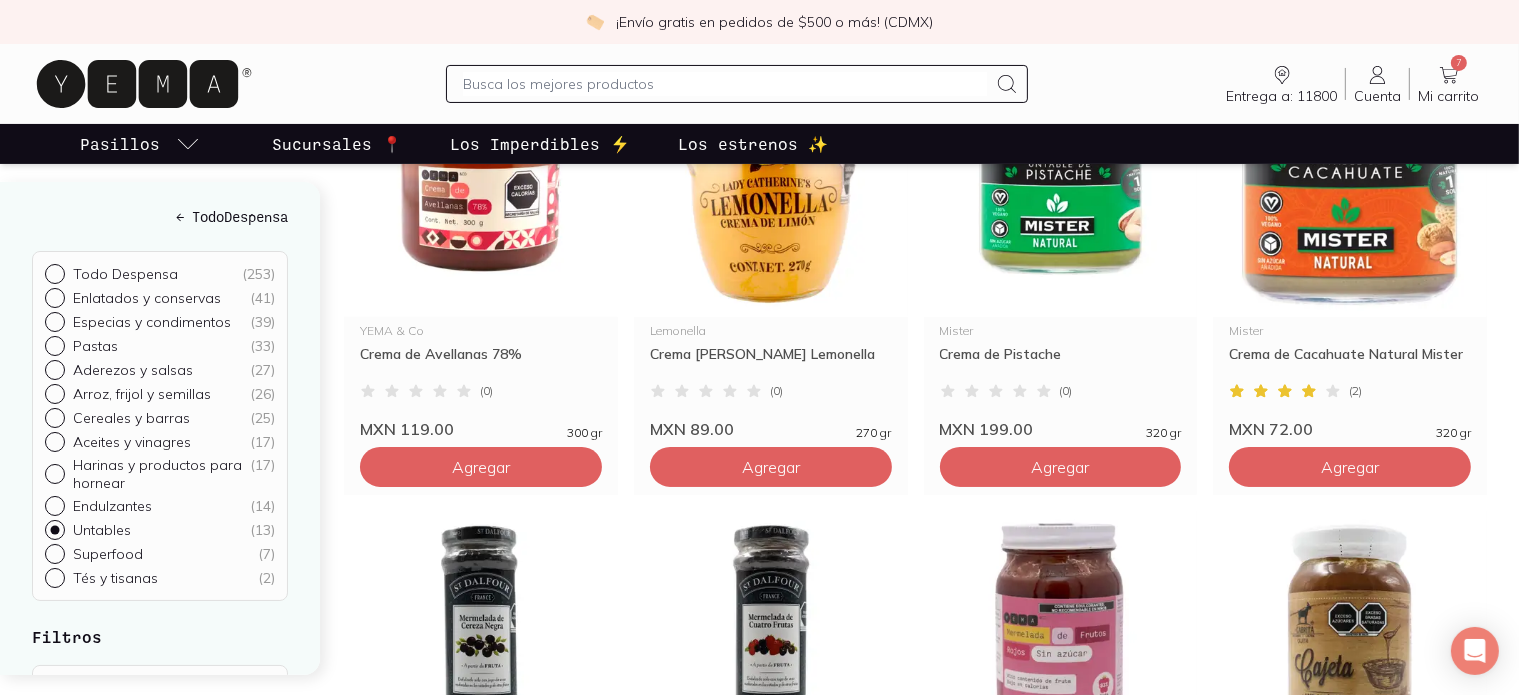 click on "Superfood ( 7 )" at bounding box center [53, 552] 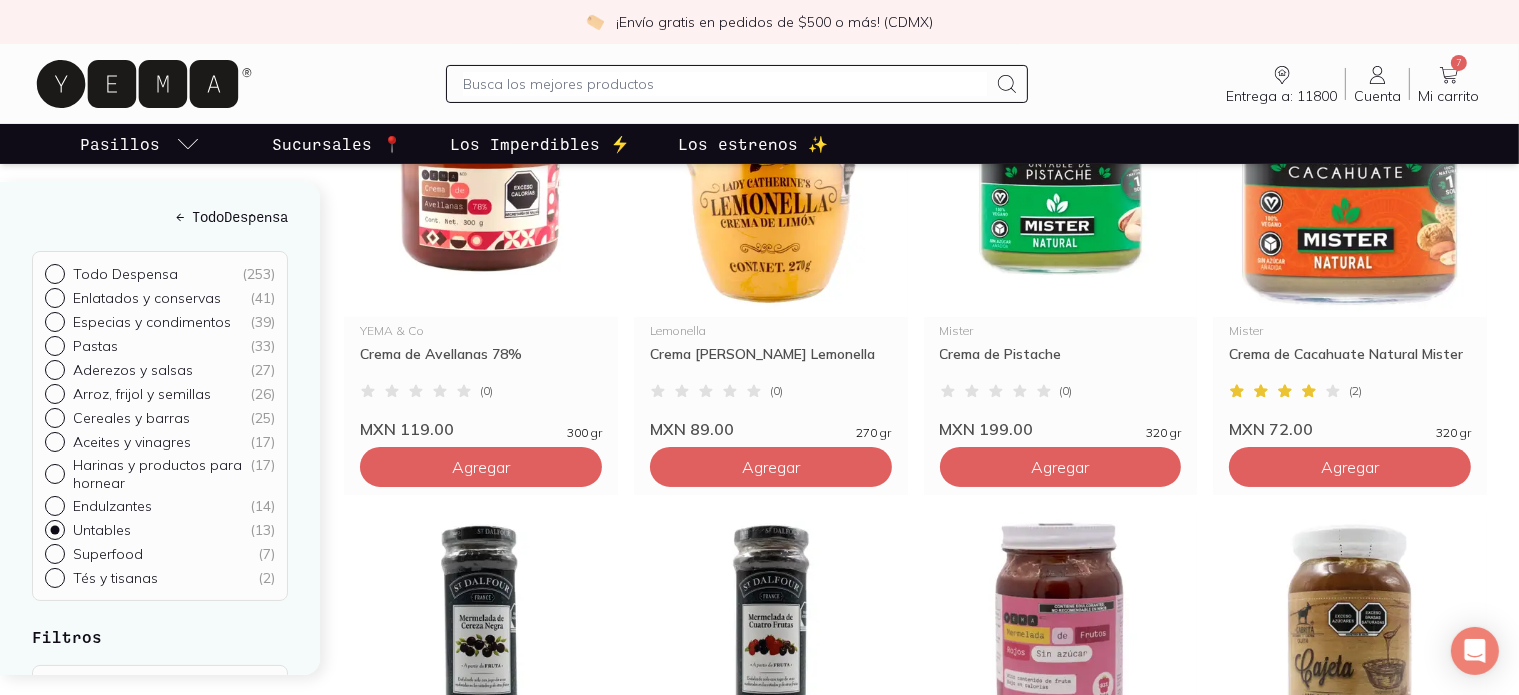 click on "Untables ( 13 )" at bounding box center [53, 528] 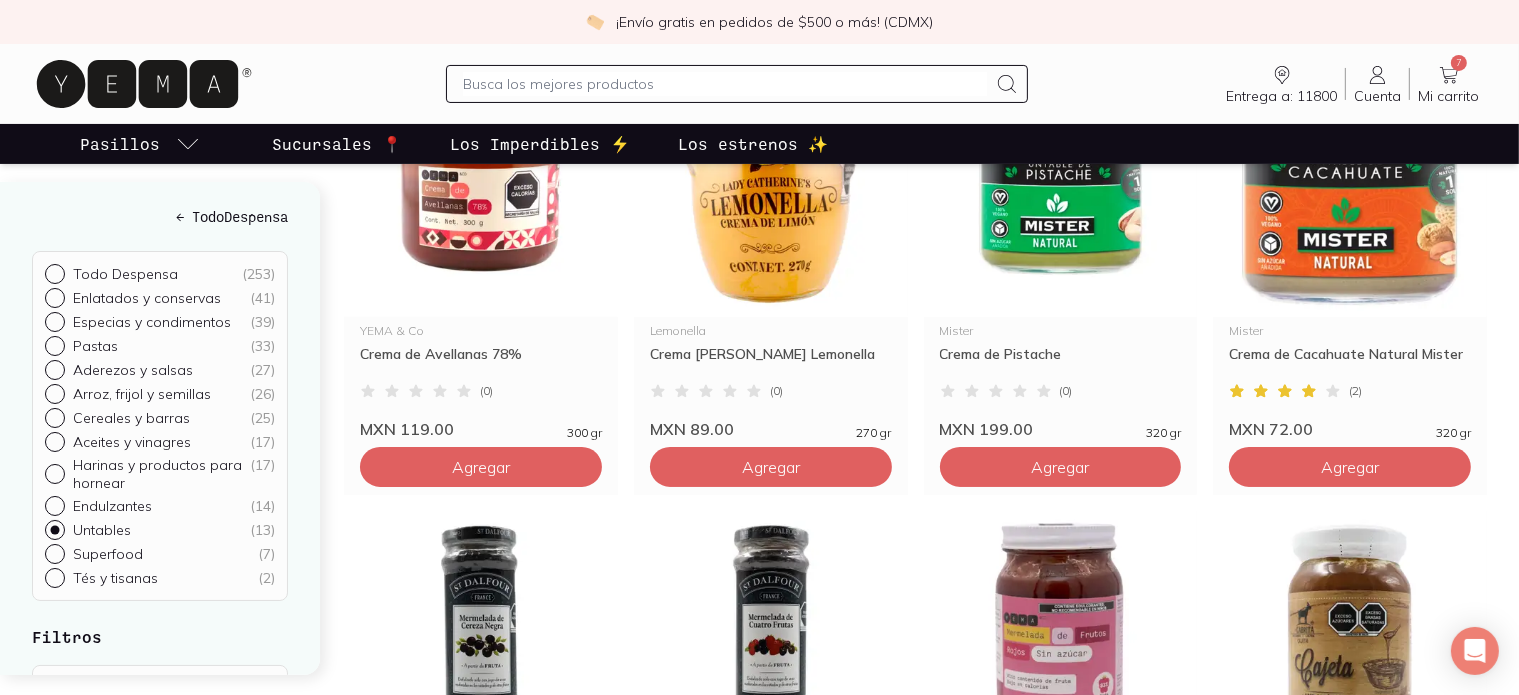 radio on "true" 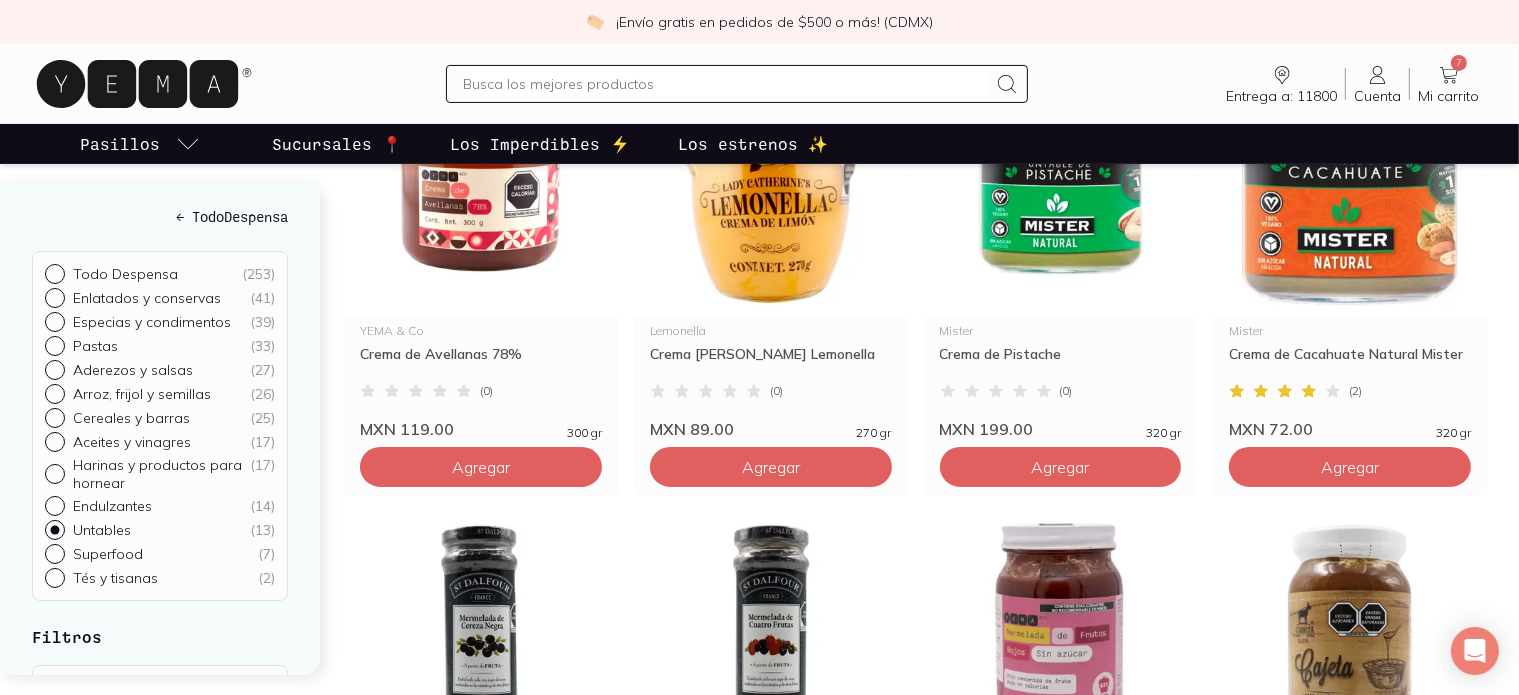 click on "Endulzantes ( 14 )" at bounding box center [53, 504] 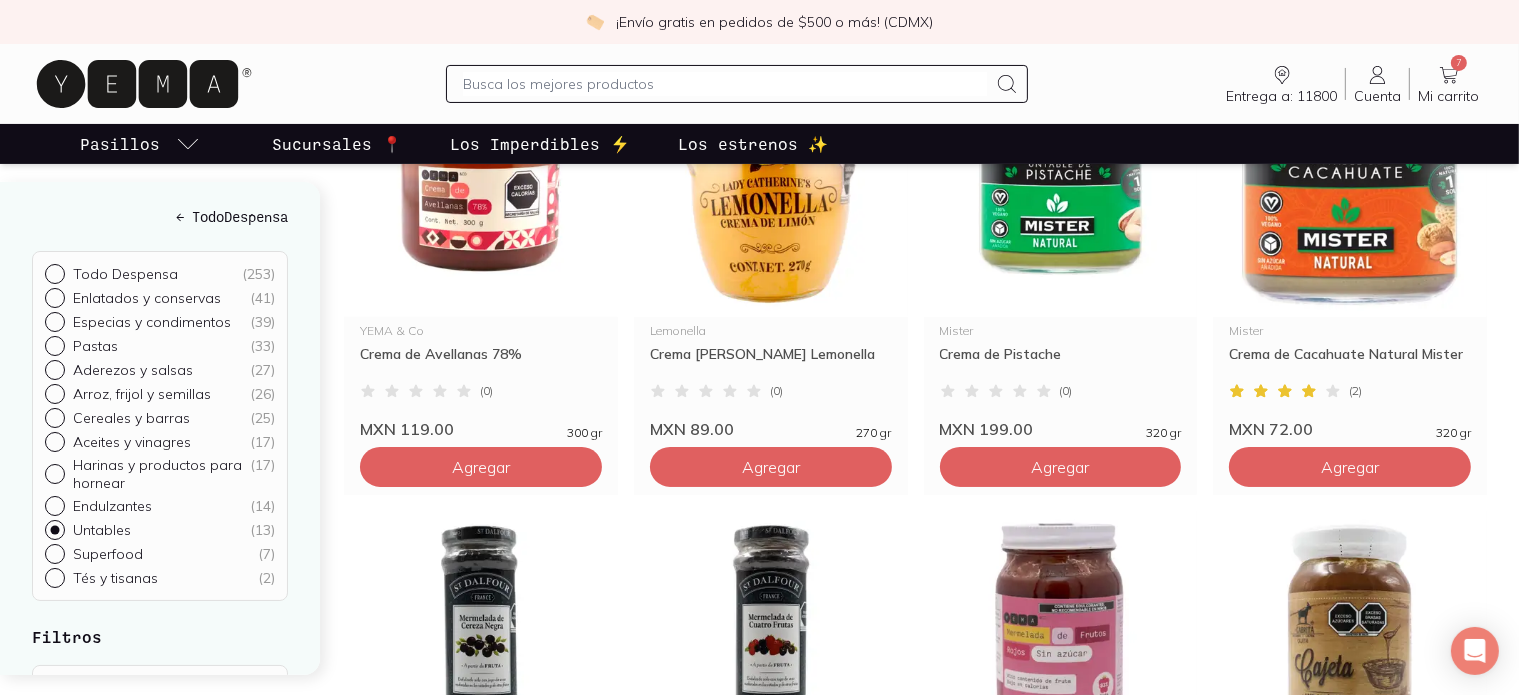 click on "Aceites y vinagres ( 17 )" at bounding box center (53, 440) 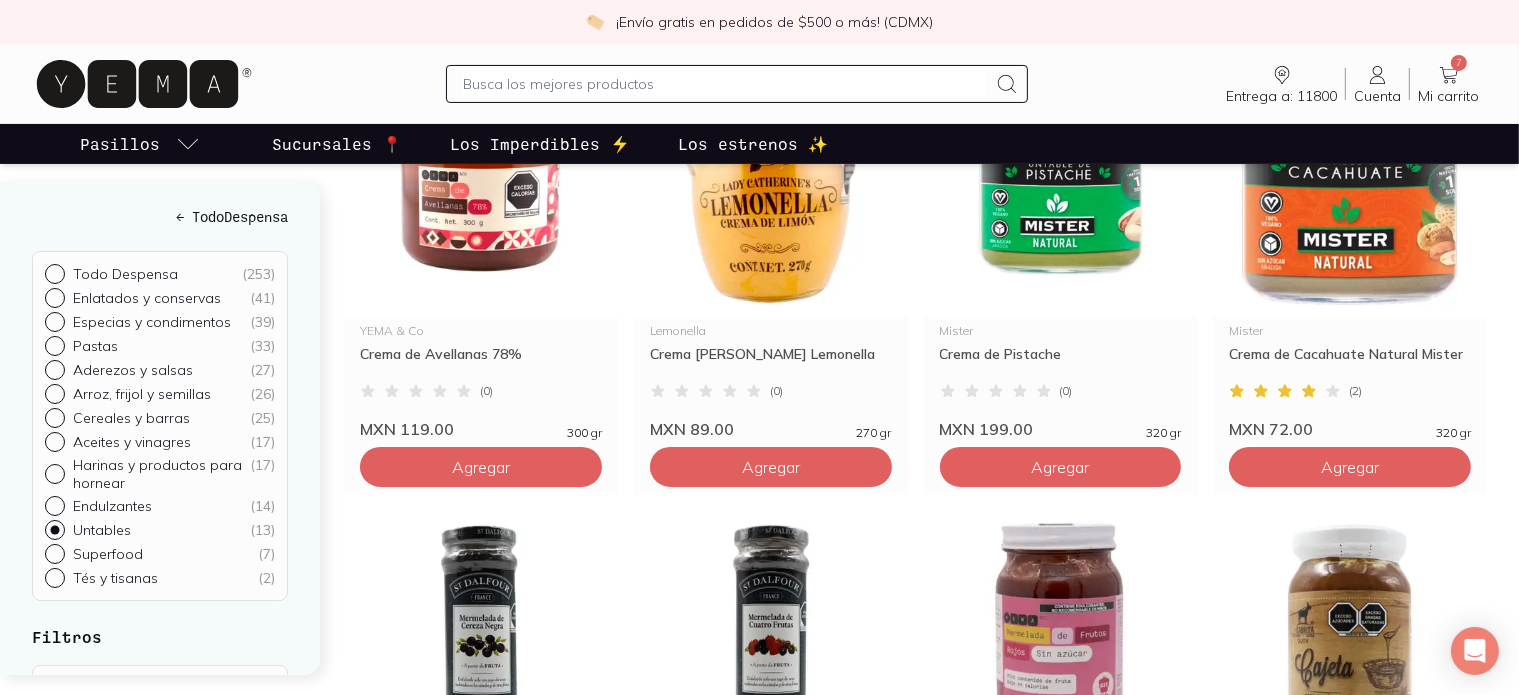 click on "Cereales y [PERSON_NAME] ( 25 )" at bounding box center (53, 416) 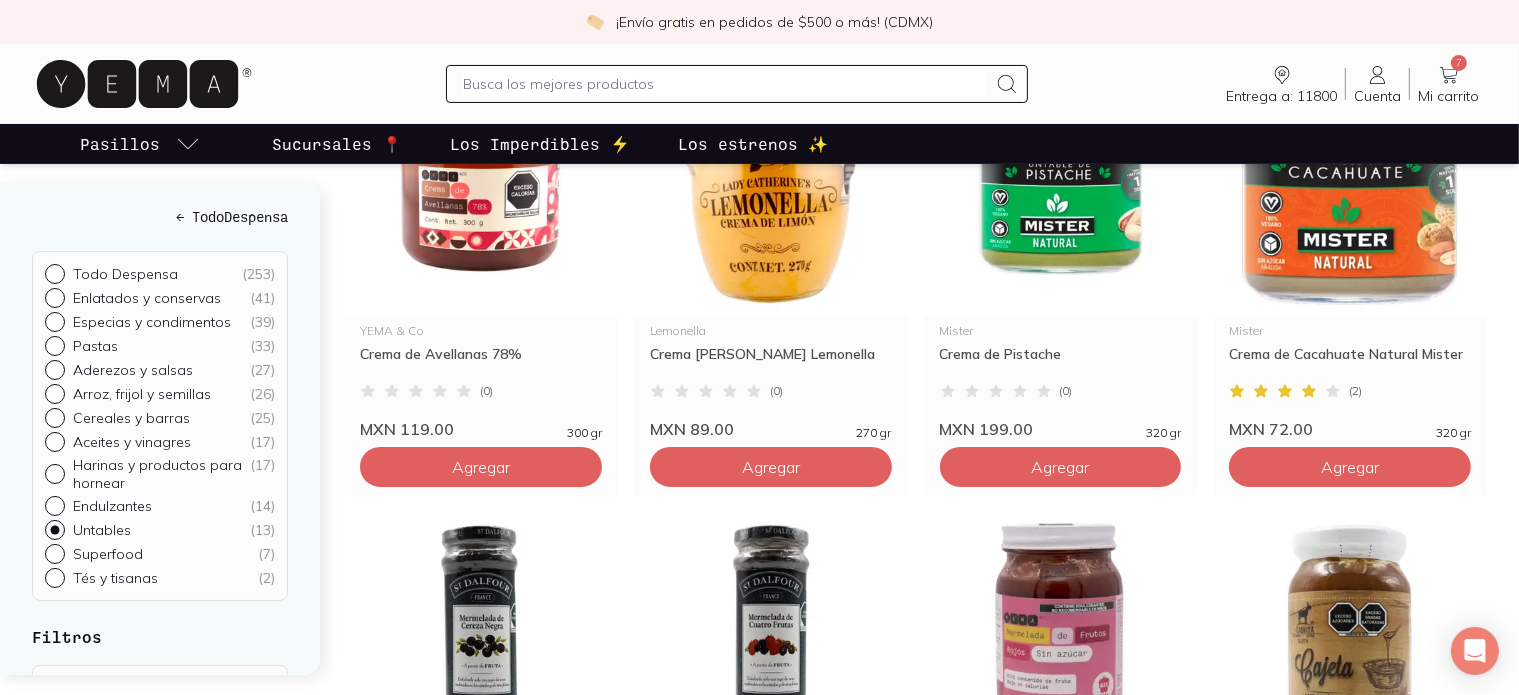 click on "Arroz, frijol y semillas ( 26 )" at bounding box center [53, 392] 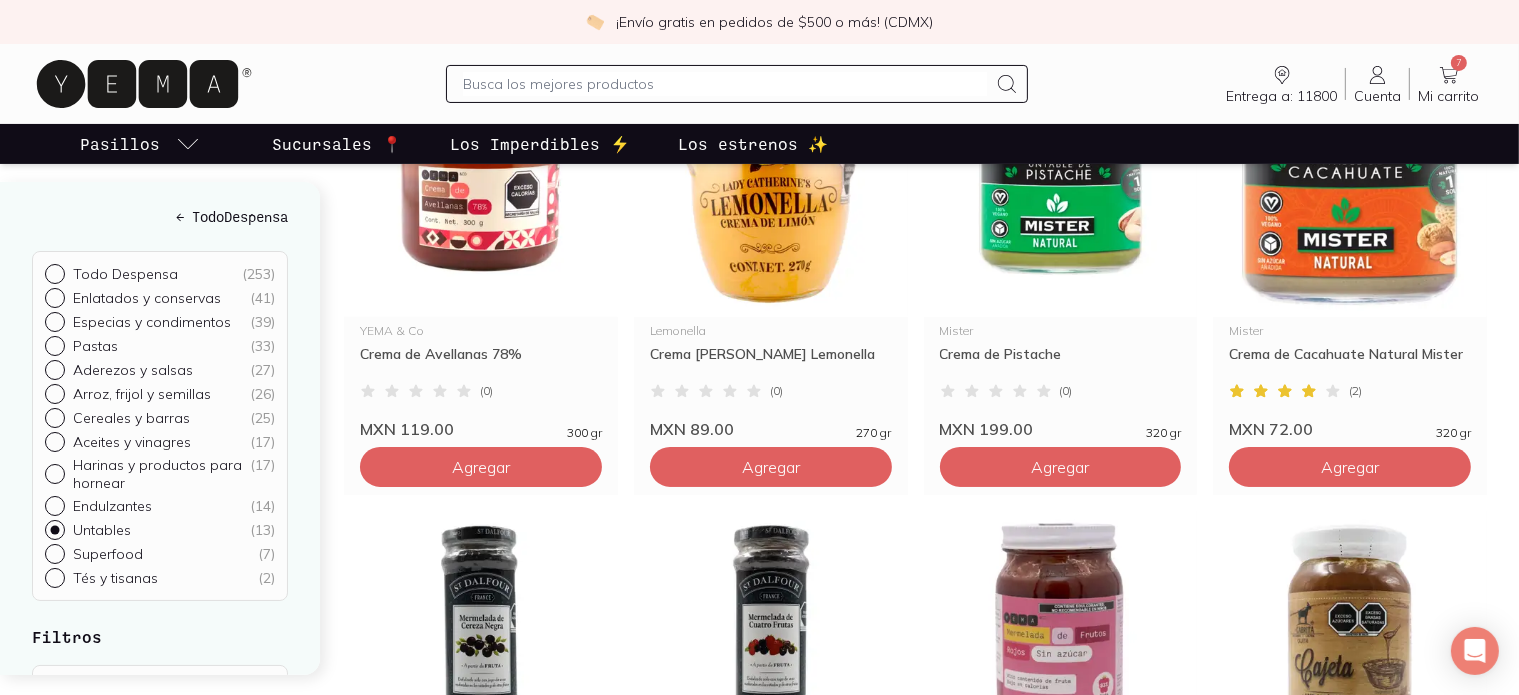 radio on "true" 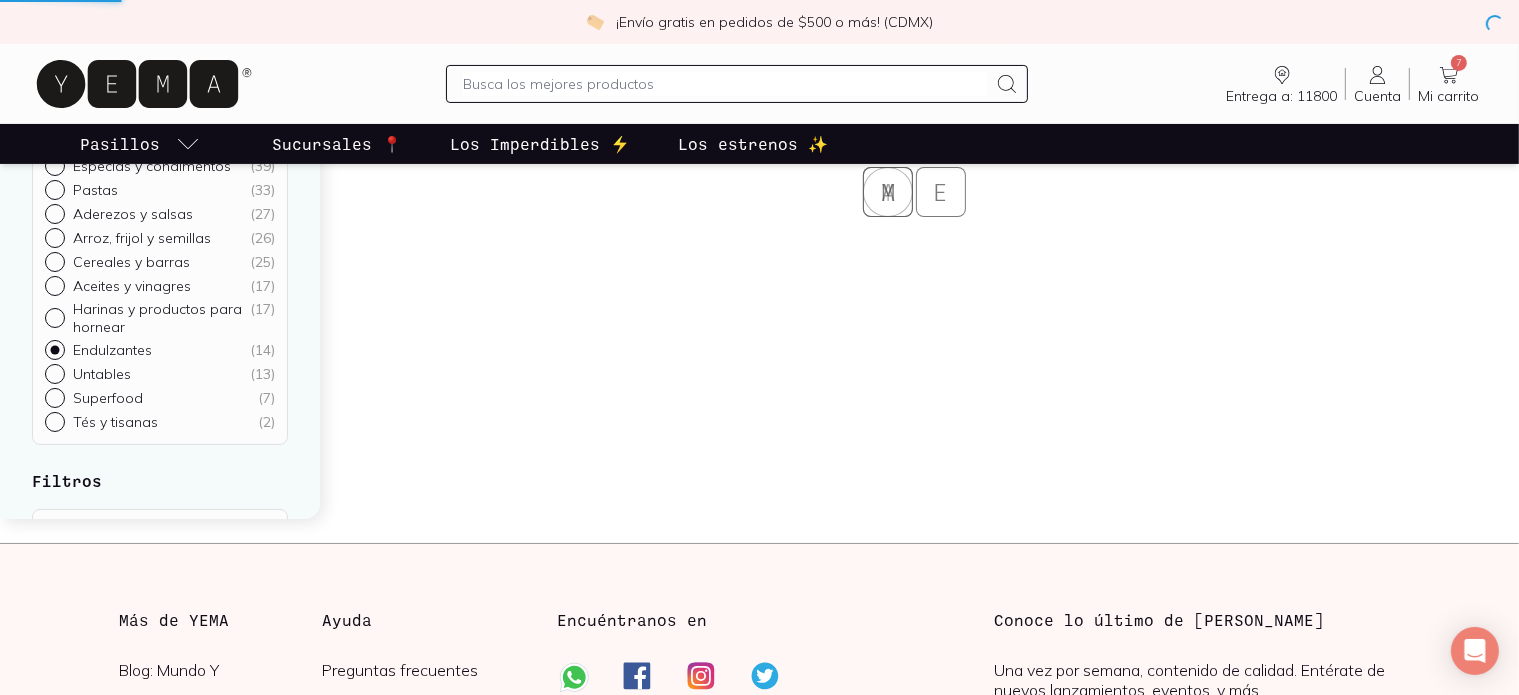 click on "Aderezos y salsas ( 27 )" at bounding box center [53, 212] 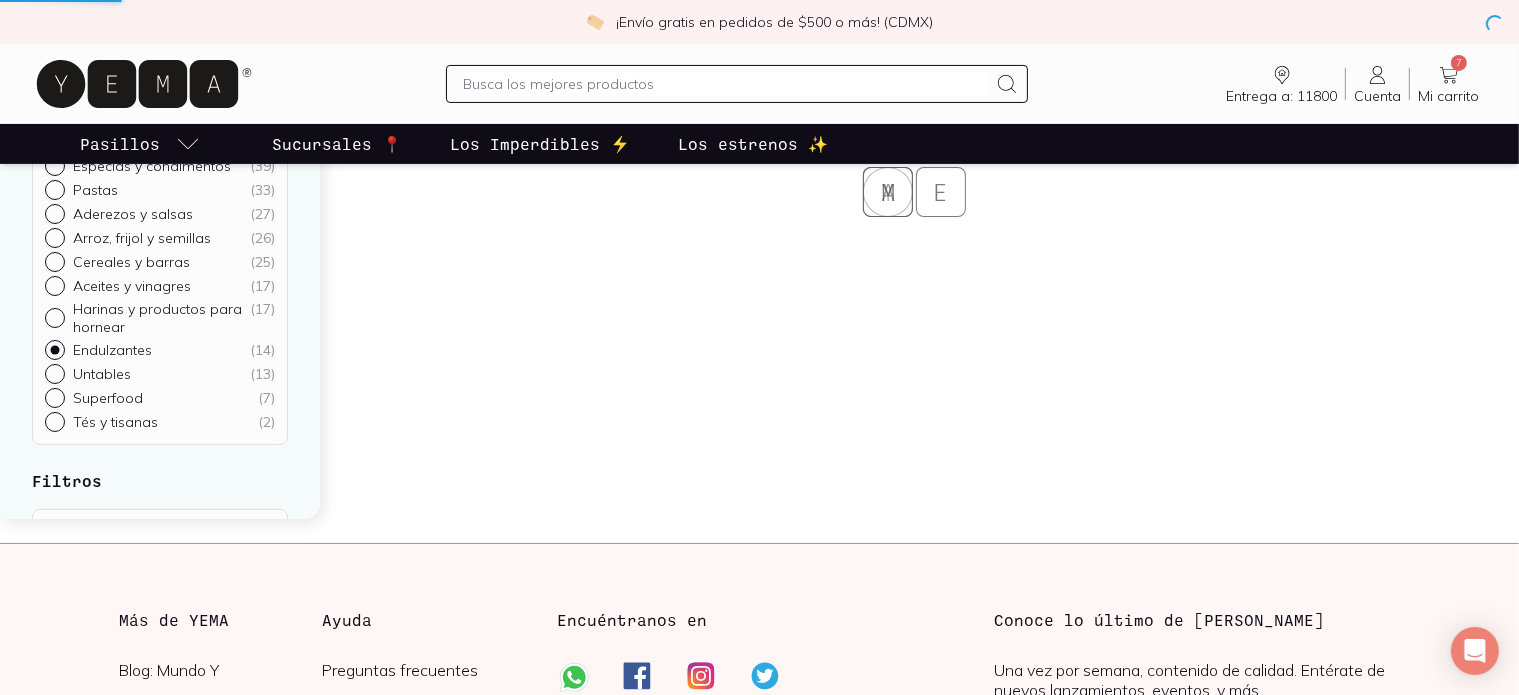 click on "Pastas ( 33 )" at bounding box center (53, 188) 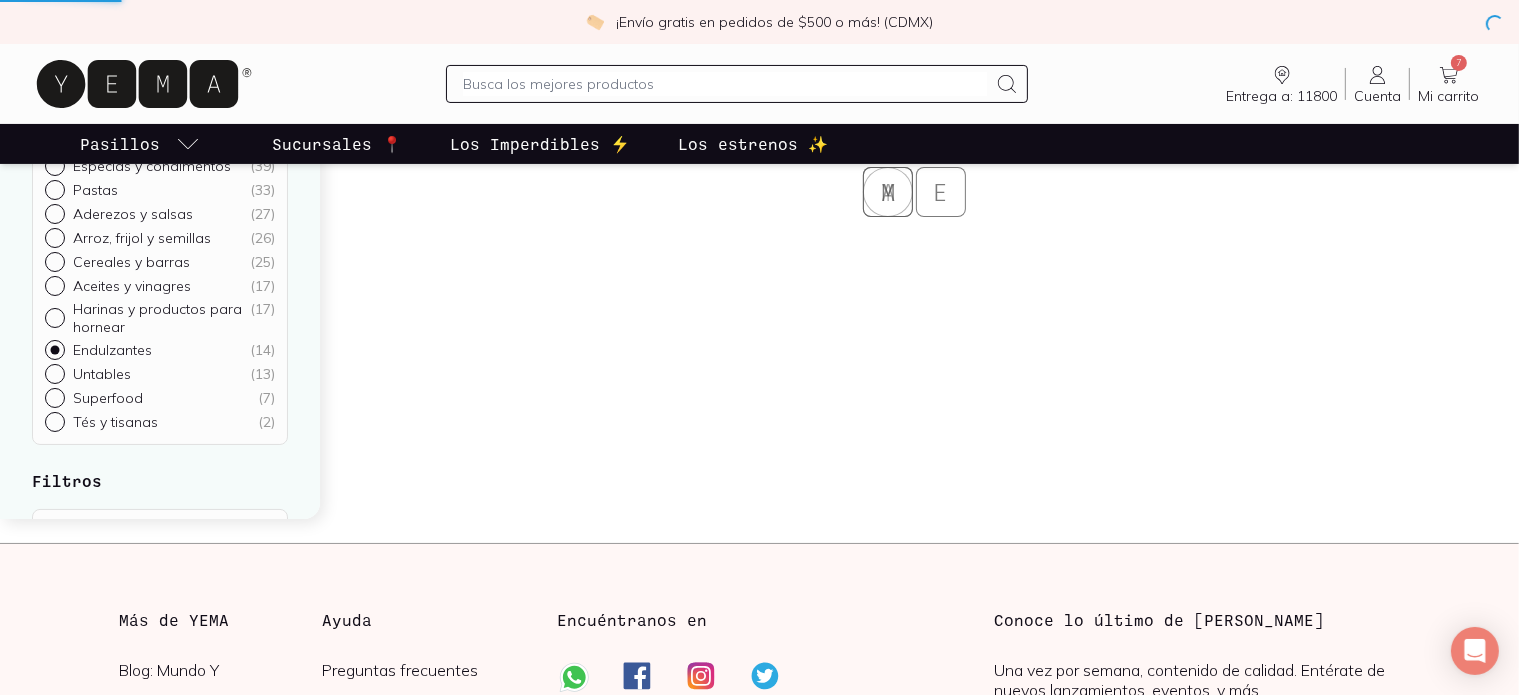 click on "Especias y condimentos ( 39 )" at bounding box center [53, 164] 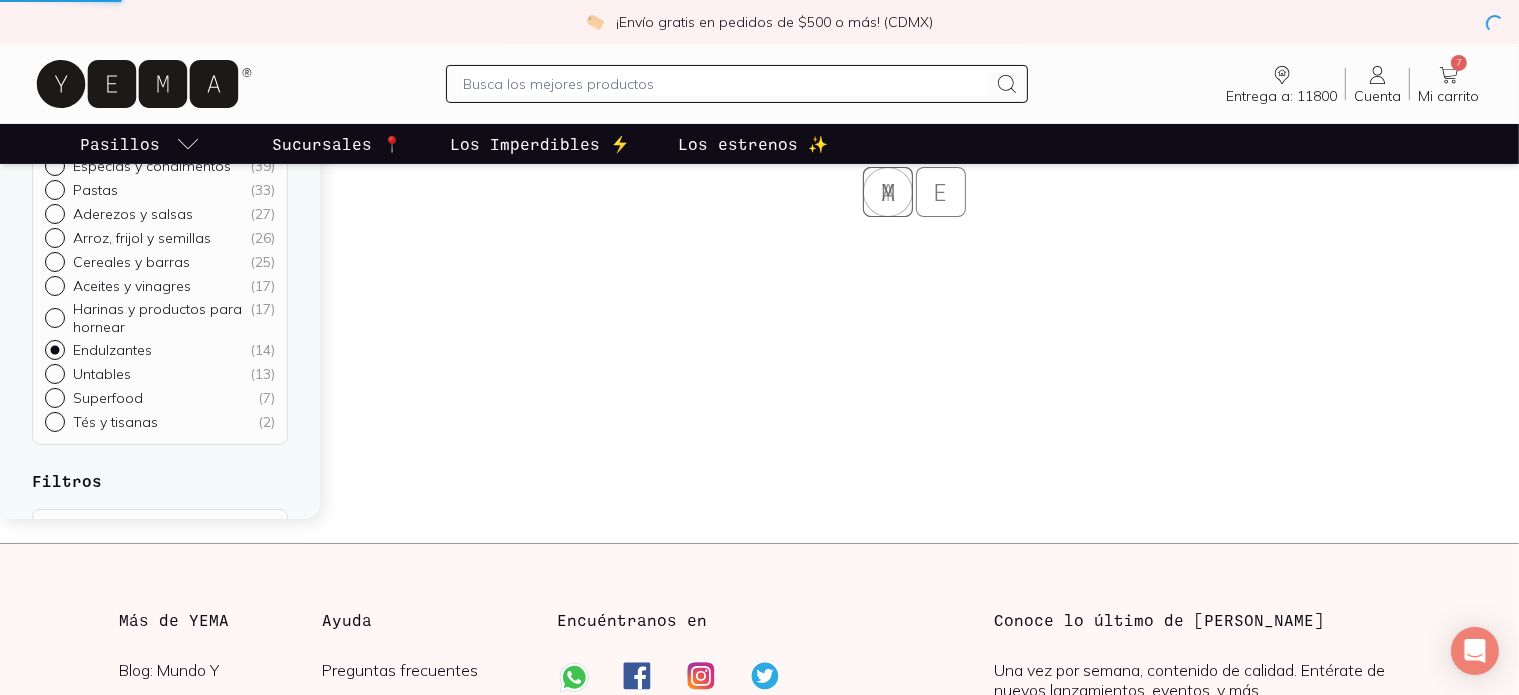 click on "Enlatados y conservas ( 41 )" at bounding box center (53, 140) 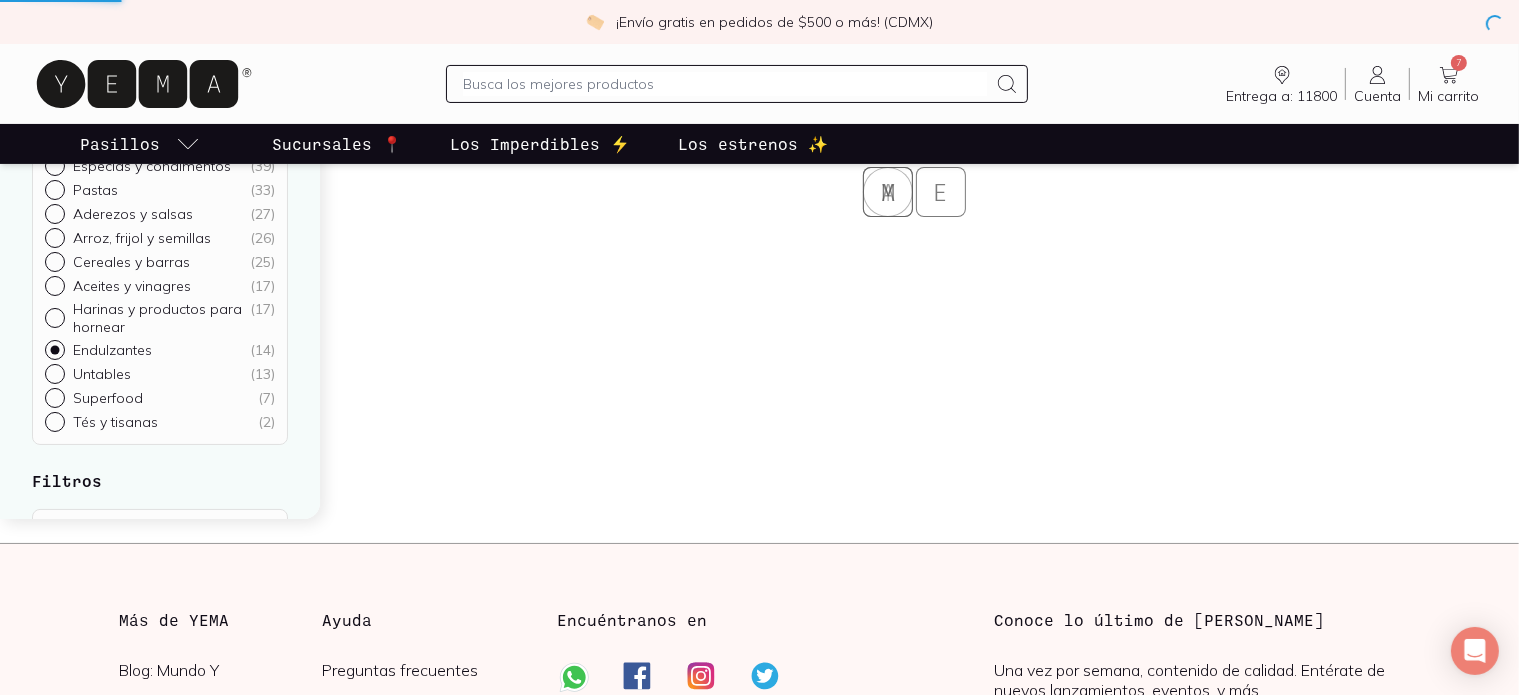 click on "Todo Despensa ( 253 )" at bounding box center (53, 116) 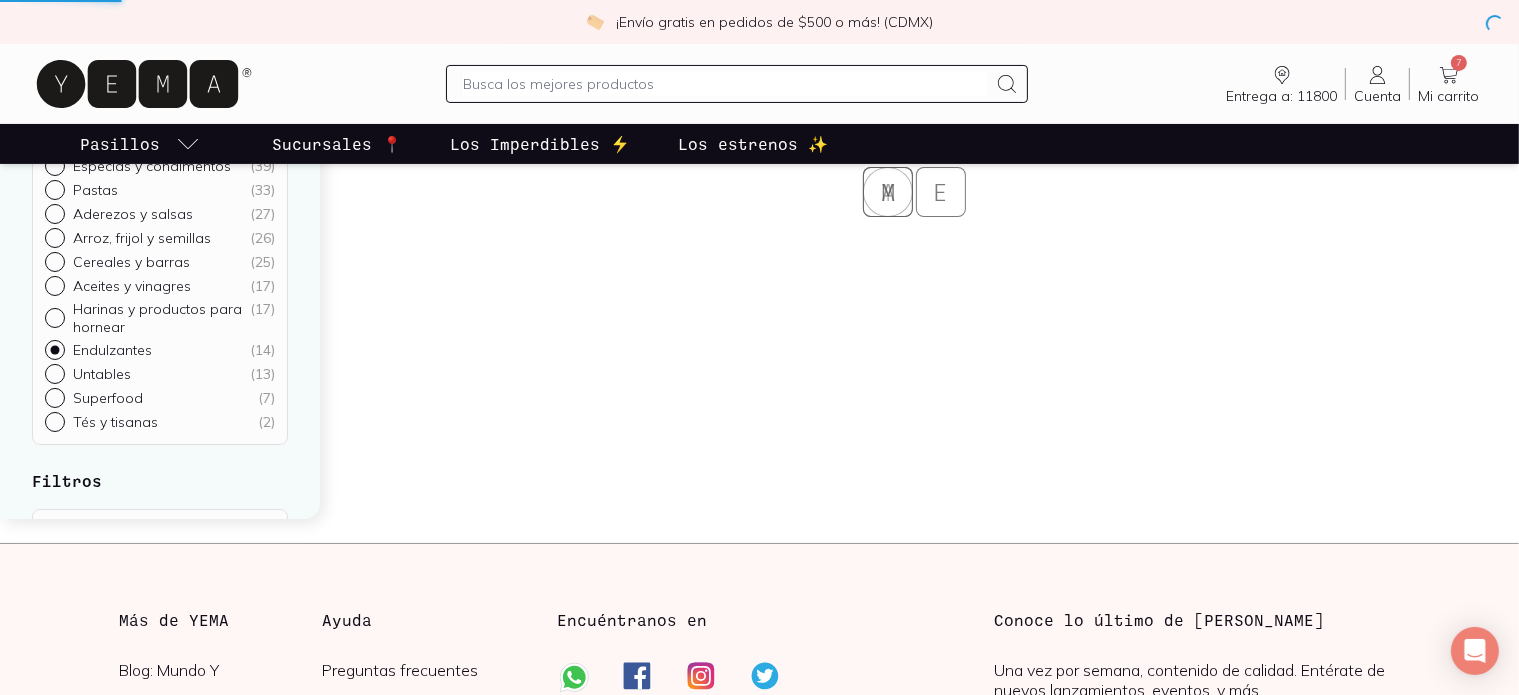 click on "Tés y tisanas ( 2 )" at bounding box center [53, 420] 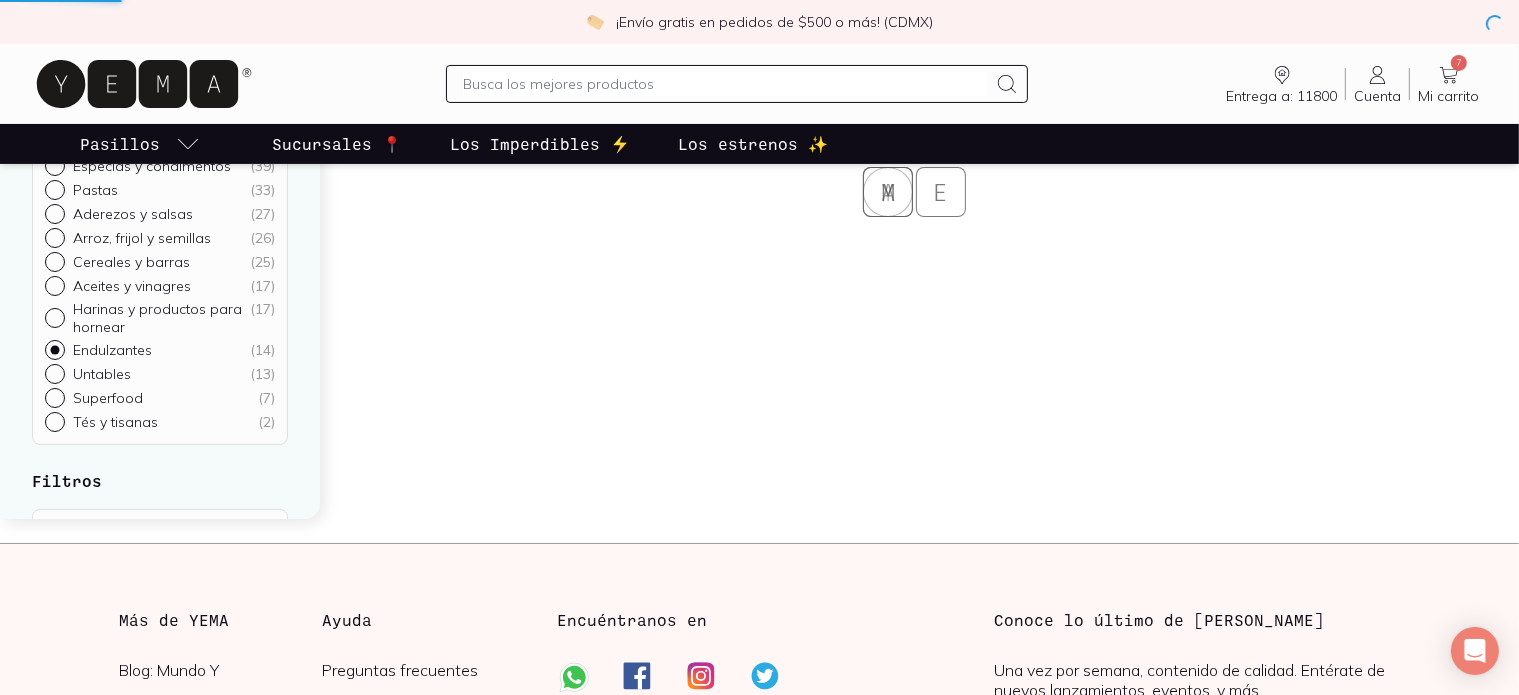 click on "Superfood ( 7 )" at bounding box center (53, 396) 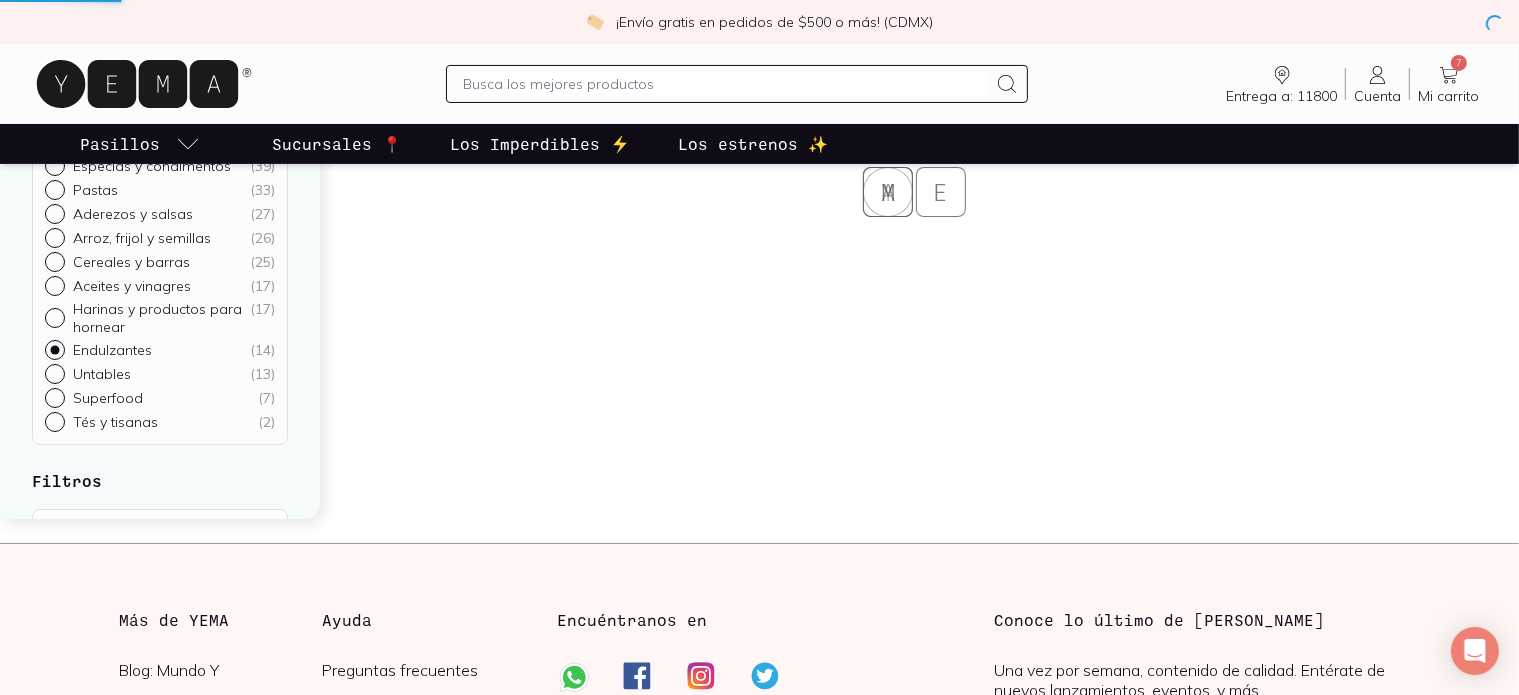 click on "Untables ( 13 )" at bounding box center (53, 372) 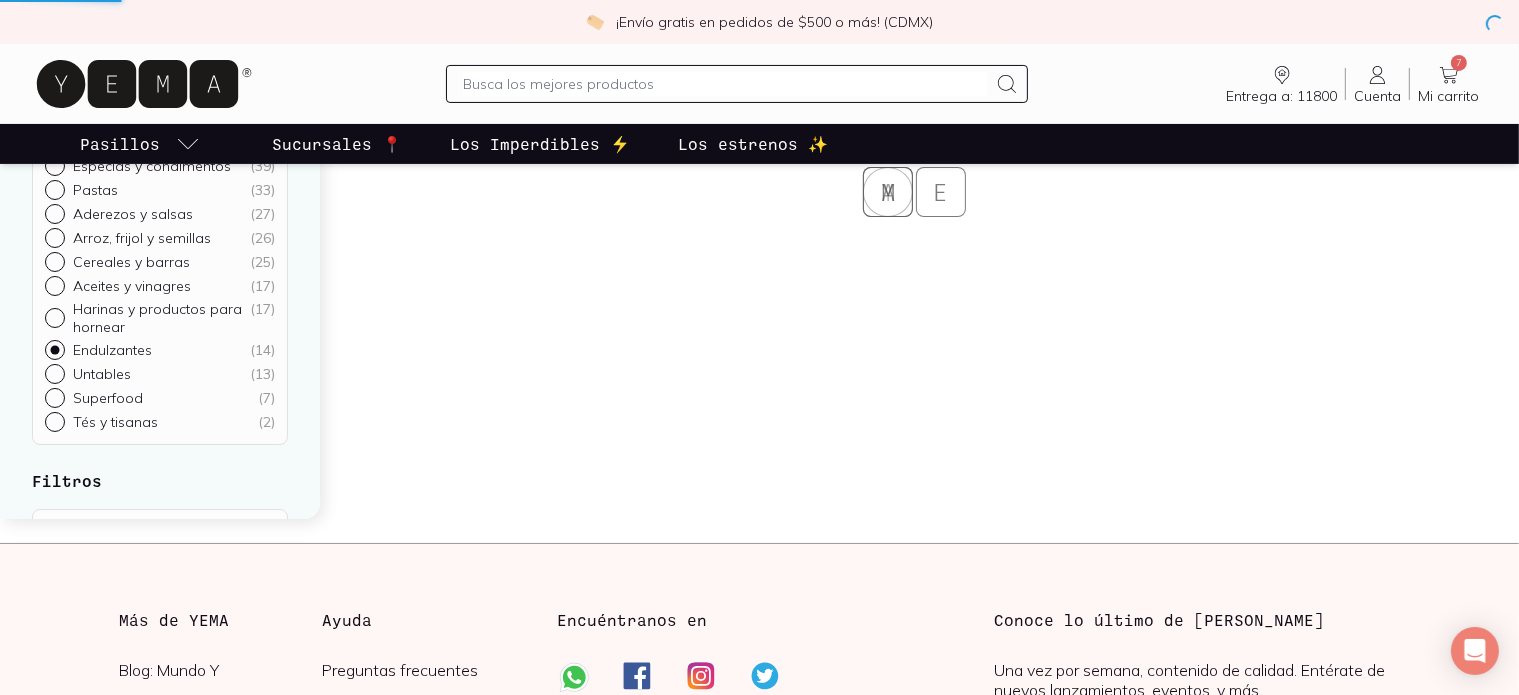 click on "Endulzantes ( 14 )" at bounding box center (53, 348) 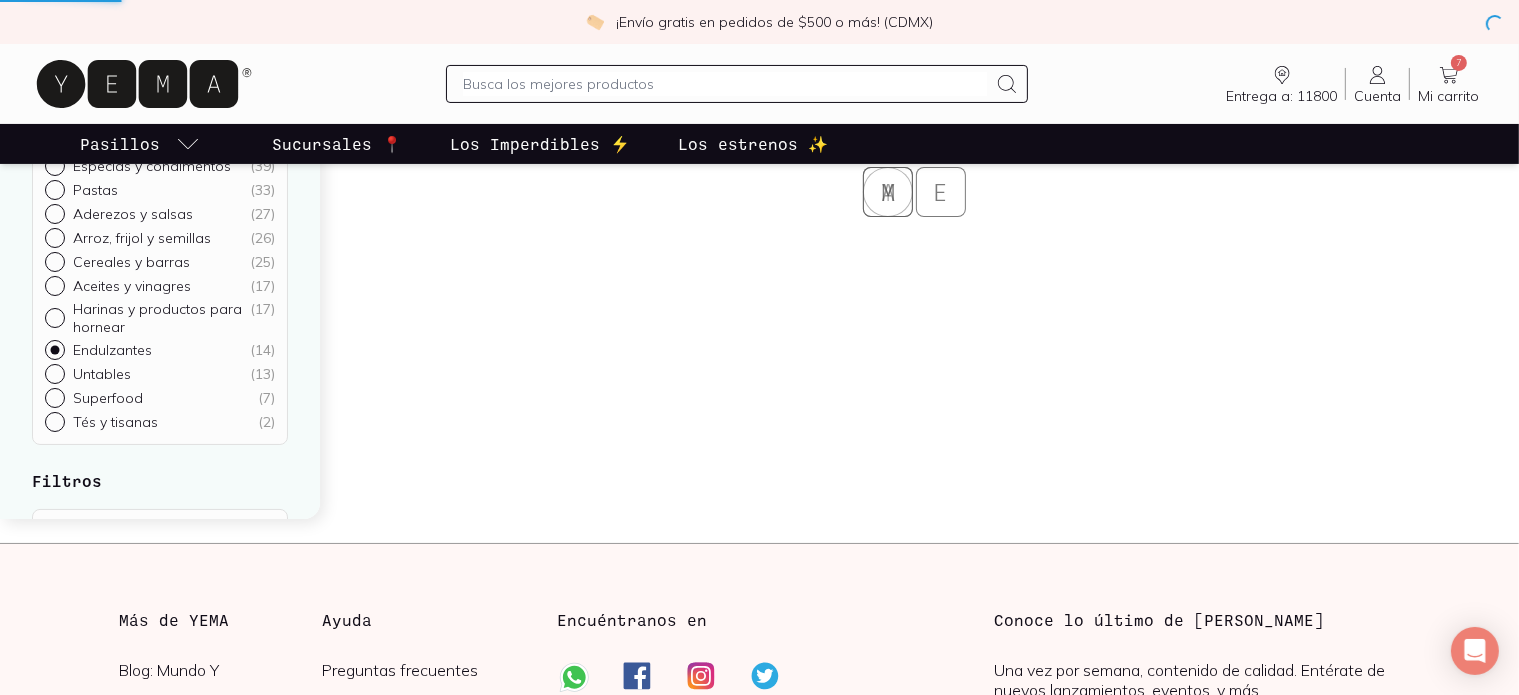 click on "Aceites y vinagres ( 17 )" at bounding box center [53, 284] 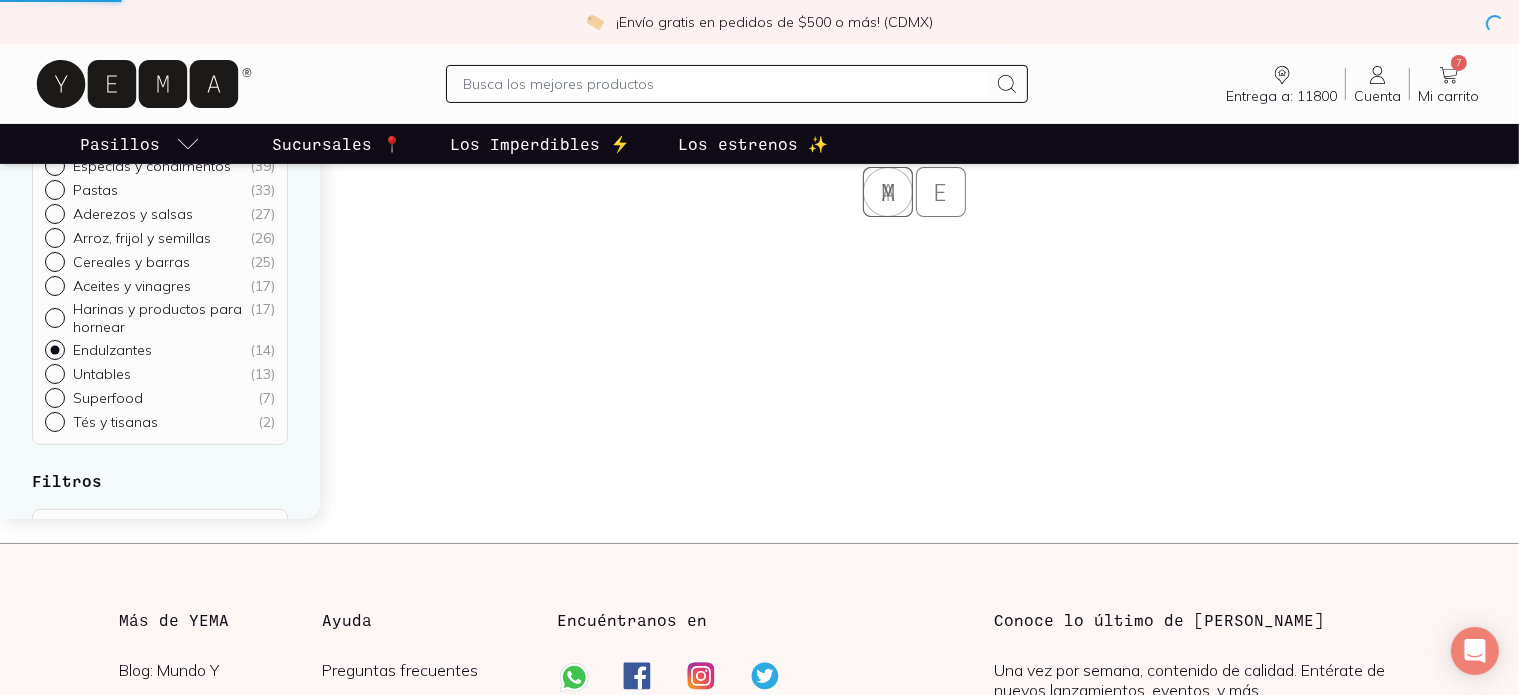 click on "Cereales y [PERSON_NAME] ( 25 )" at bounding box center (53, 260) 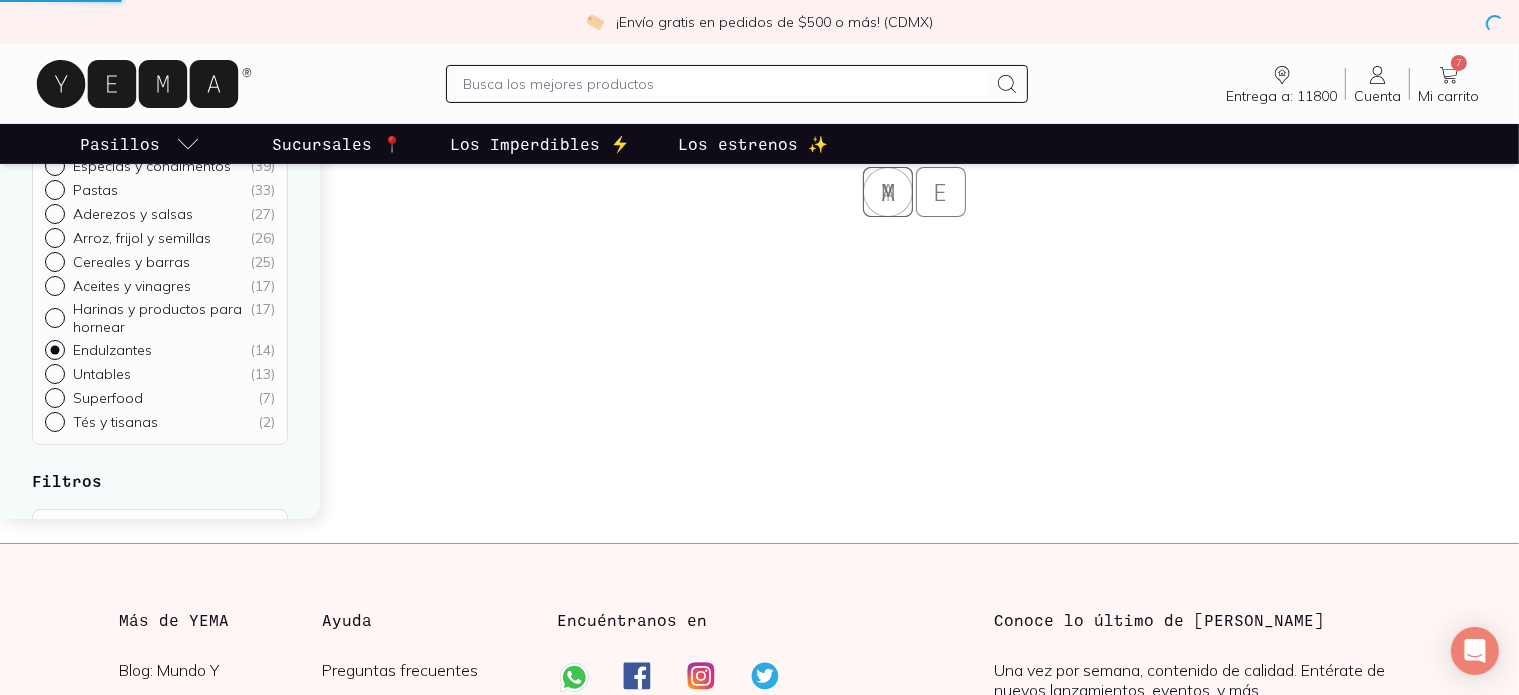 click on "Arroz, frijol y semillas ( 26 )" at bounding box center (53, 236) 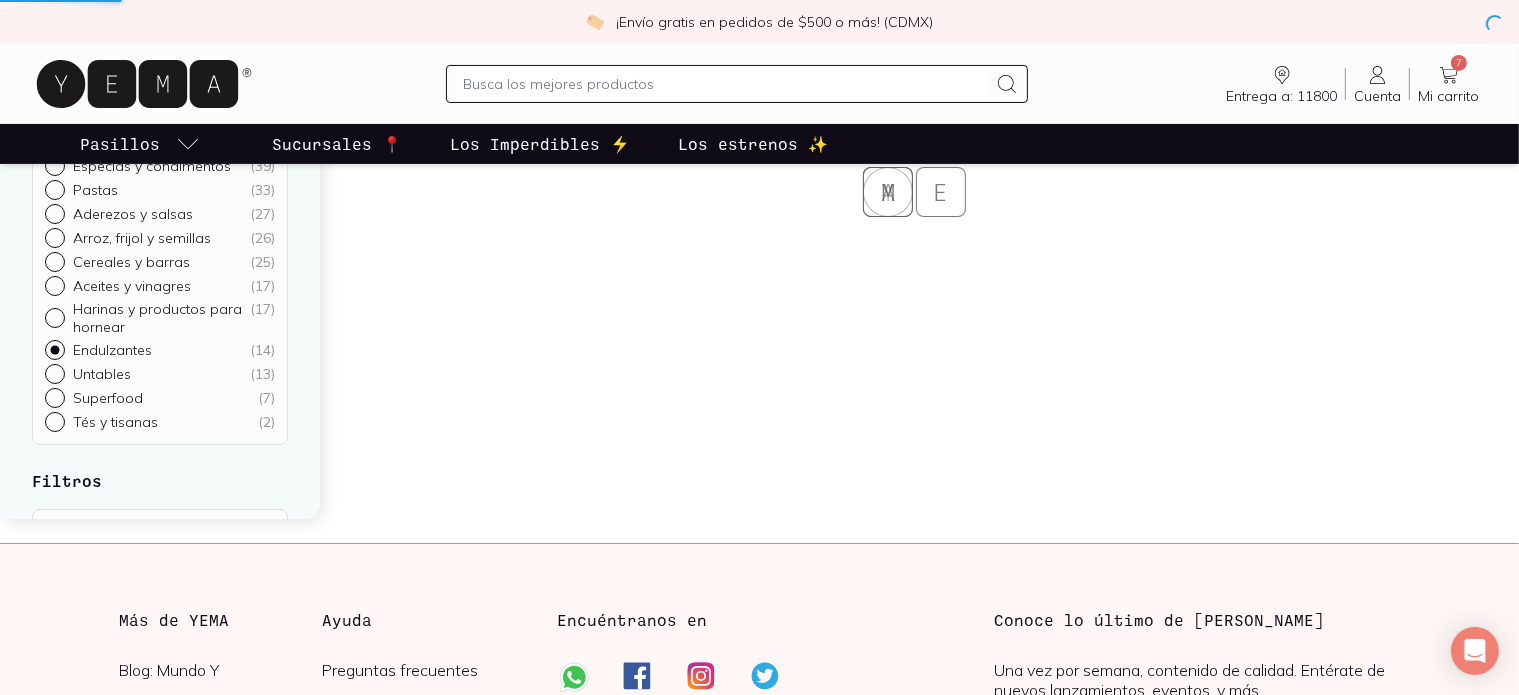click on "Aderezos y salsas ( 27 )" at bounding box center (53, 212) 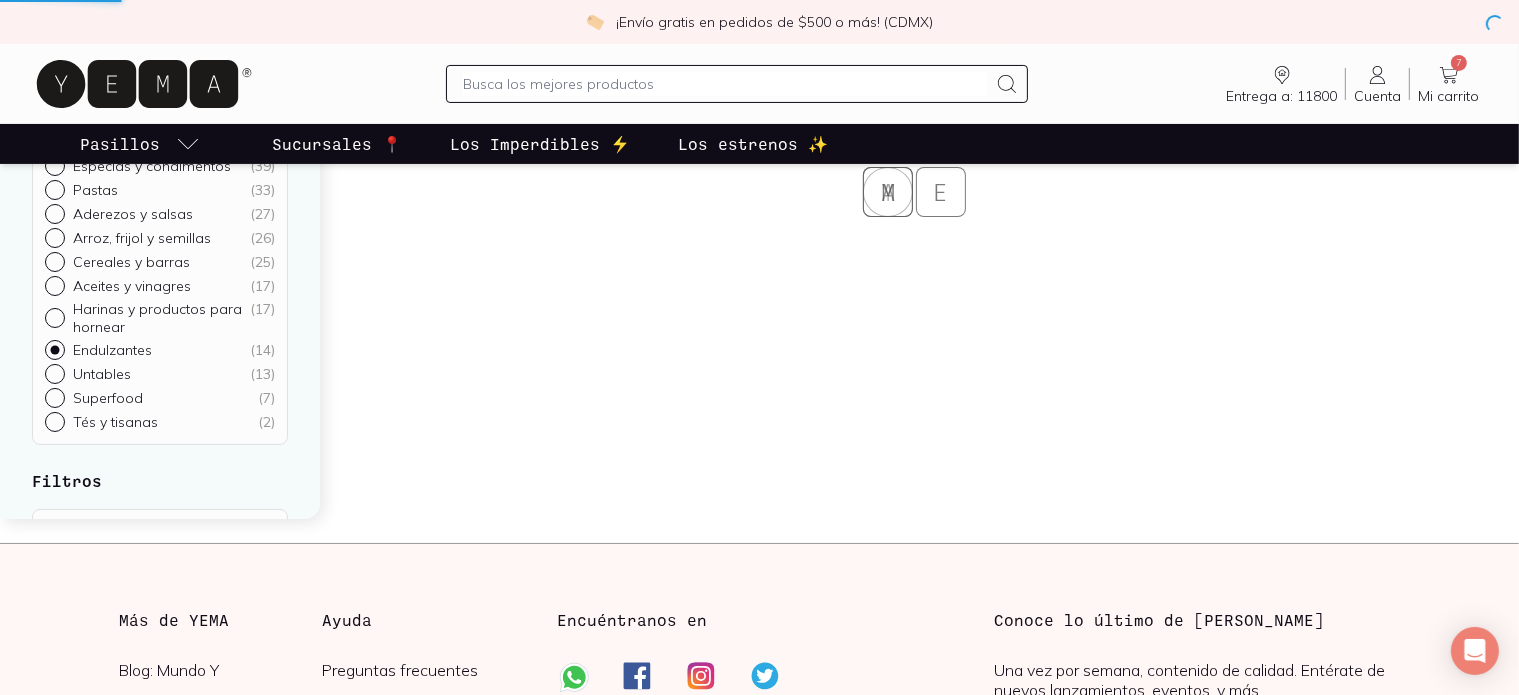 click on "Pastas ( 33 )" at bounding box center [53, 188] 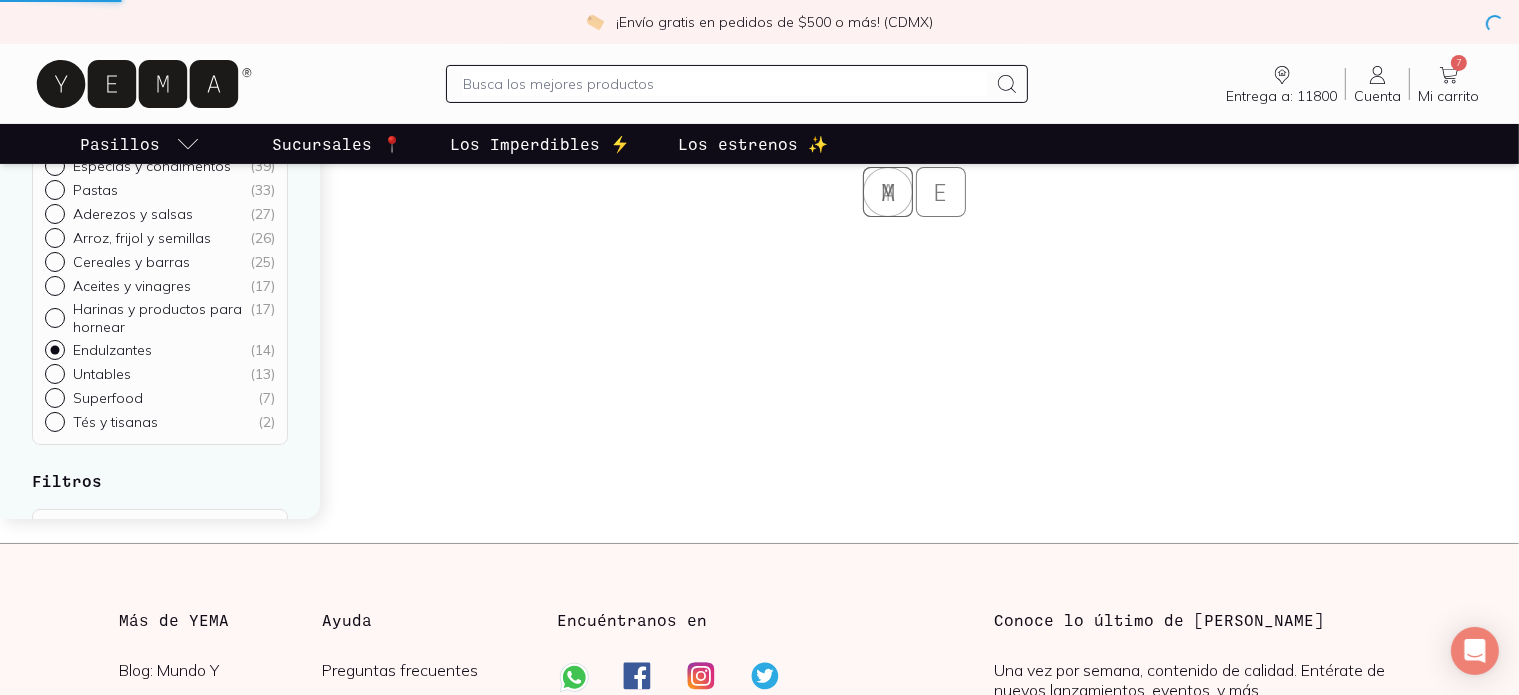 click on "Especias y condimentos ( 39 )" at bounding box center [53, 164] 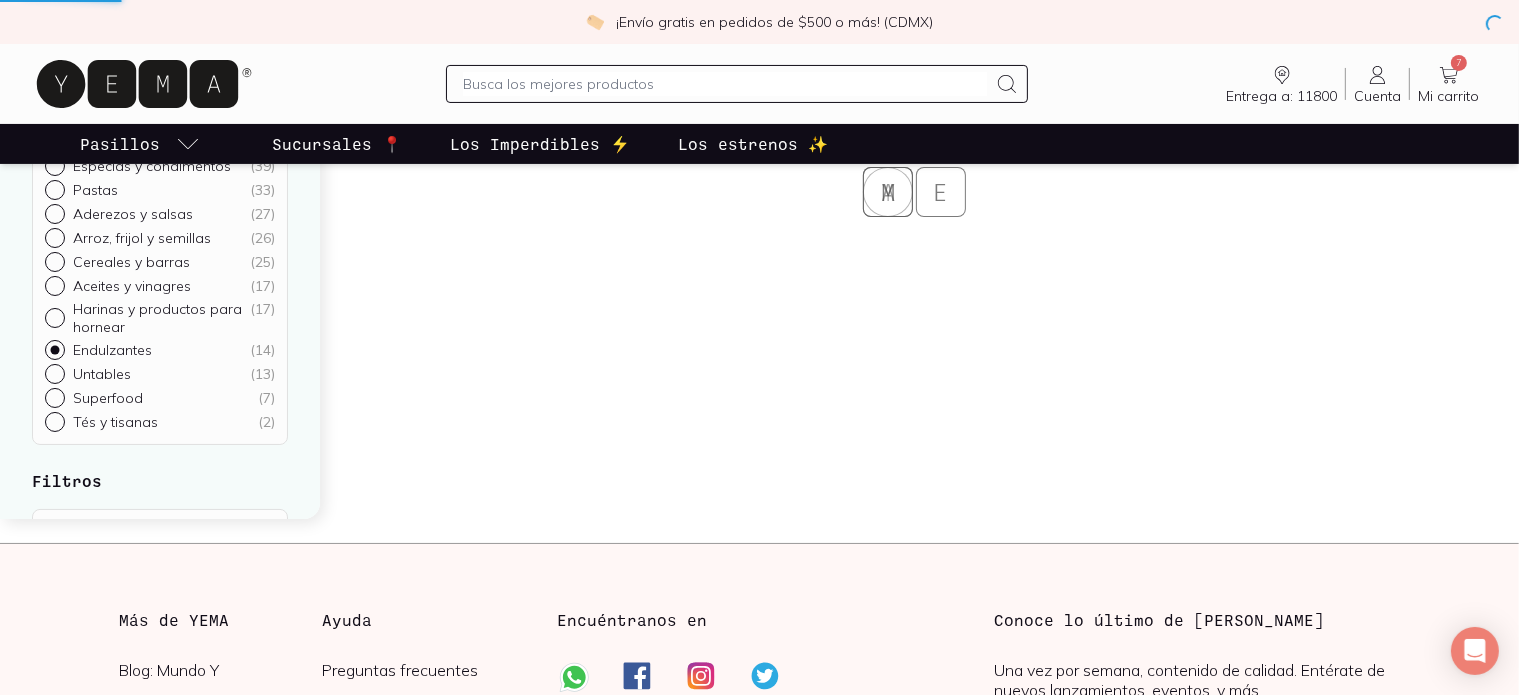 click on "Enlatados y conservas ( 41 )" at bounding box center [53, 140] 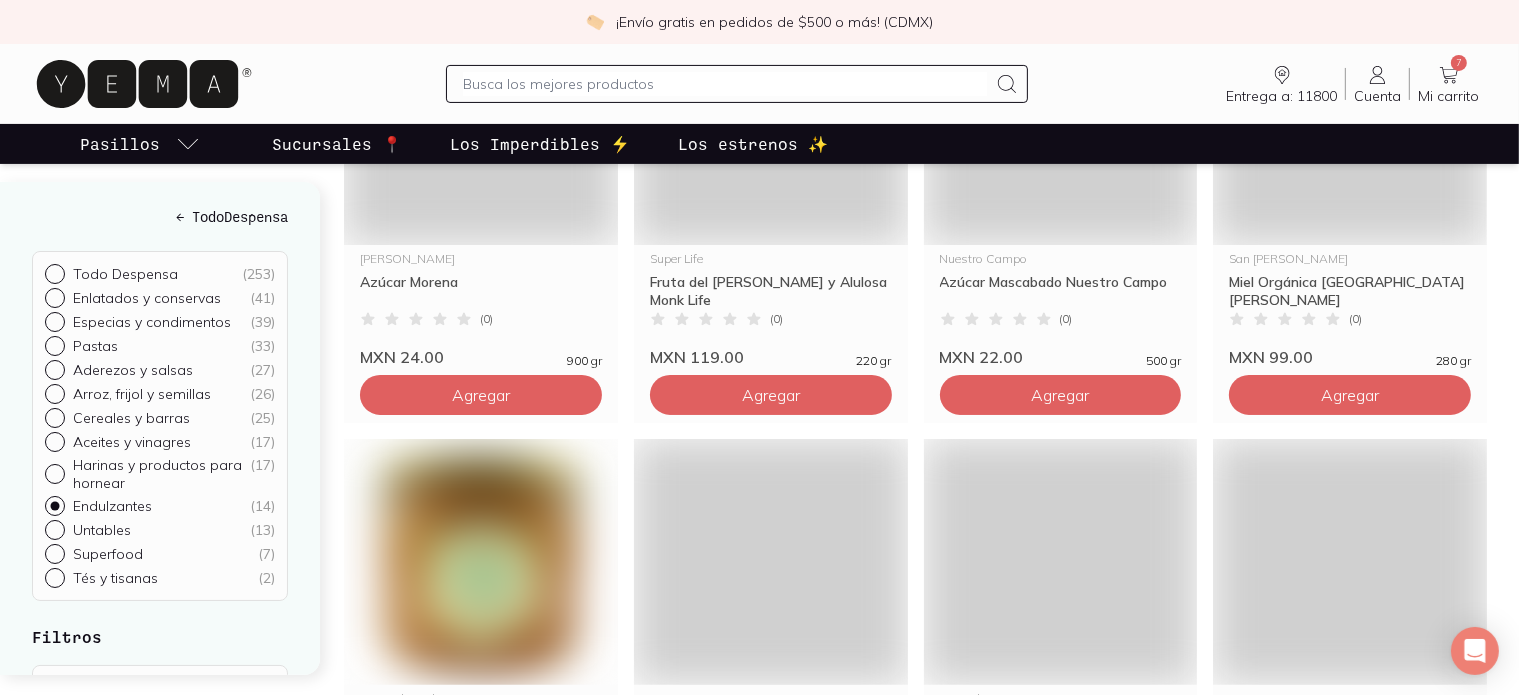 radio on "false" 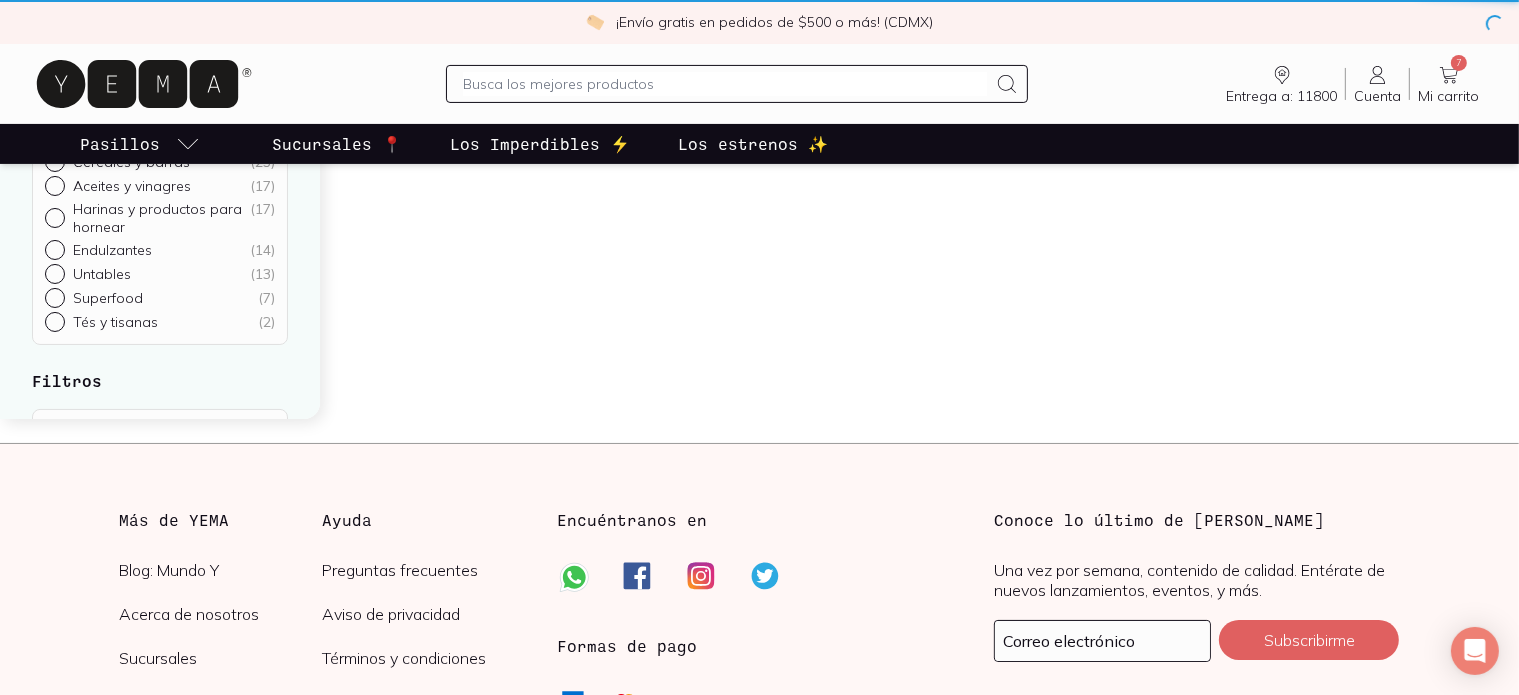 scroll, scrollTop: 0, scrollLeft: 0, axis: both 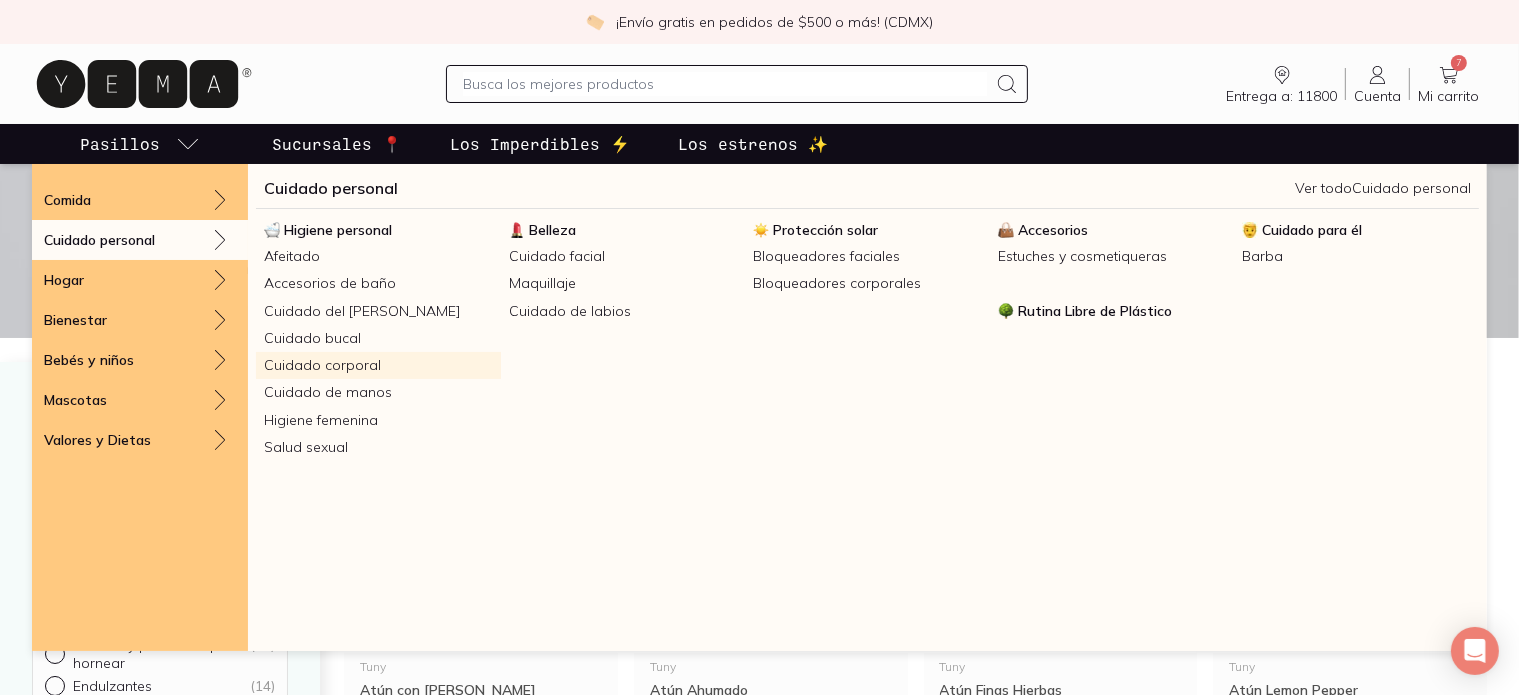click on "Cuidado corporal" at bounding box center (378, 365) 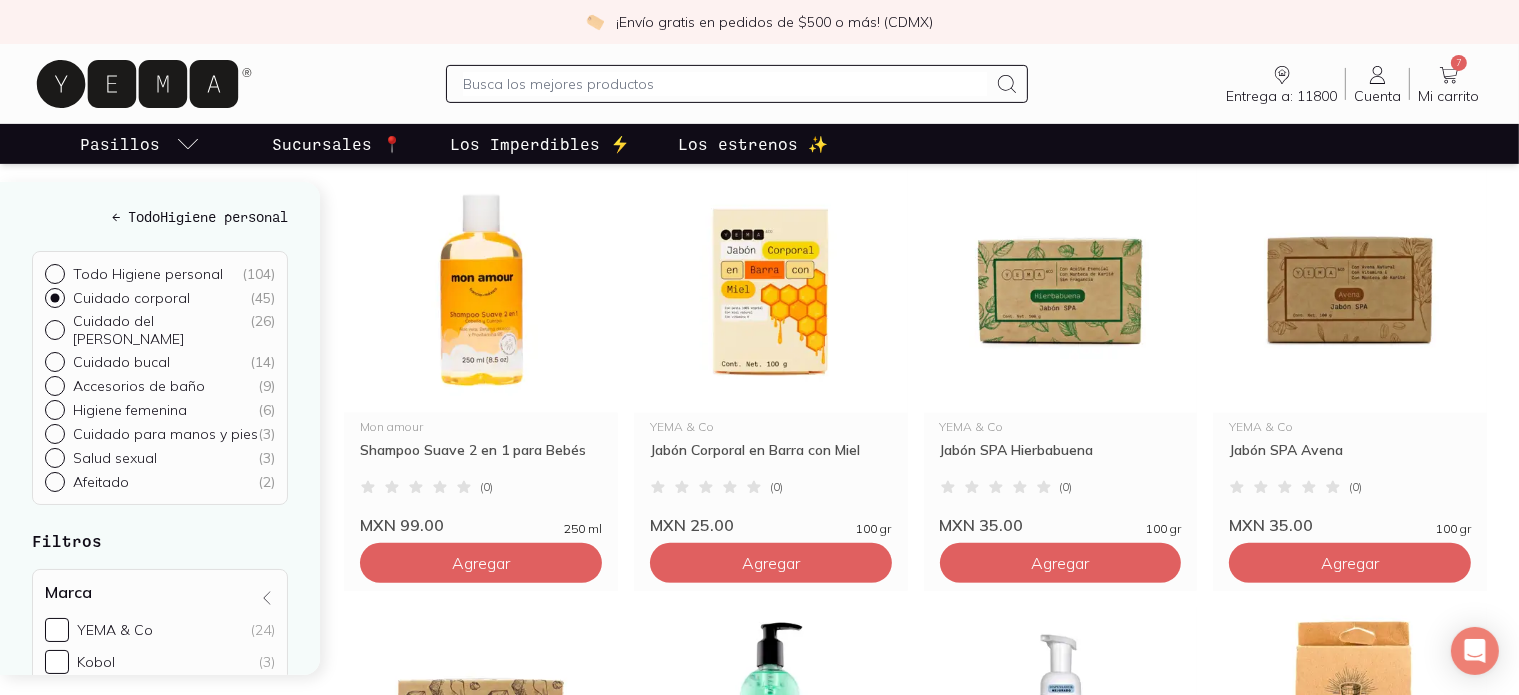 scroll, scrollTop: 736, scrollLeft: 0, axis: vertical 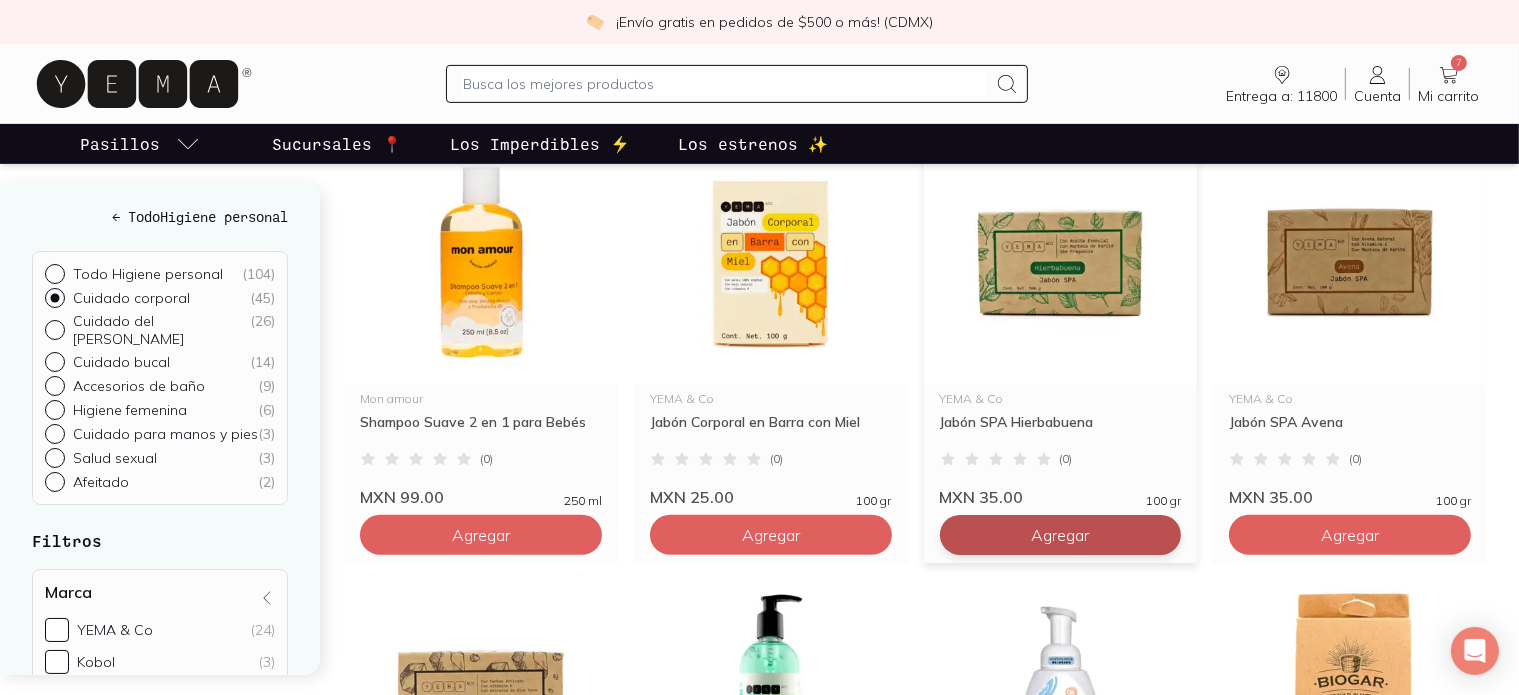 click on "Agregar" at bounding box center [481, 95] 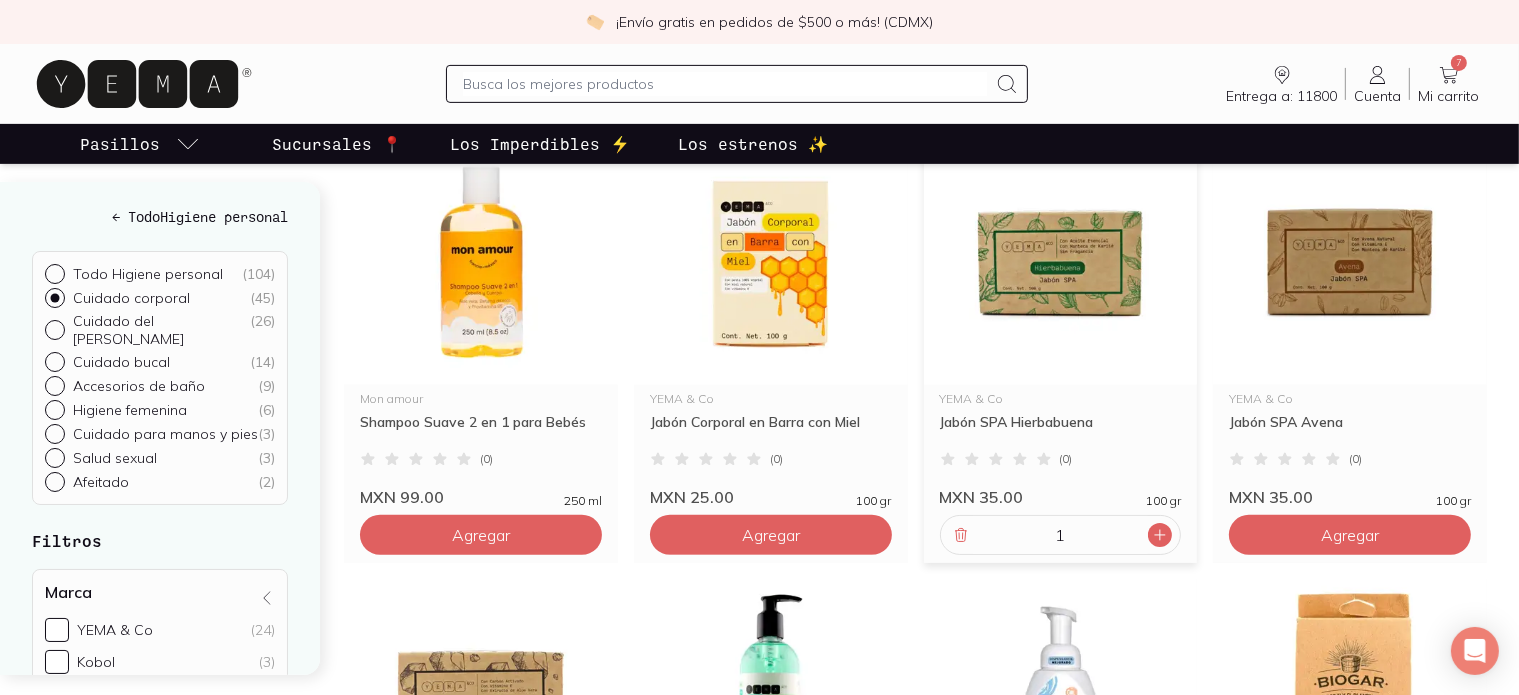 click 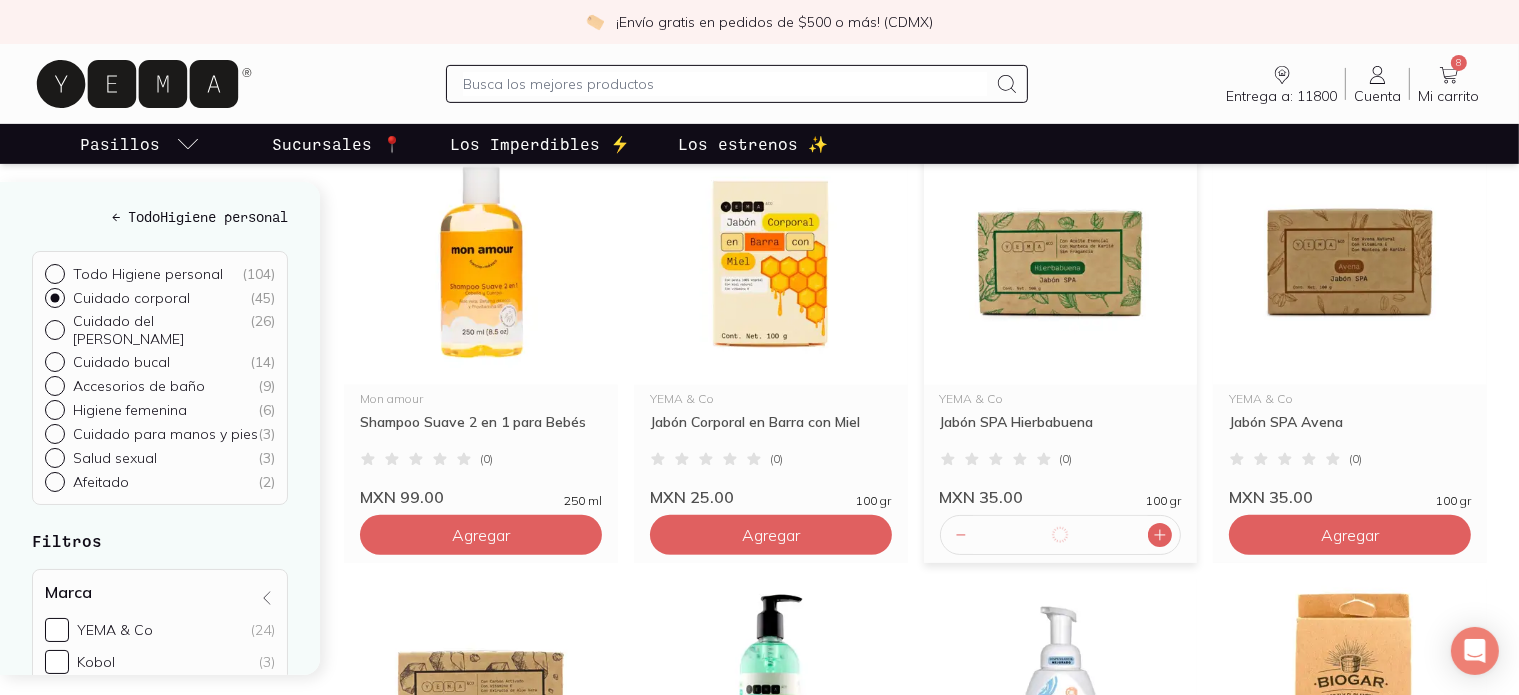 type on "2" 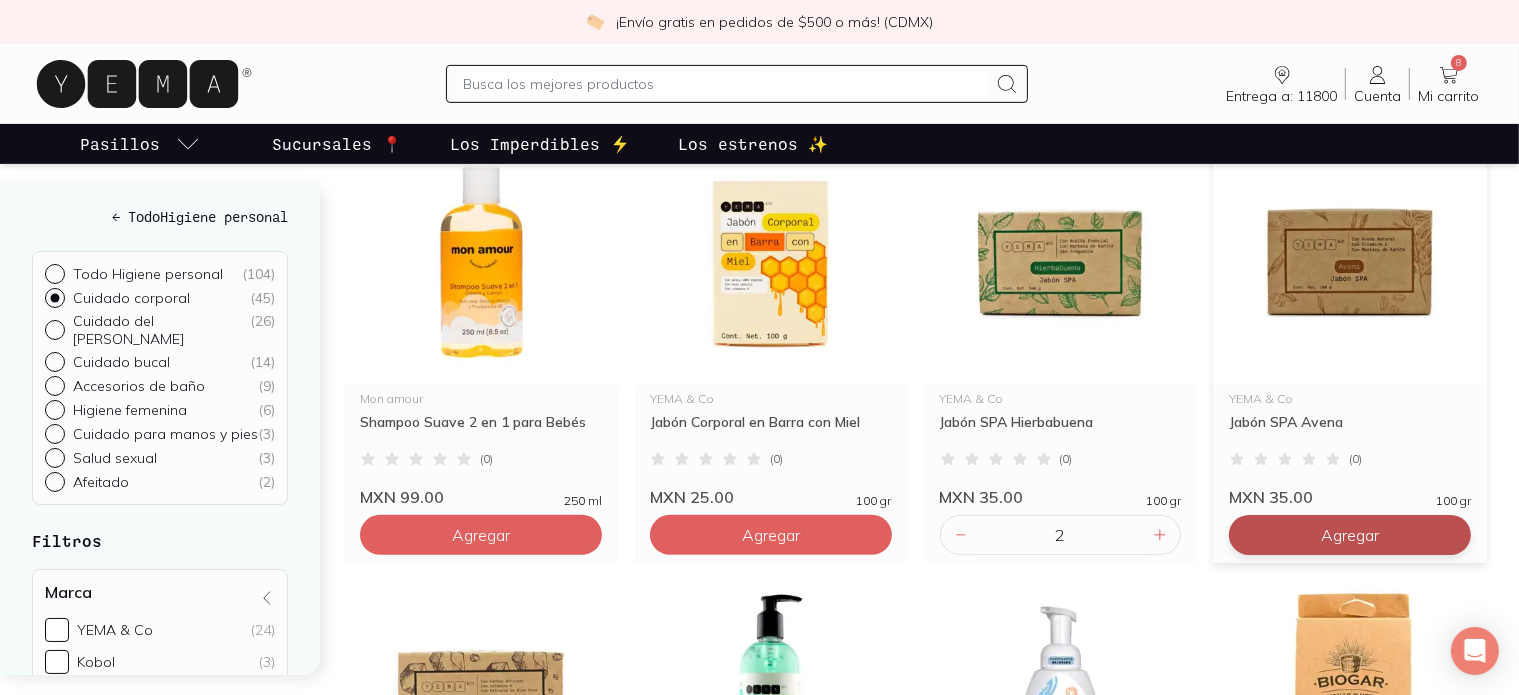 click on "Agregar" at bounding box center (481, 95) 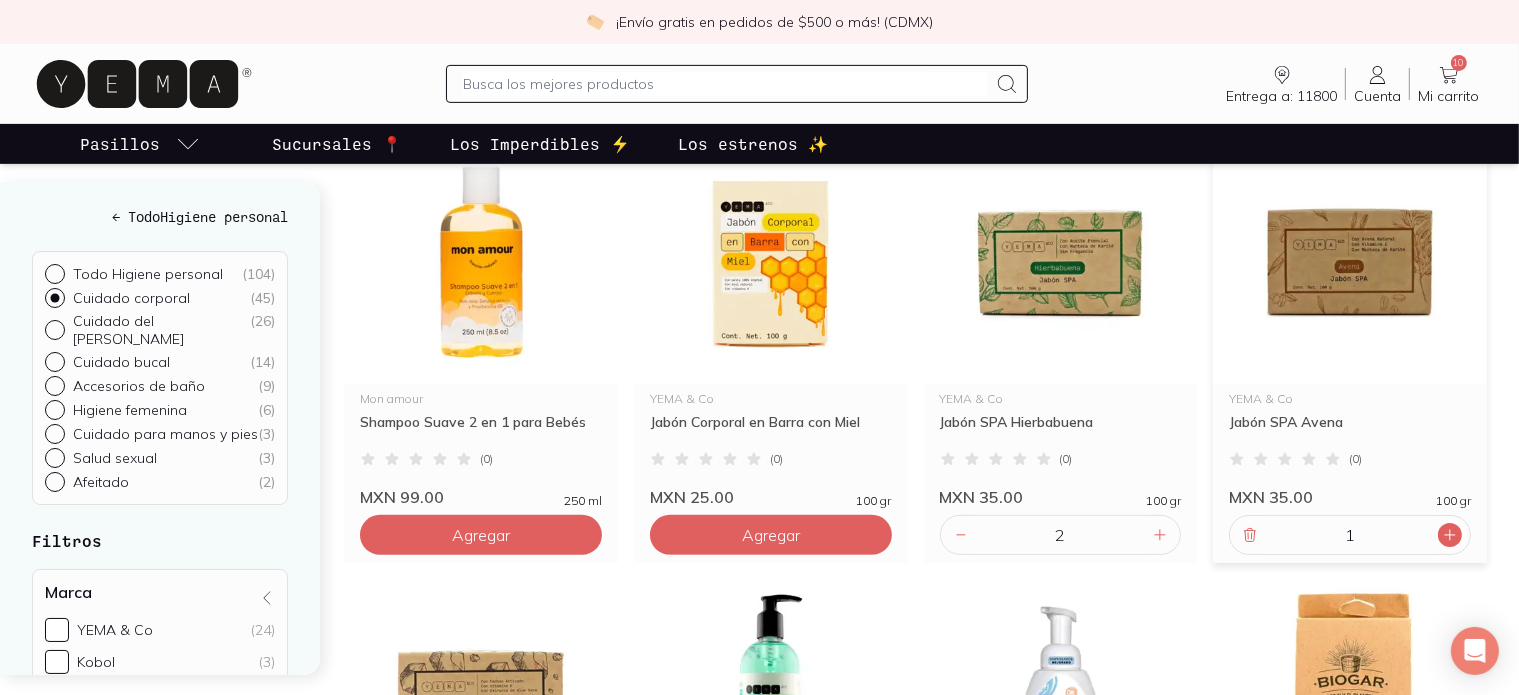 click 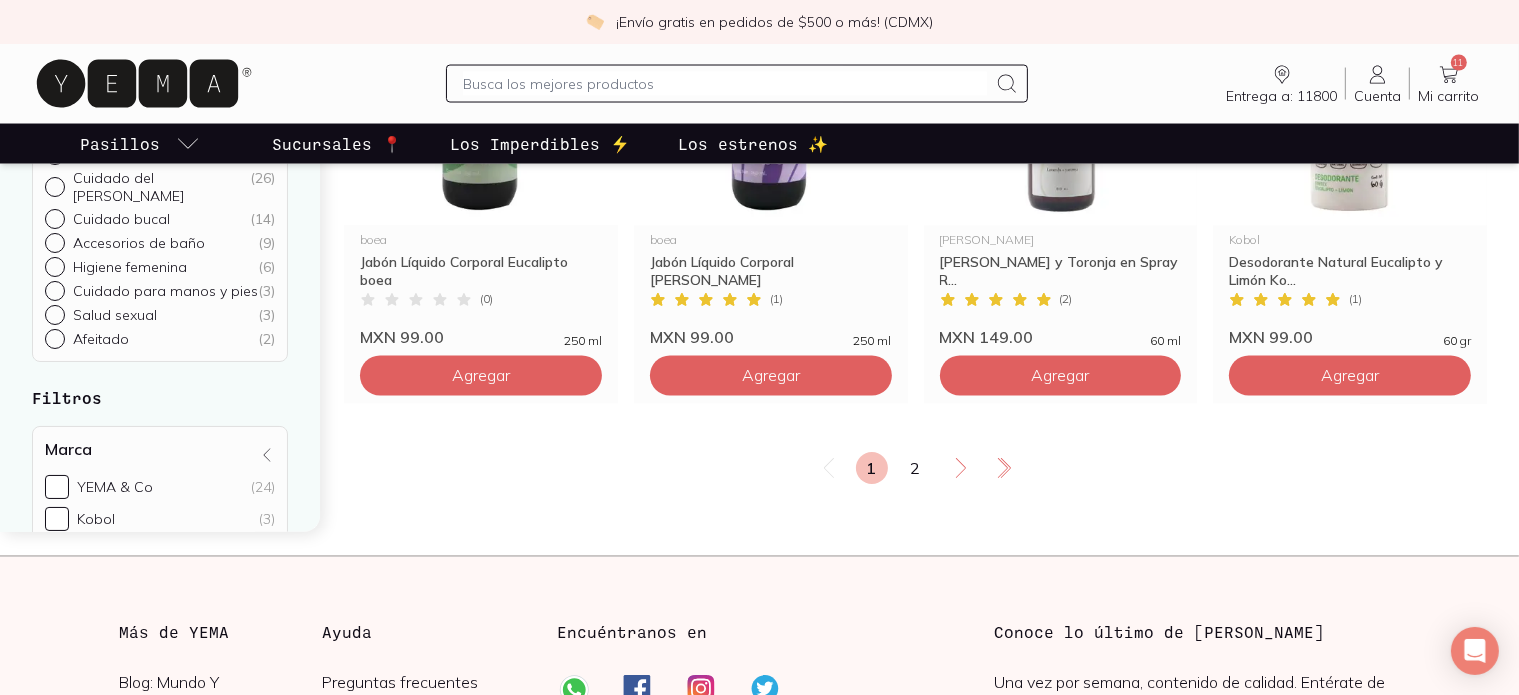 scroll, scrollTop: 3546, scrollLeft: 0, axis: vertical 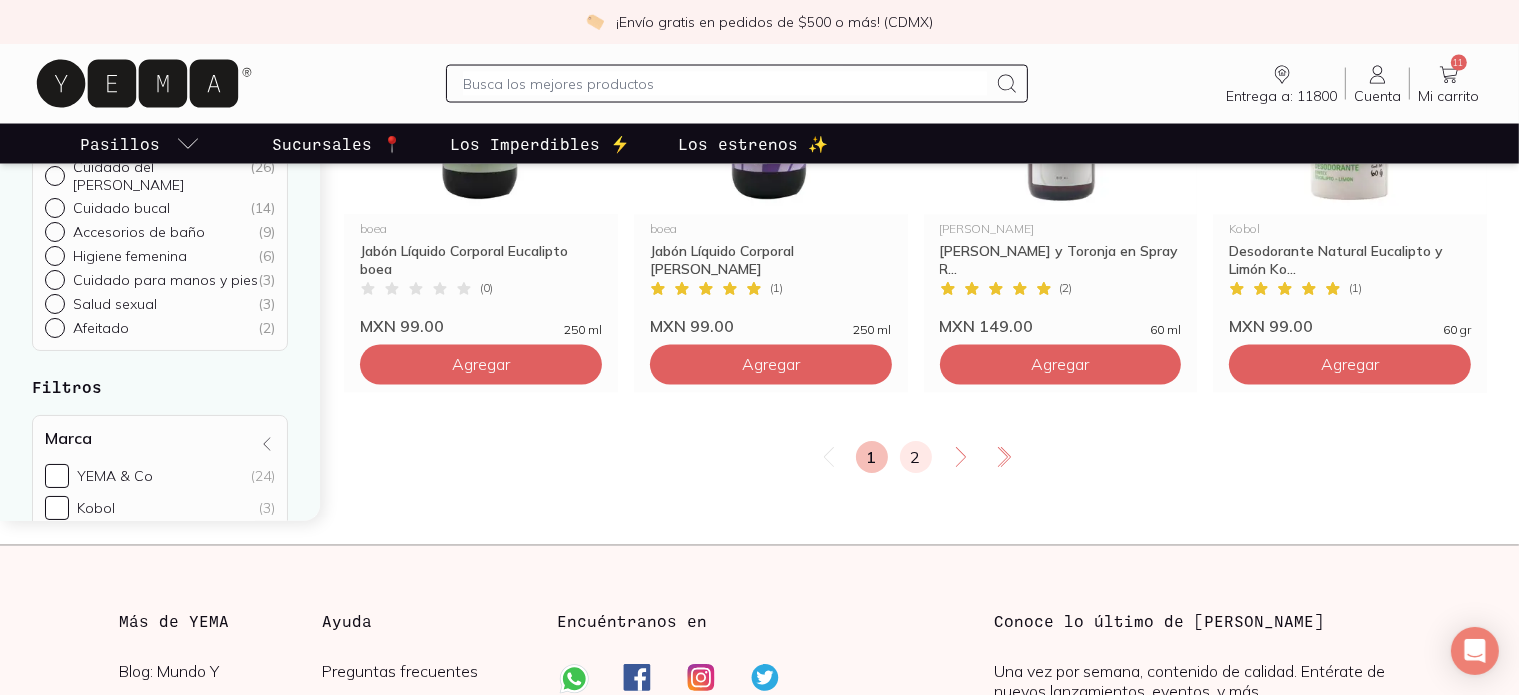 click on "2" at bounding box center (916, 457) 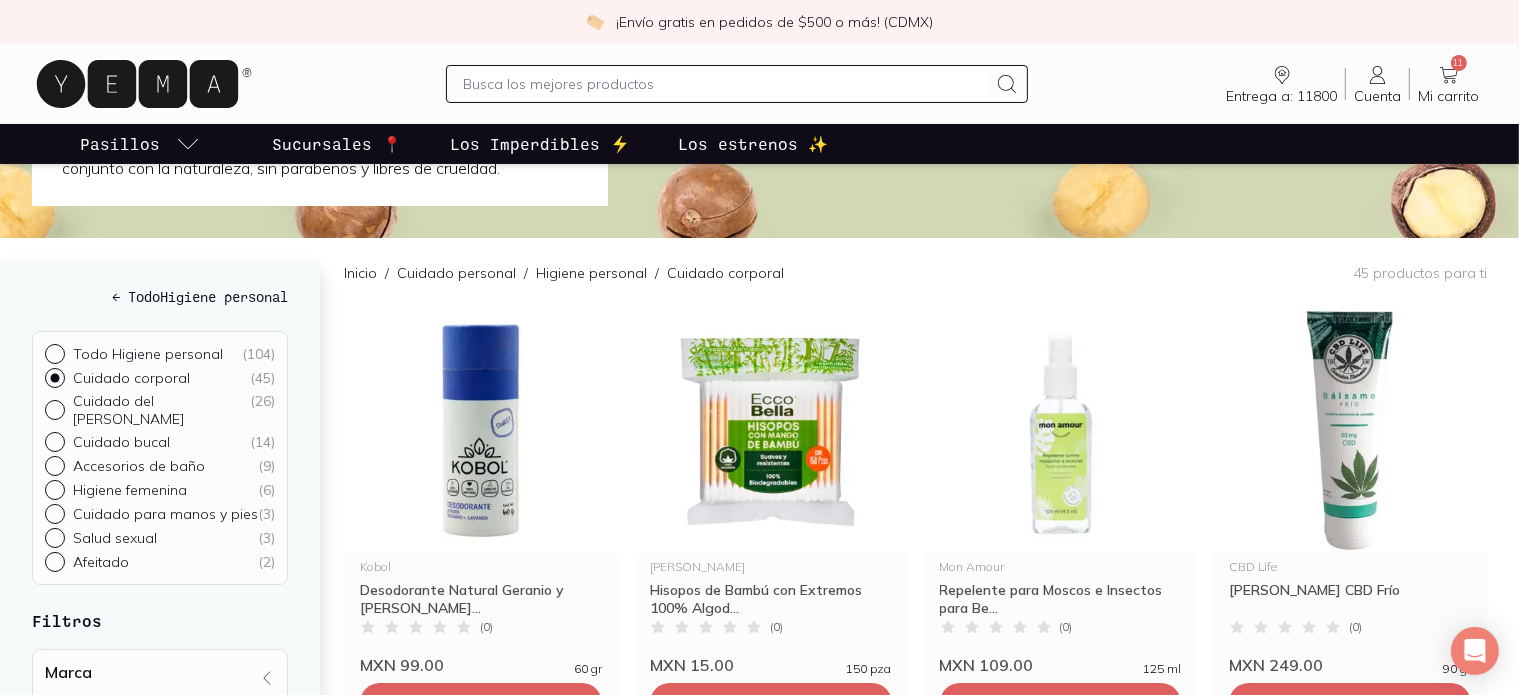 scroll, scrollTop: 0, scrollLeft: 0, axis: both 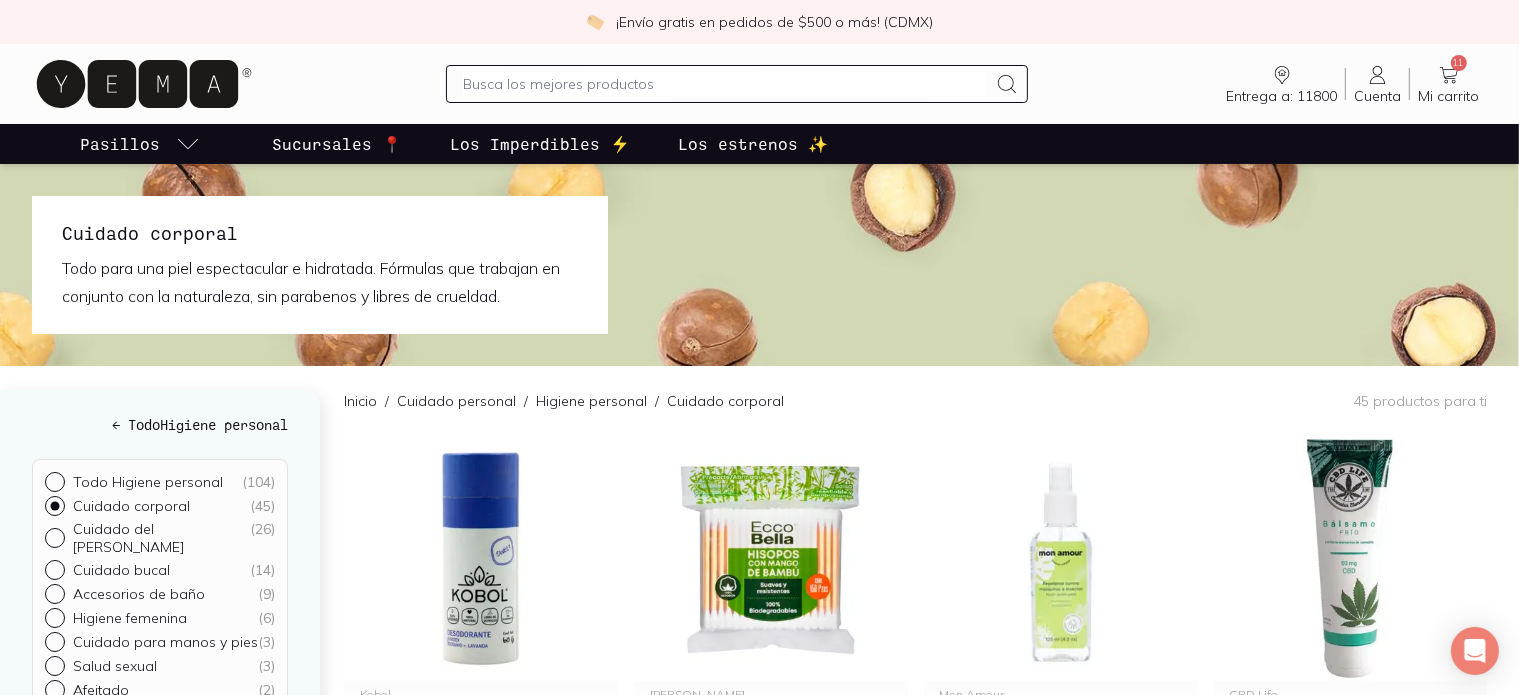 click on "Cuidado para manos y pies ( 3 )" at bounding box center (53, 640) 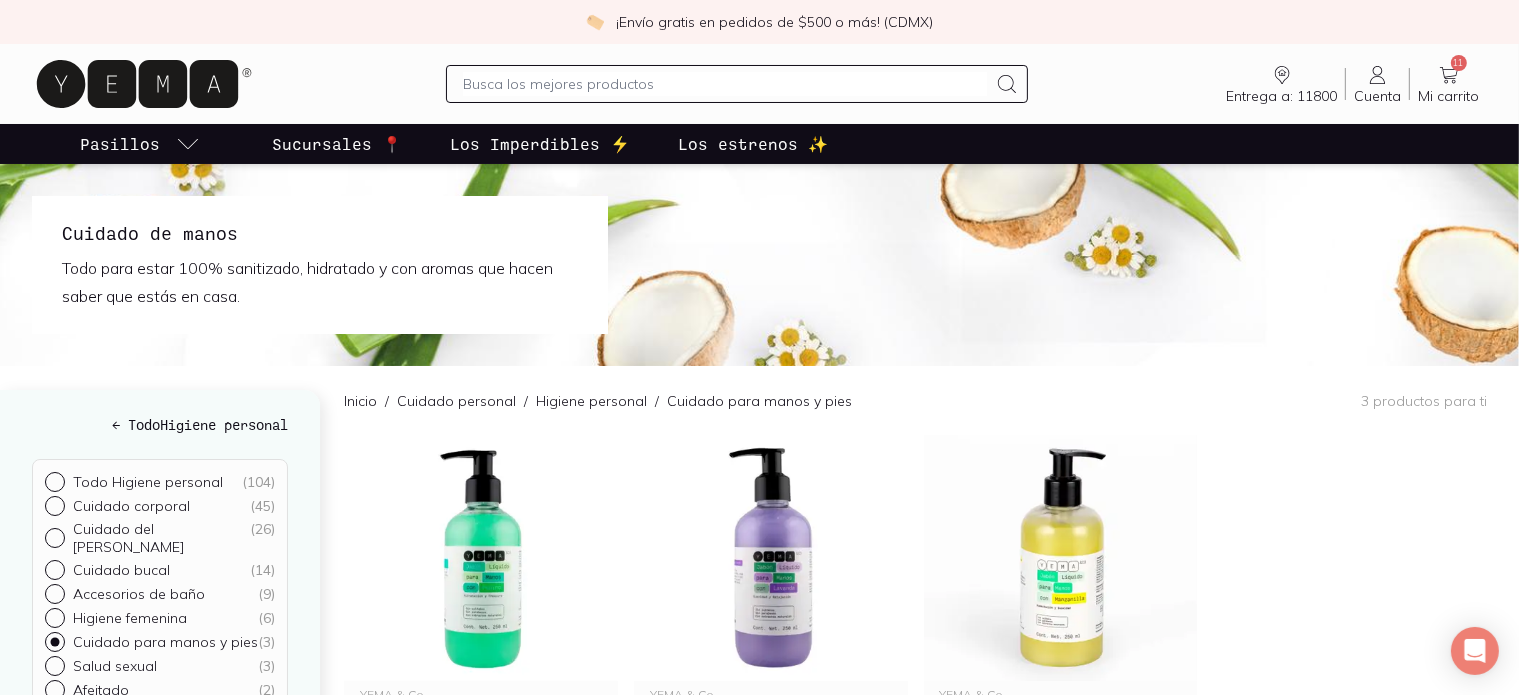click on "Salud sexual ( 3 )" at bounding box center [53, 664] 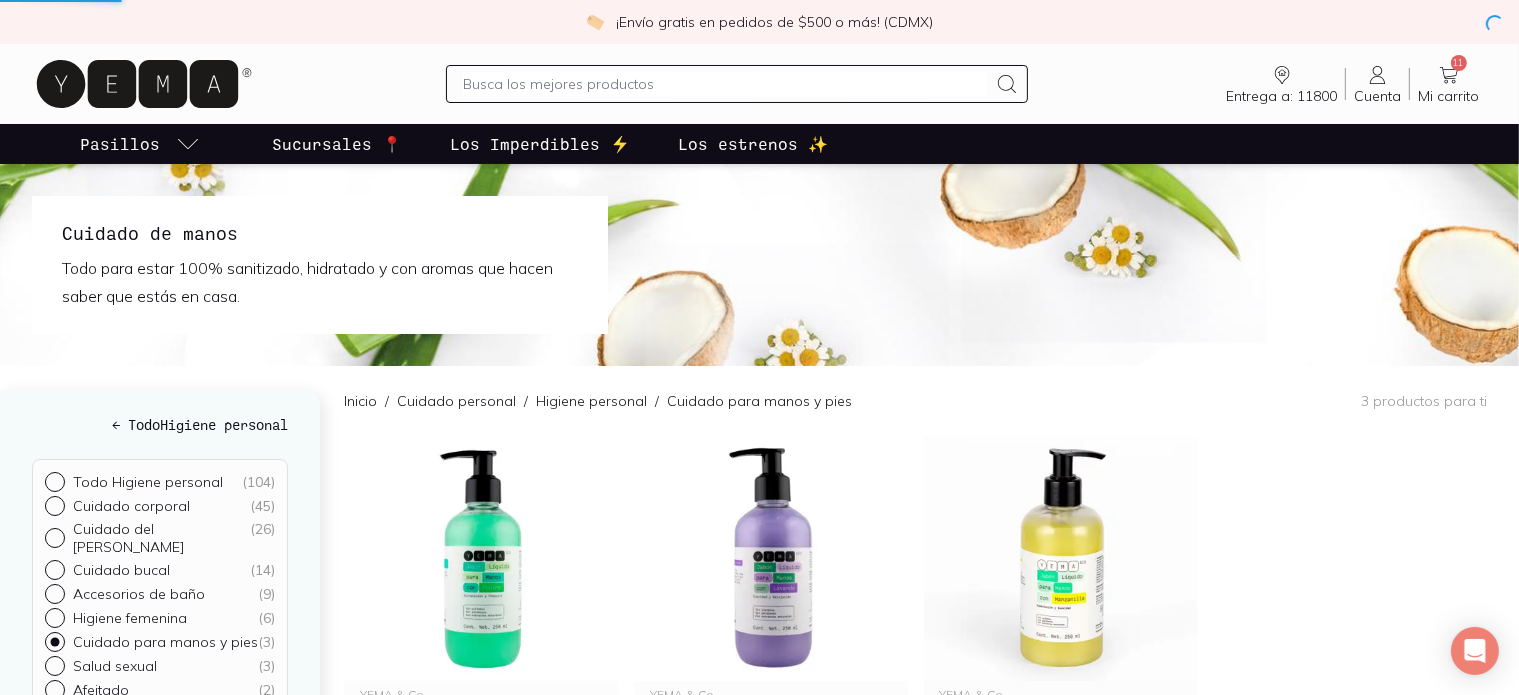 click on "Afeitado ( 2 )" at bounding box center [53, 688] 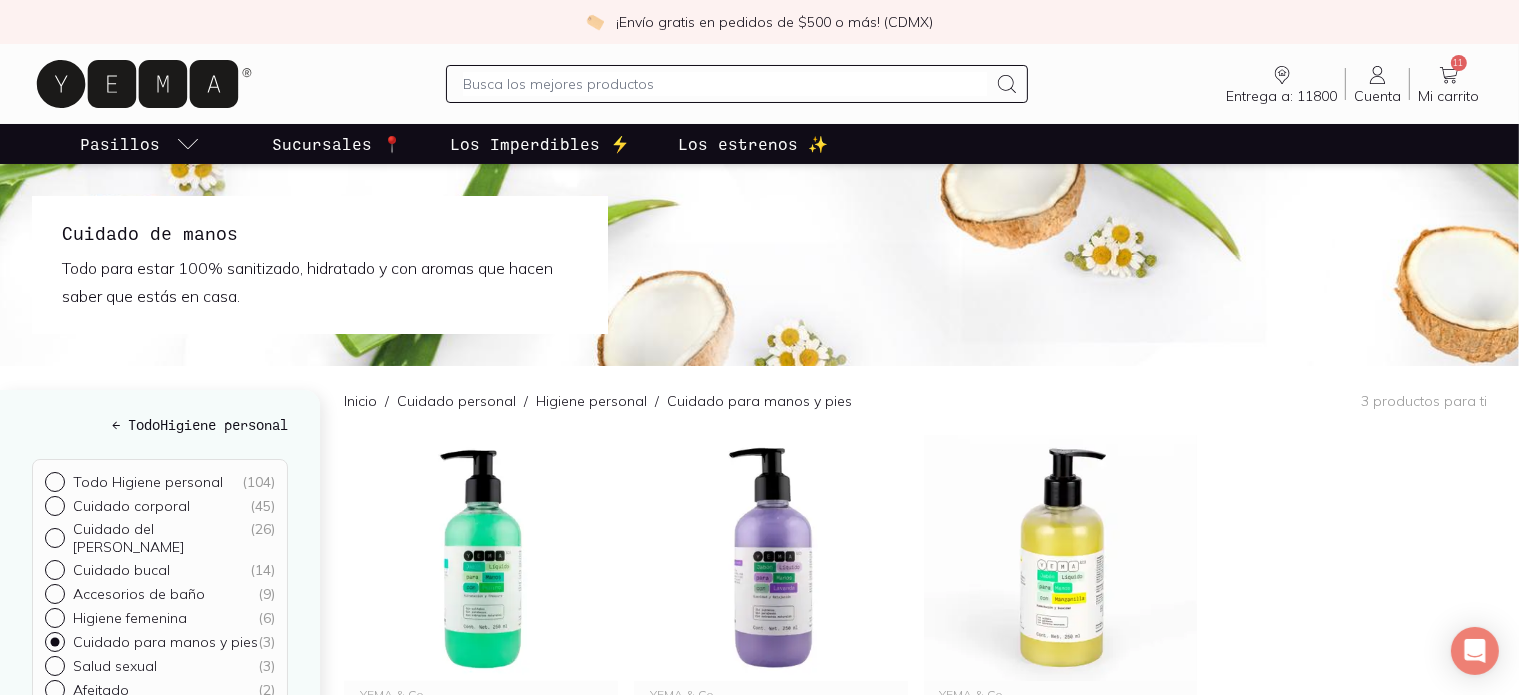 click on "Todo Higiene personal ( 104 )" at bounding box center [53, 480] 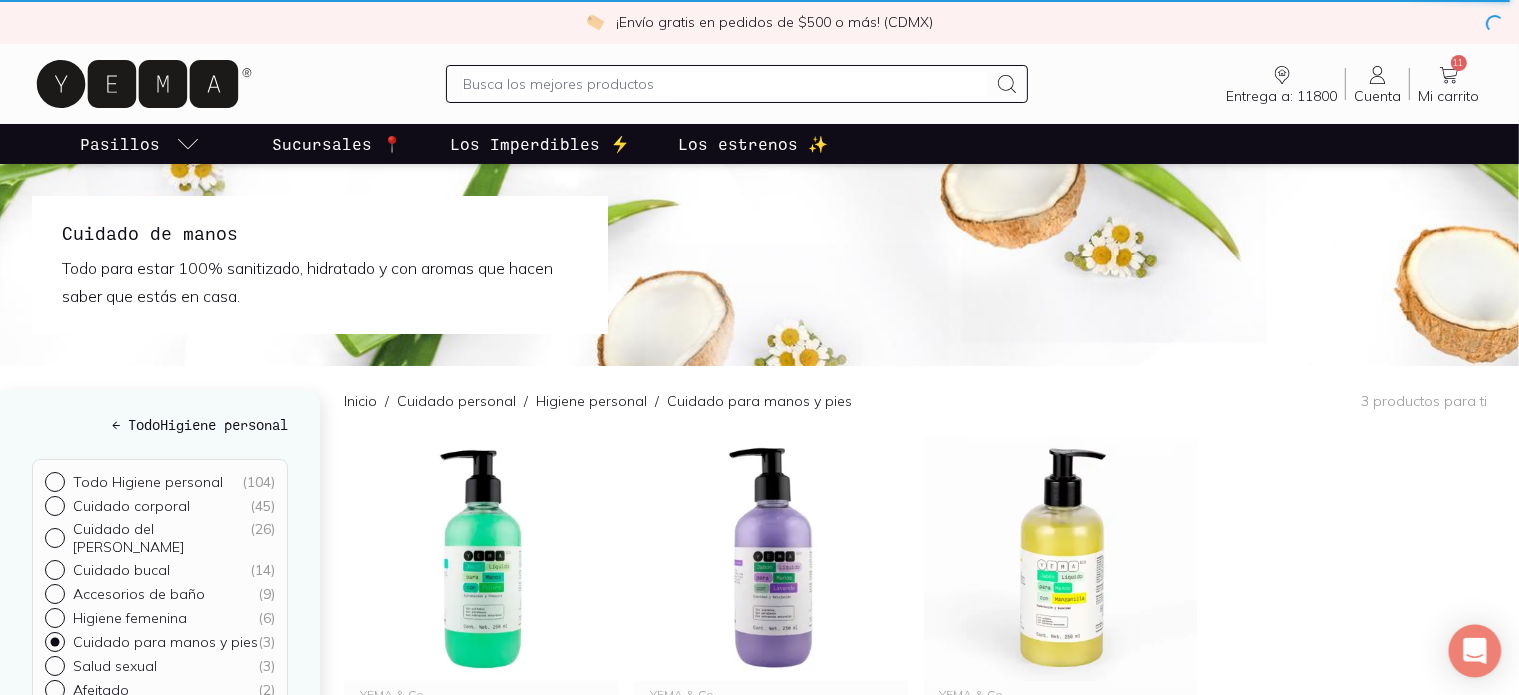 click on "Cuidado corporal ( 45 )" at bounding box center [53, 504] 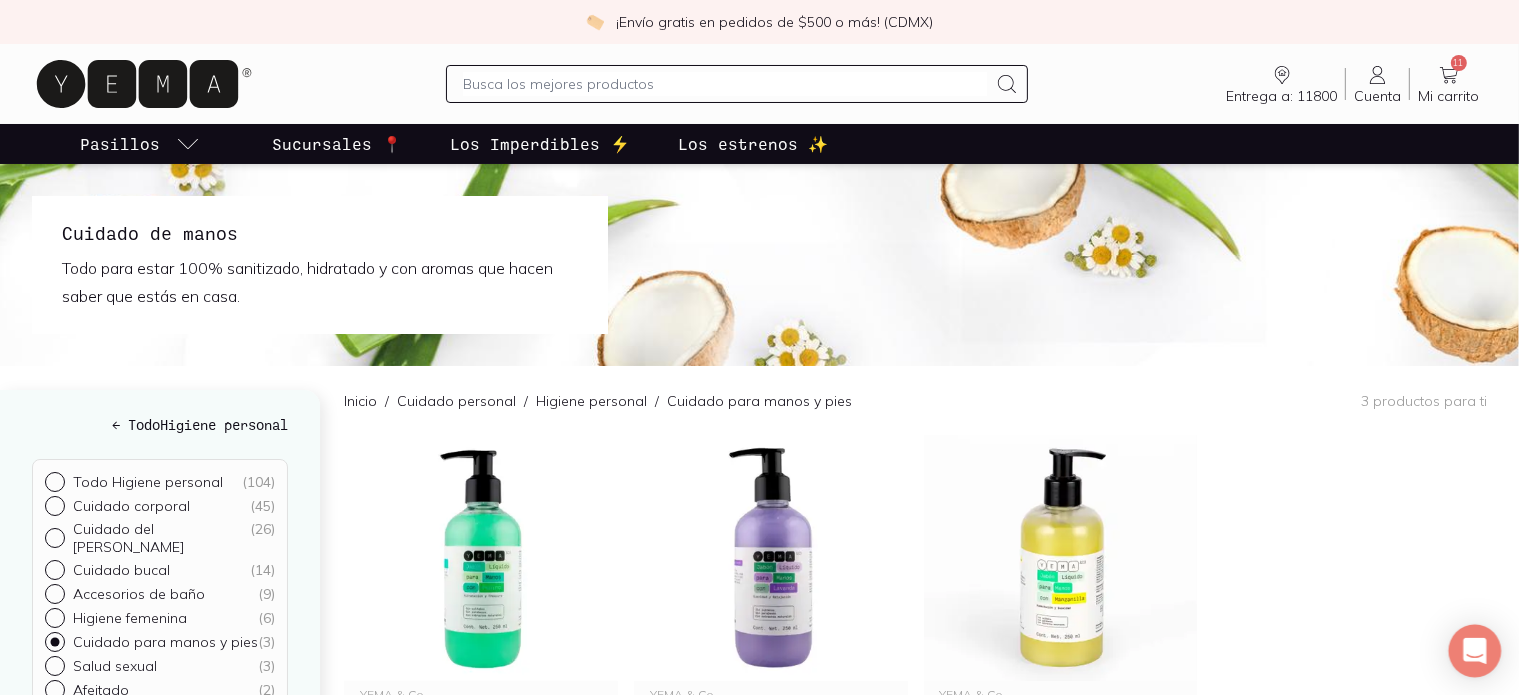 click on "Cuidado del [PERSON_NAME] ( 26 )" at bounding box center [53, 536] 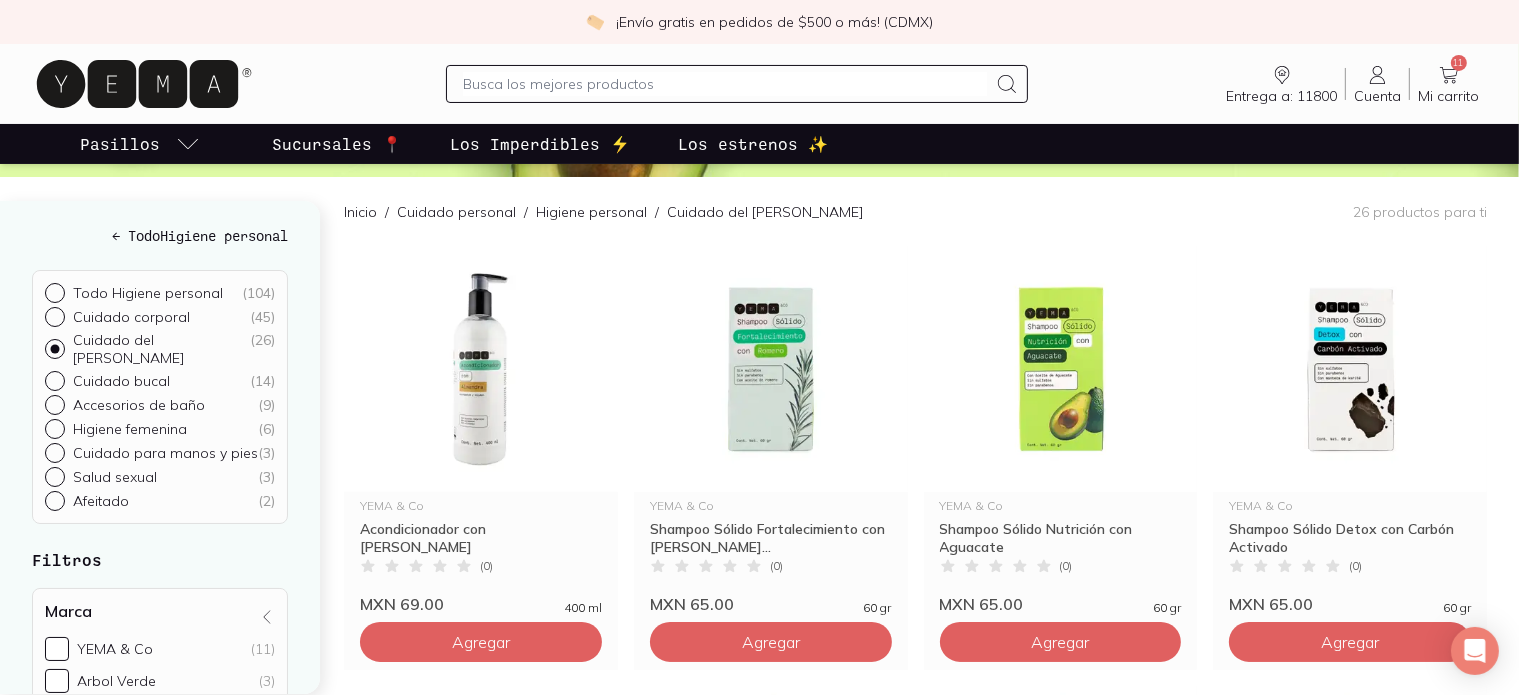 scroll, scrollTop: 230, scrollLeft: 0, axis: vertical 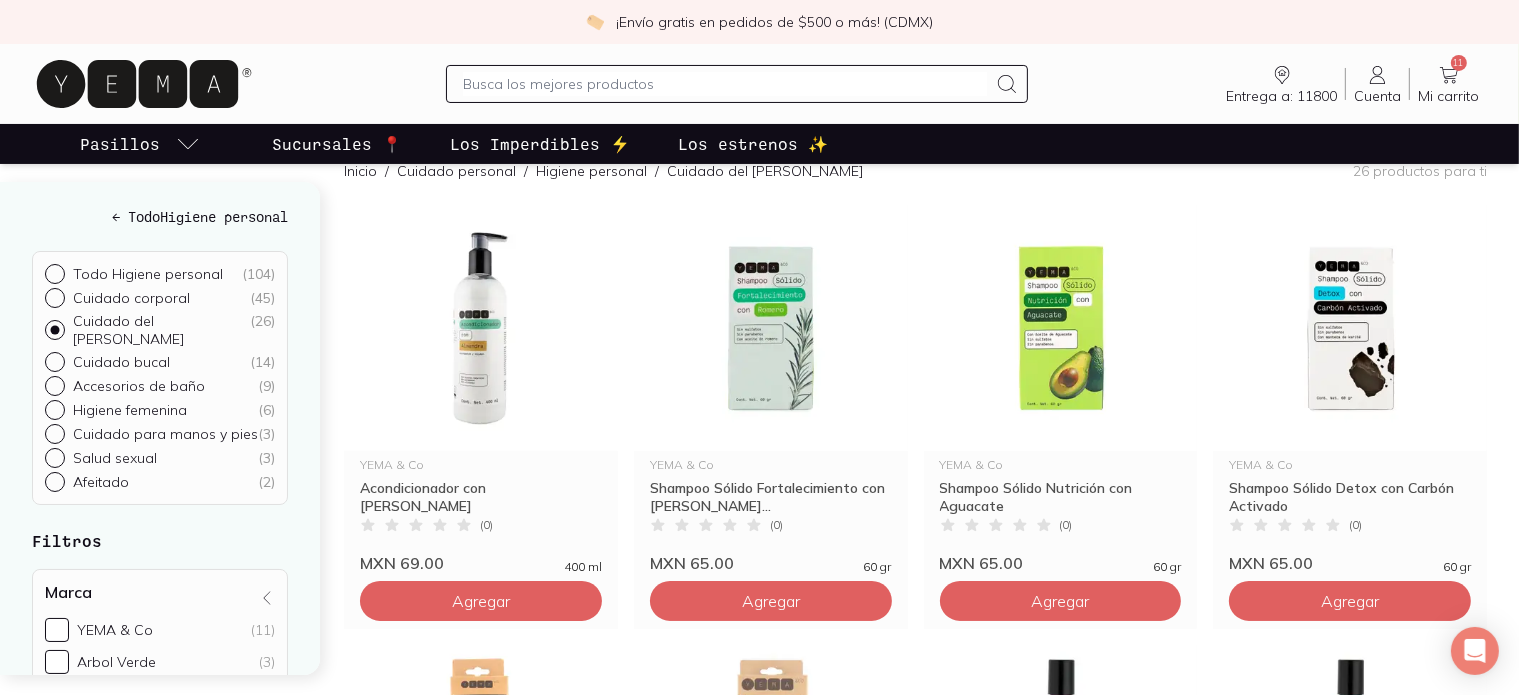click on "Cuidado corporal ( 45 )" at bounding box center (53, 296) 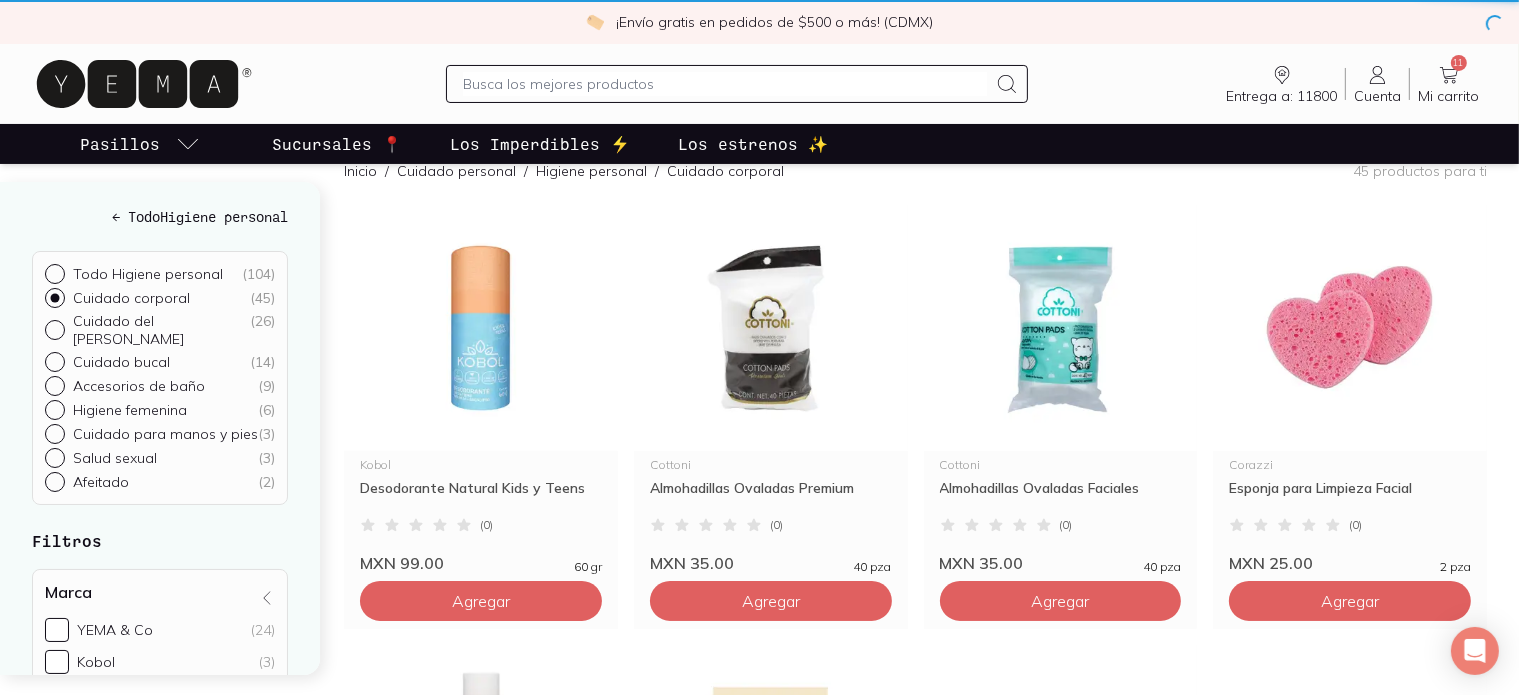 scroll, scrollTop: 0, scrollLeft: 0, axis: both 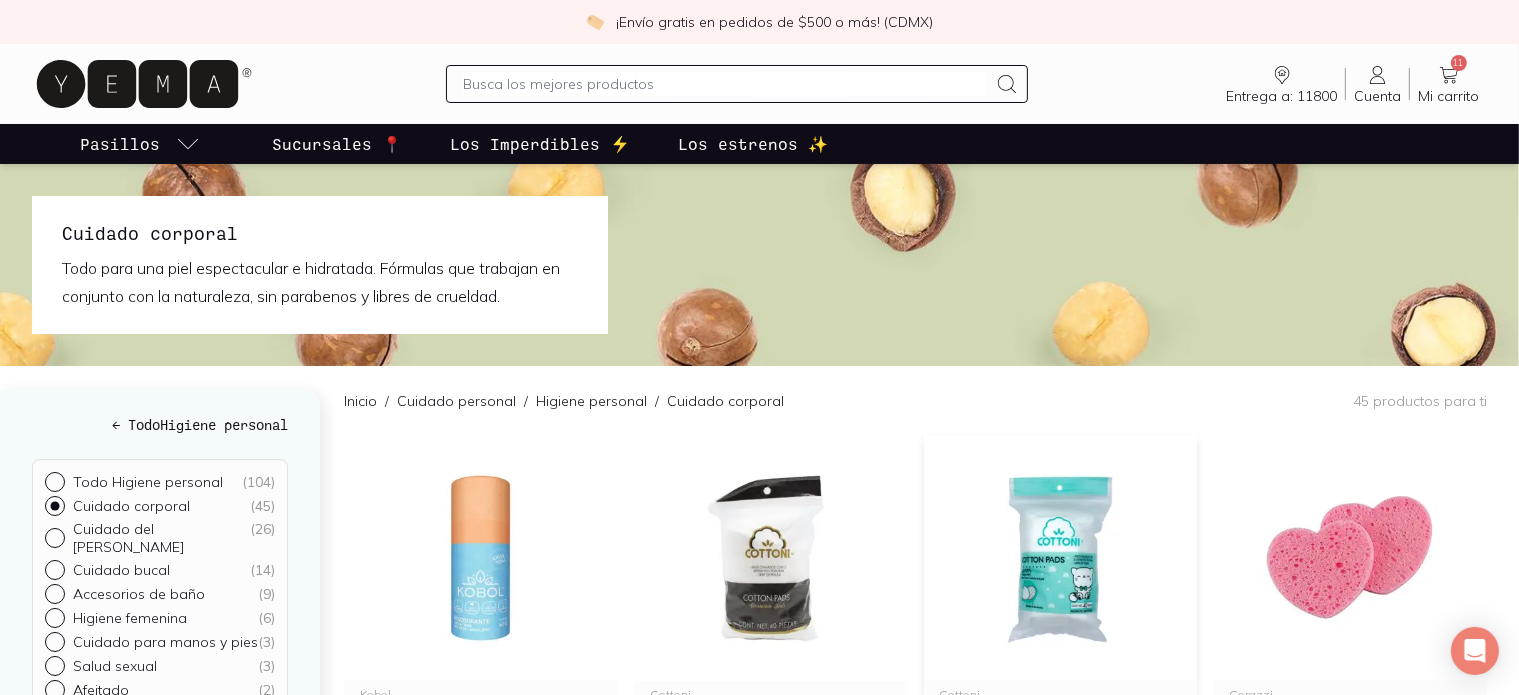 click on "Todo Higiene personal ( 104 )" at bounding box center [53, 480] 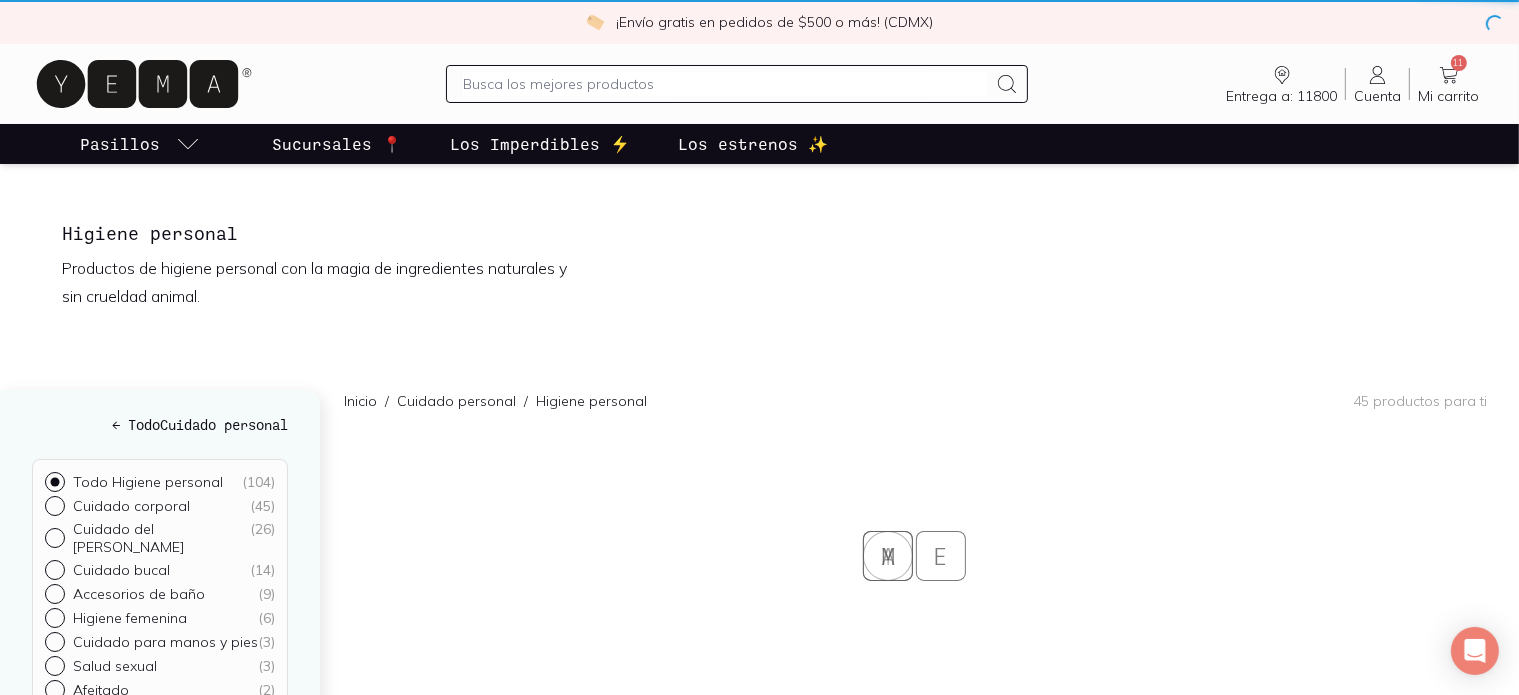 click on "Cuidado corporal ( 45 )" at bounding box center (53, 504) 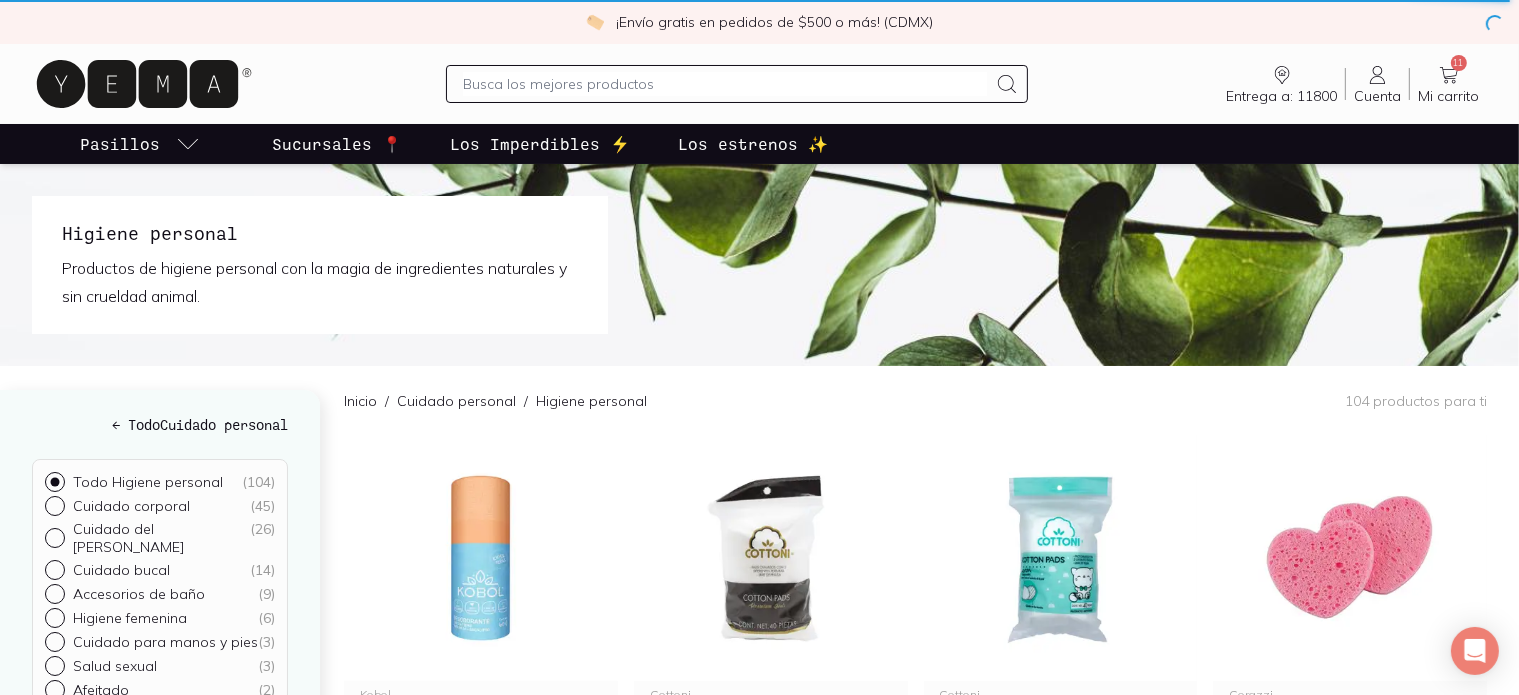 click on "Cuidado del [PERSON_NAME] ( 26 )" at bounding box center [53, 536] 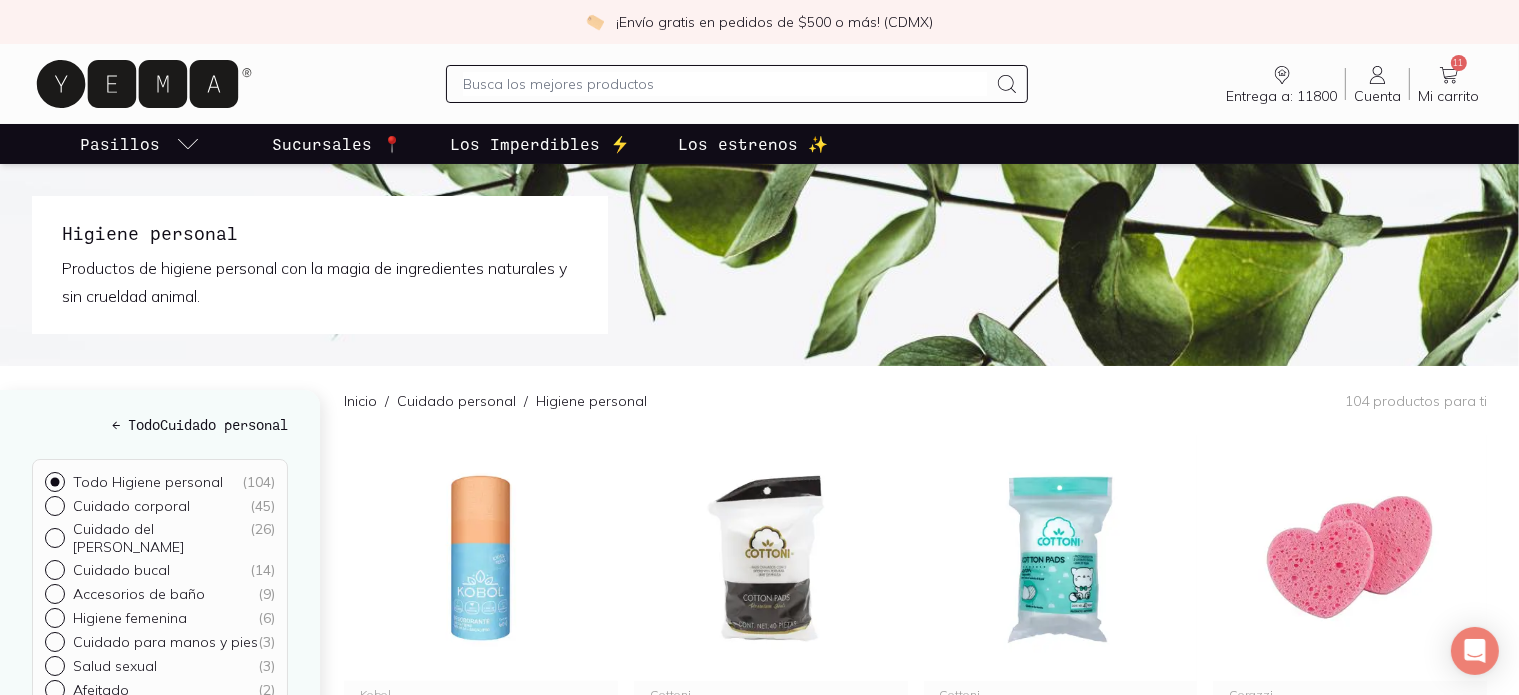 click on "Cuidado bucal ( 14 )" at bounding box center [53, 568] 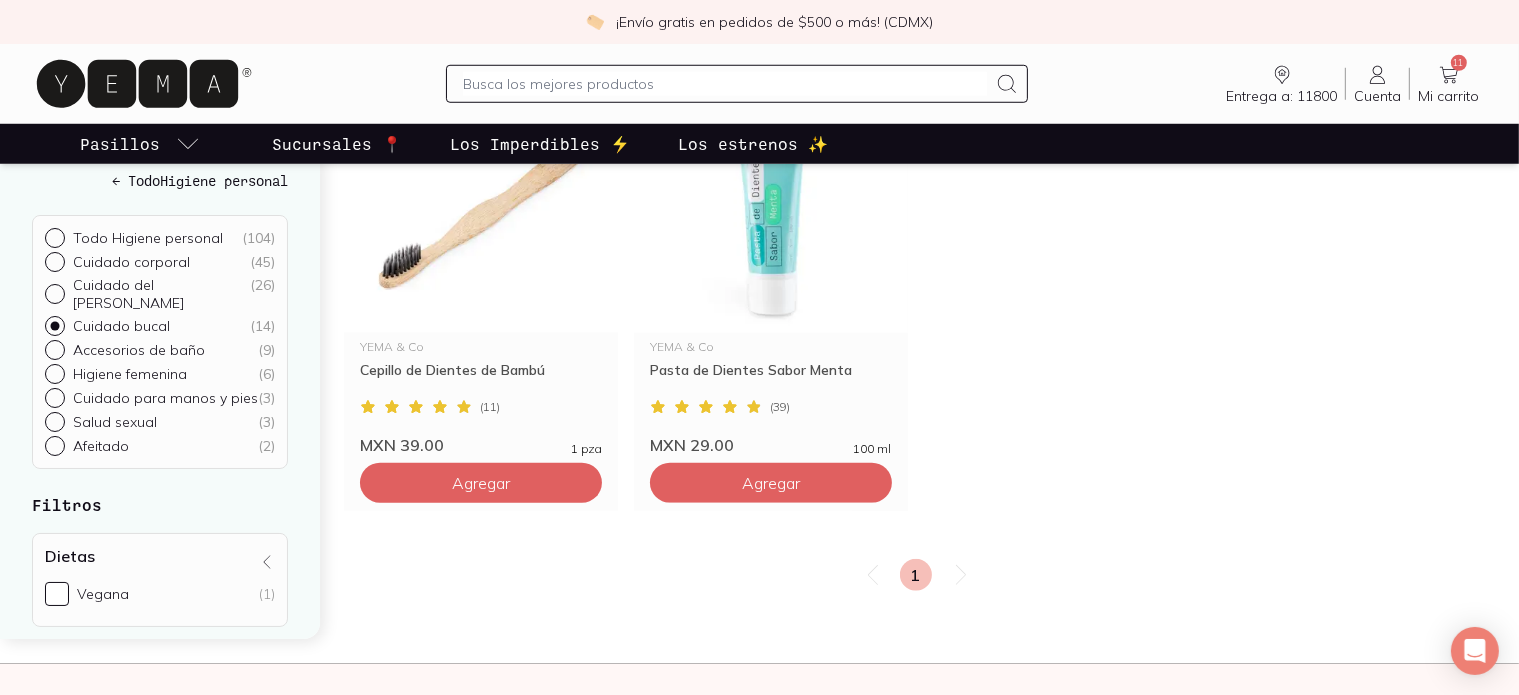 scroll, scrollTop: 1644, scrollLeft: 0, axis: vertical 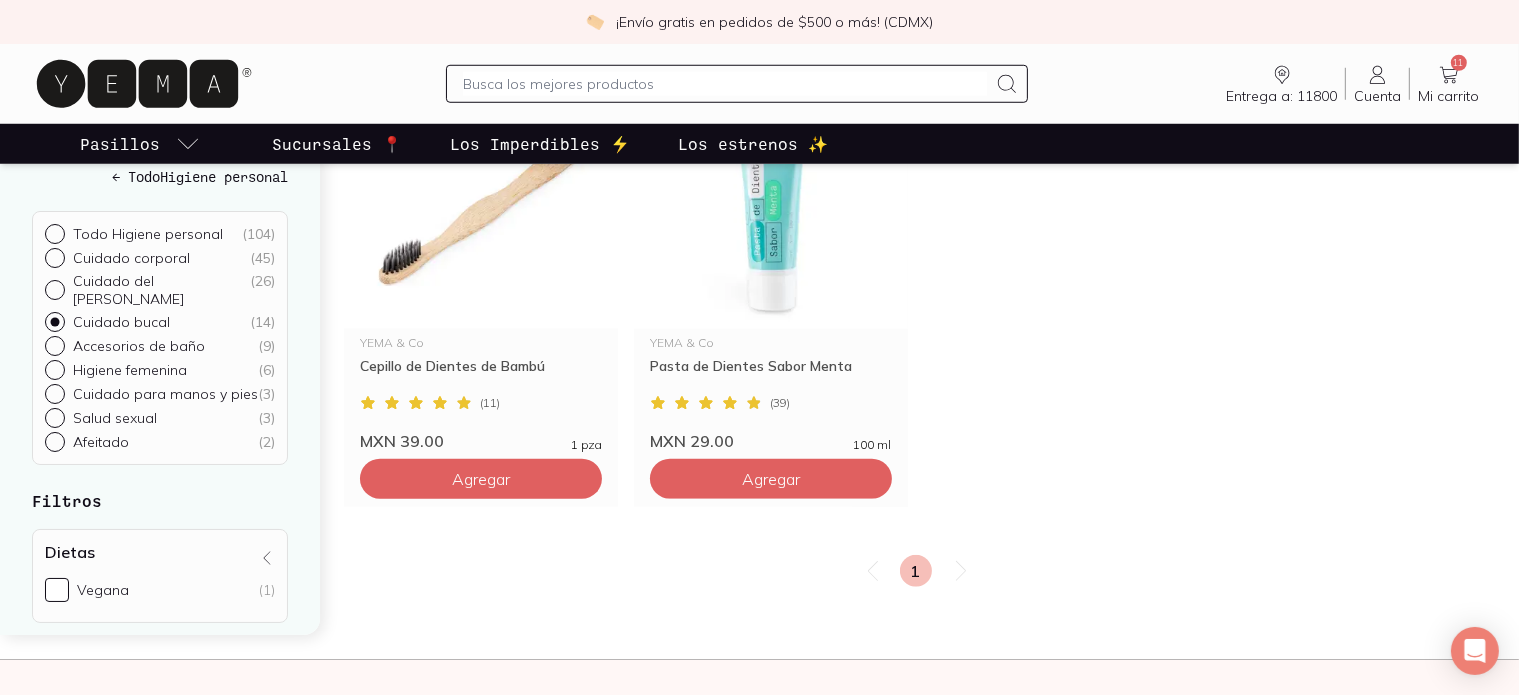 click on "Cuidado del [PERSON_NAME]" at bounding box center [161, 290] 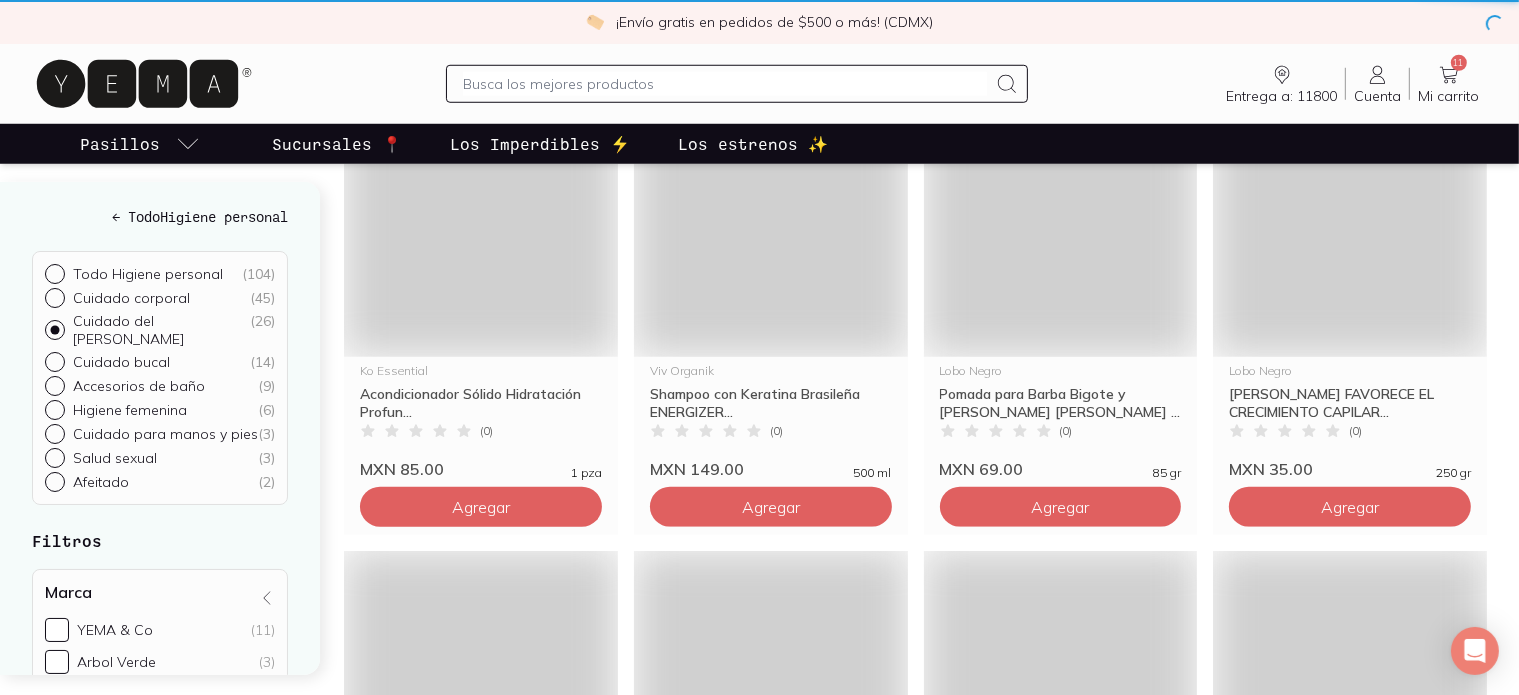 scroll, scrollTop: 0, scrollLeft: 0, axis: both 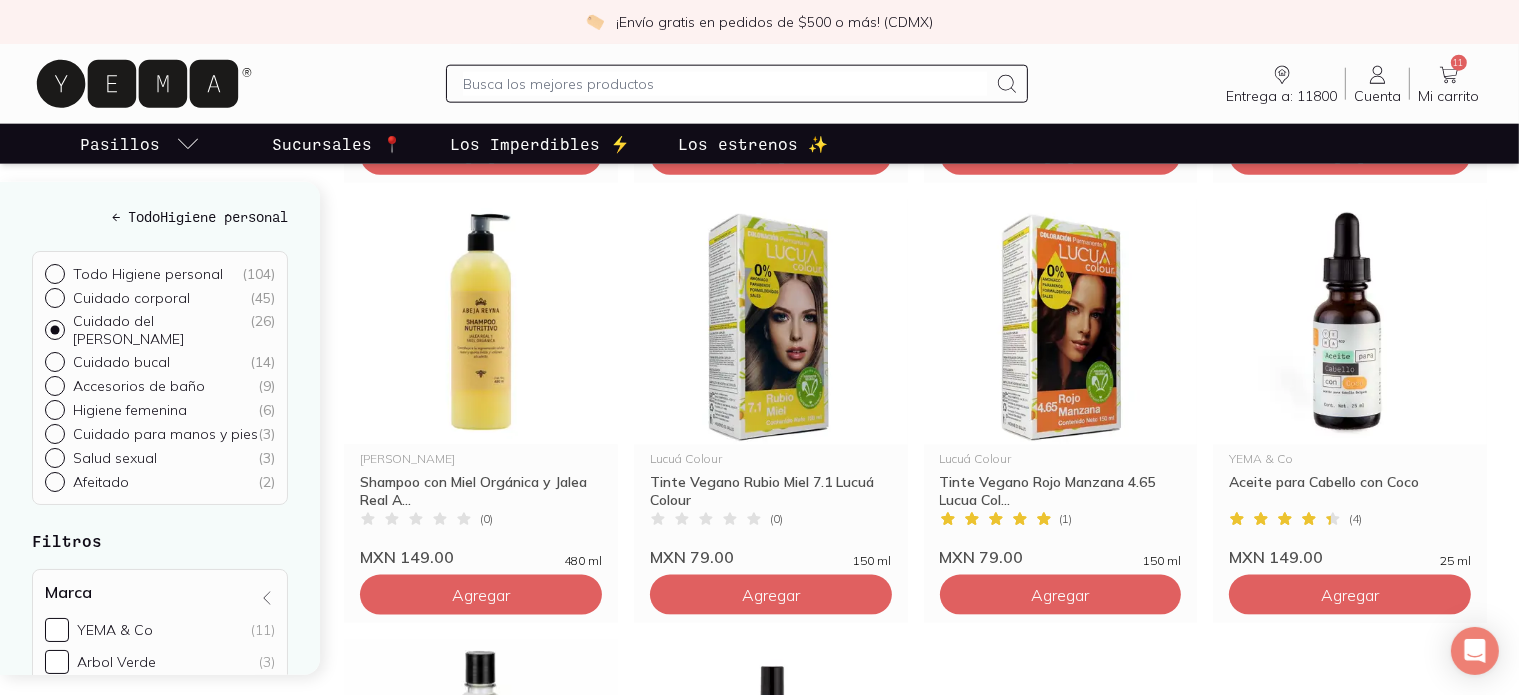 click on "Cuidado para manos y pies ( 3 )" at bounding box center (53, 432) 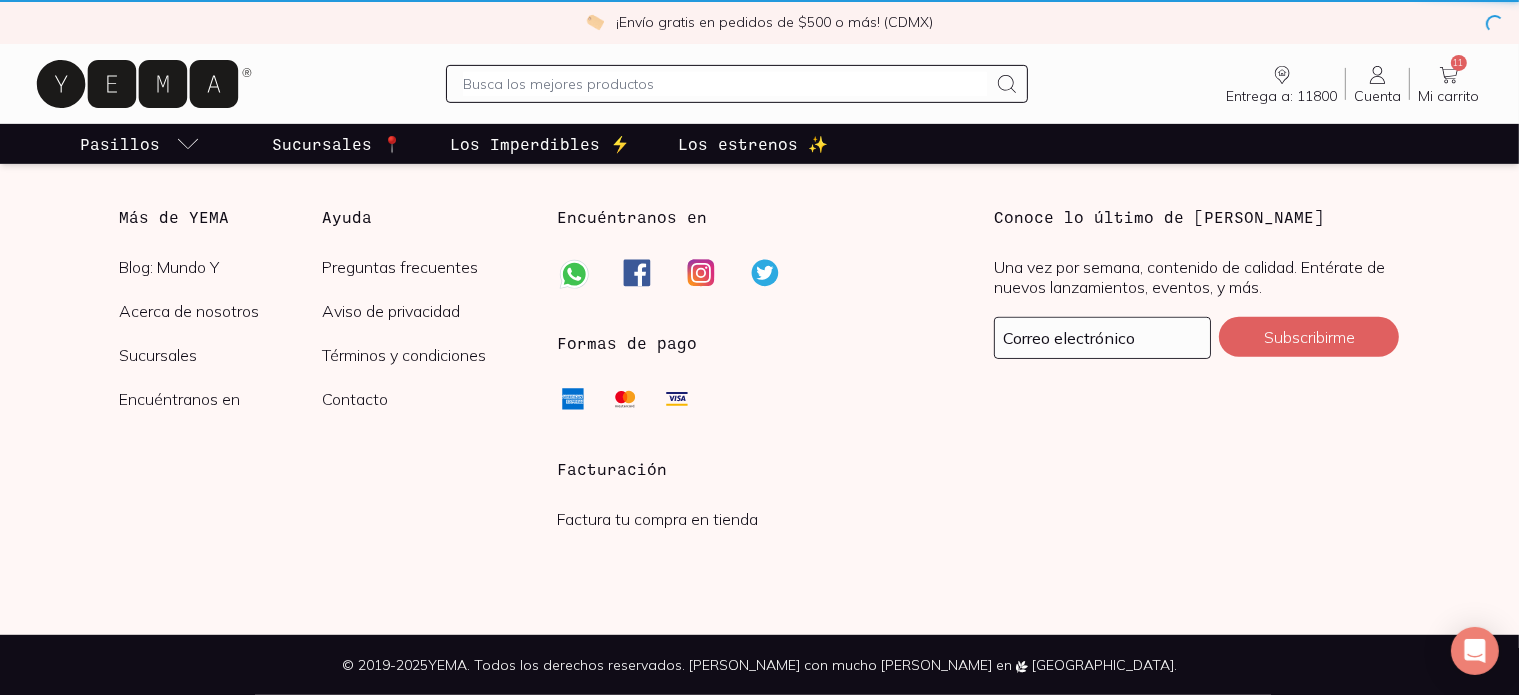 scroll, scrollTop: 0, scrollLeft: 0, axis: both 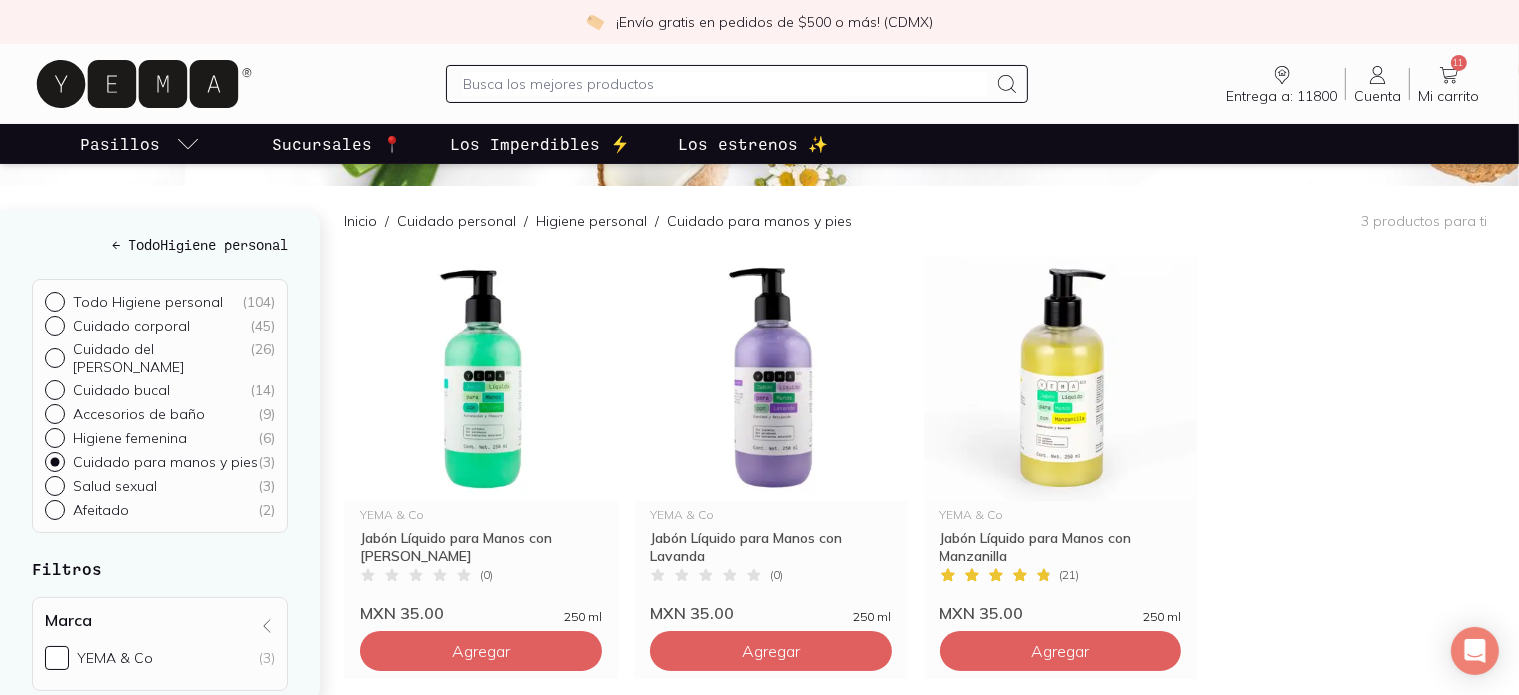 click on "Cuidado corporal" at bounding box center [131, 326] 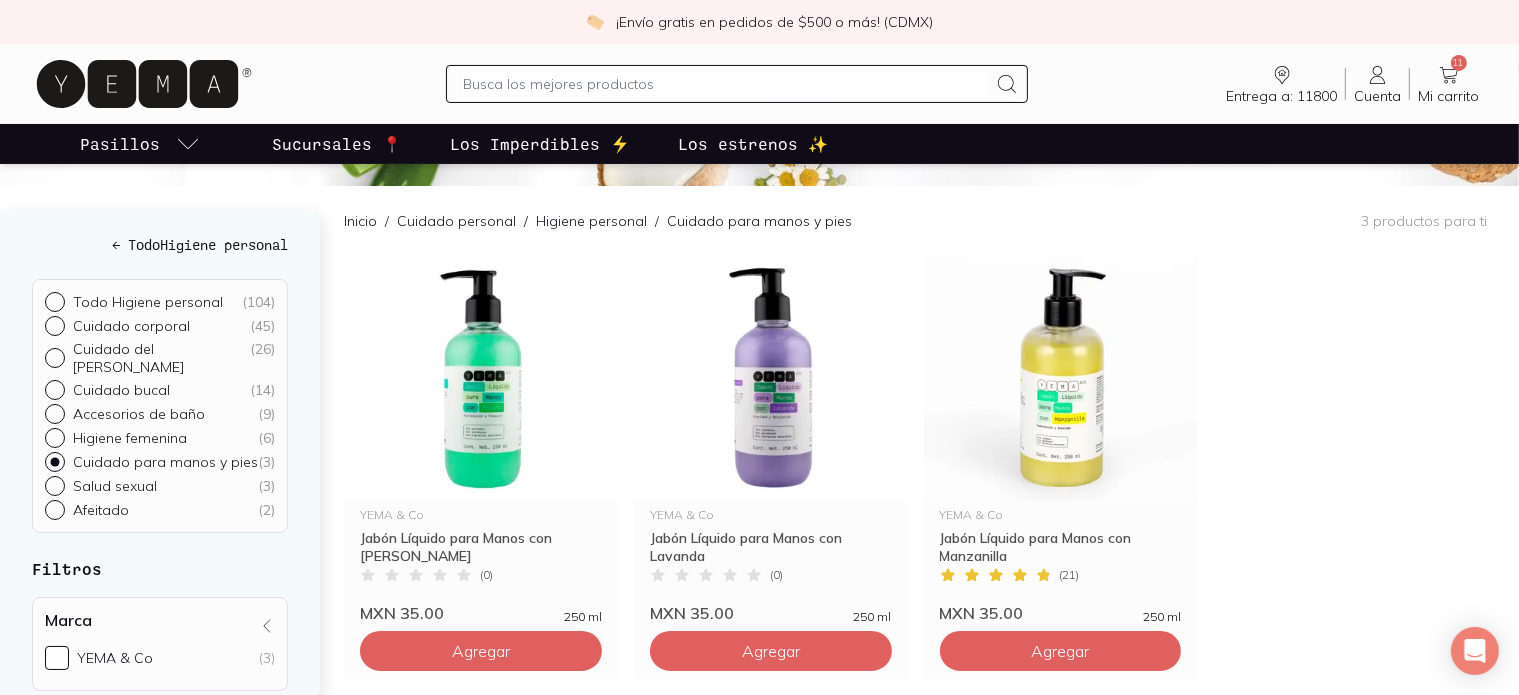 click on "Cuidado corporal ( 45 )" at bounding box center (53, 324) 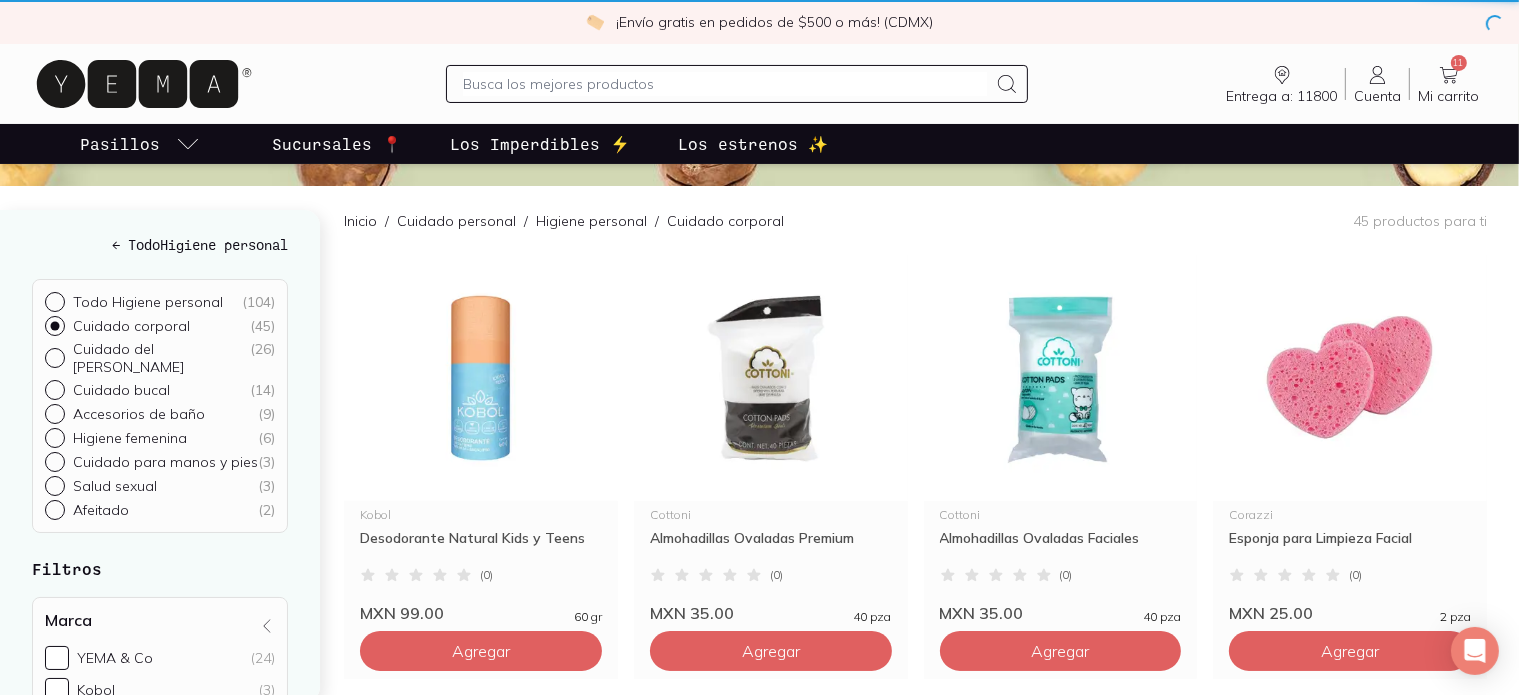 scroll, scrollTop: 0, scrollLeft: 0, axis: both 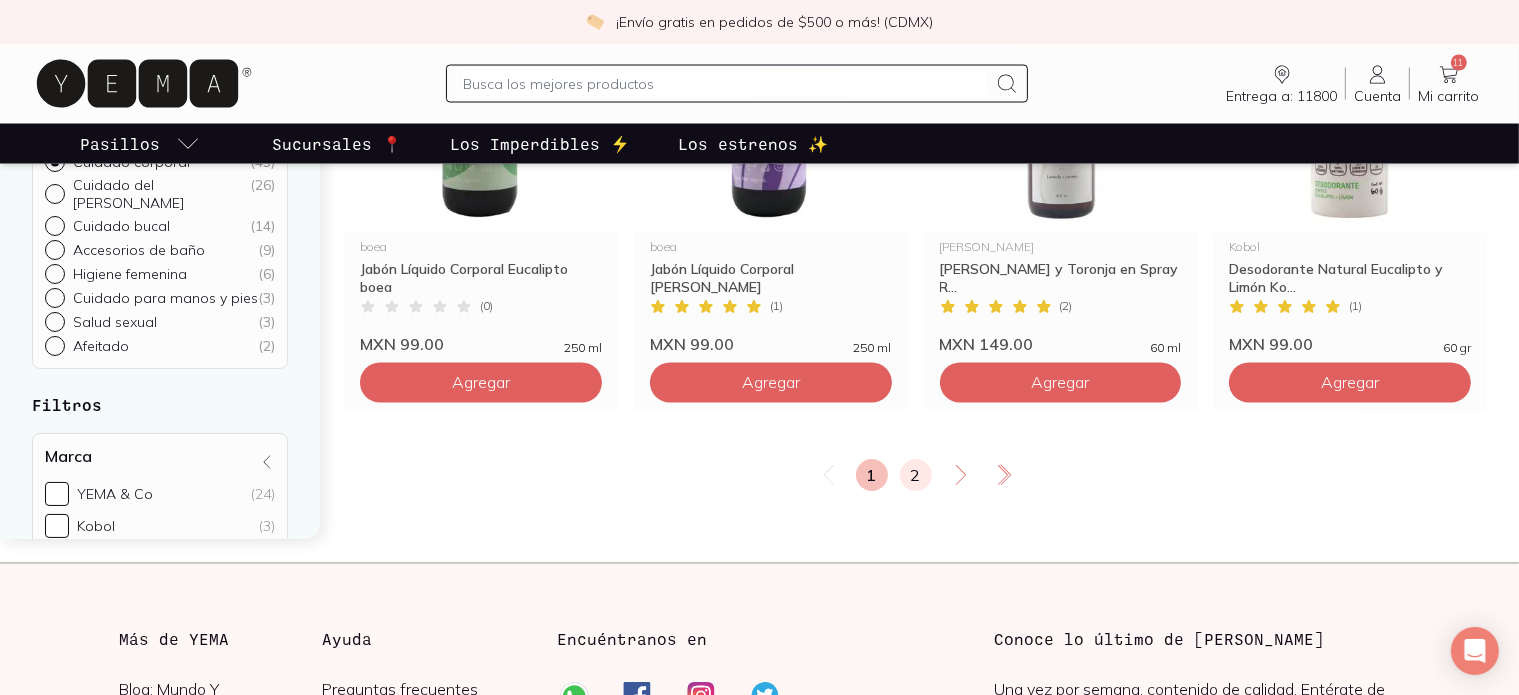 click on "2" at bounding box center [916, 475] 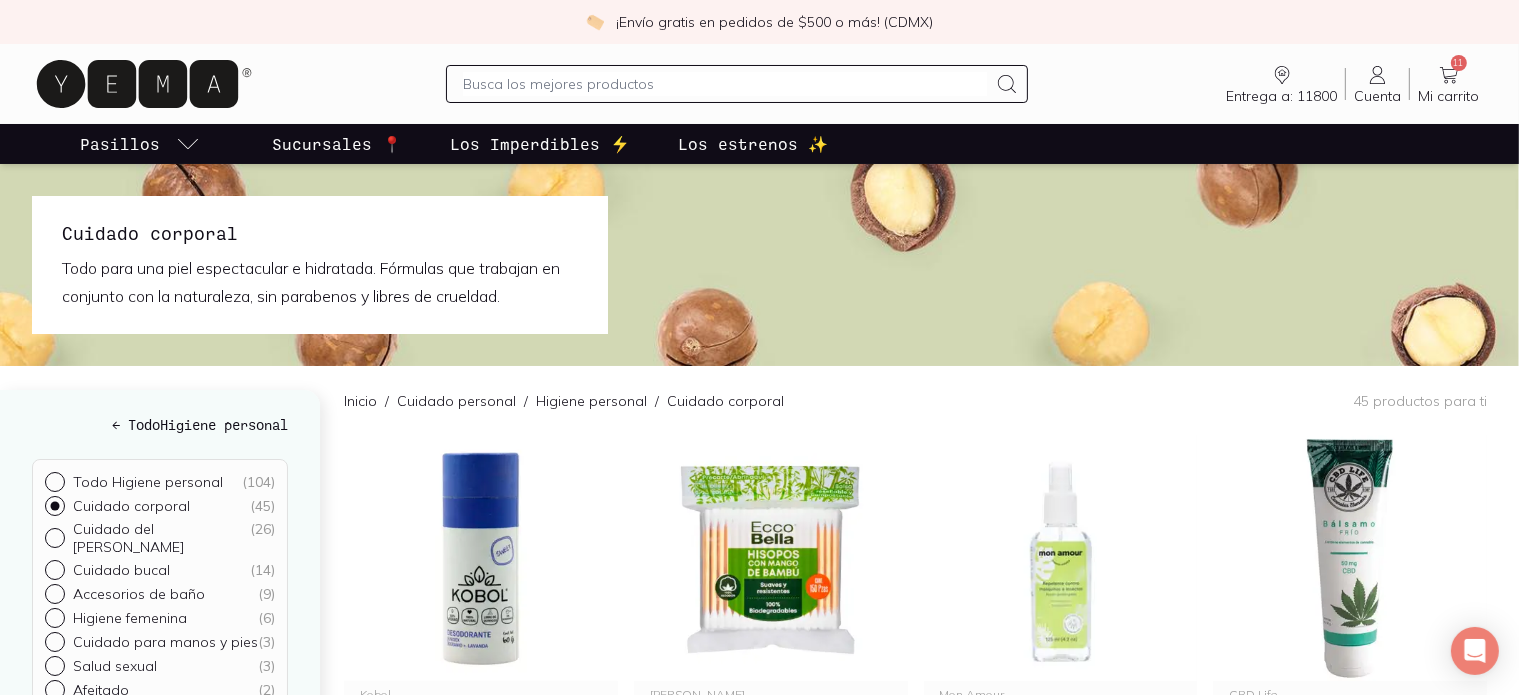 scroll, scrollTop: 0, scrollLeft: 0, axis: both 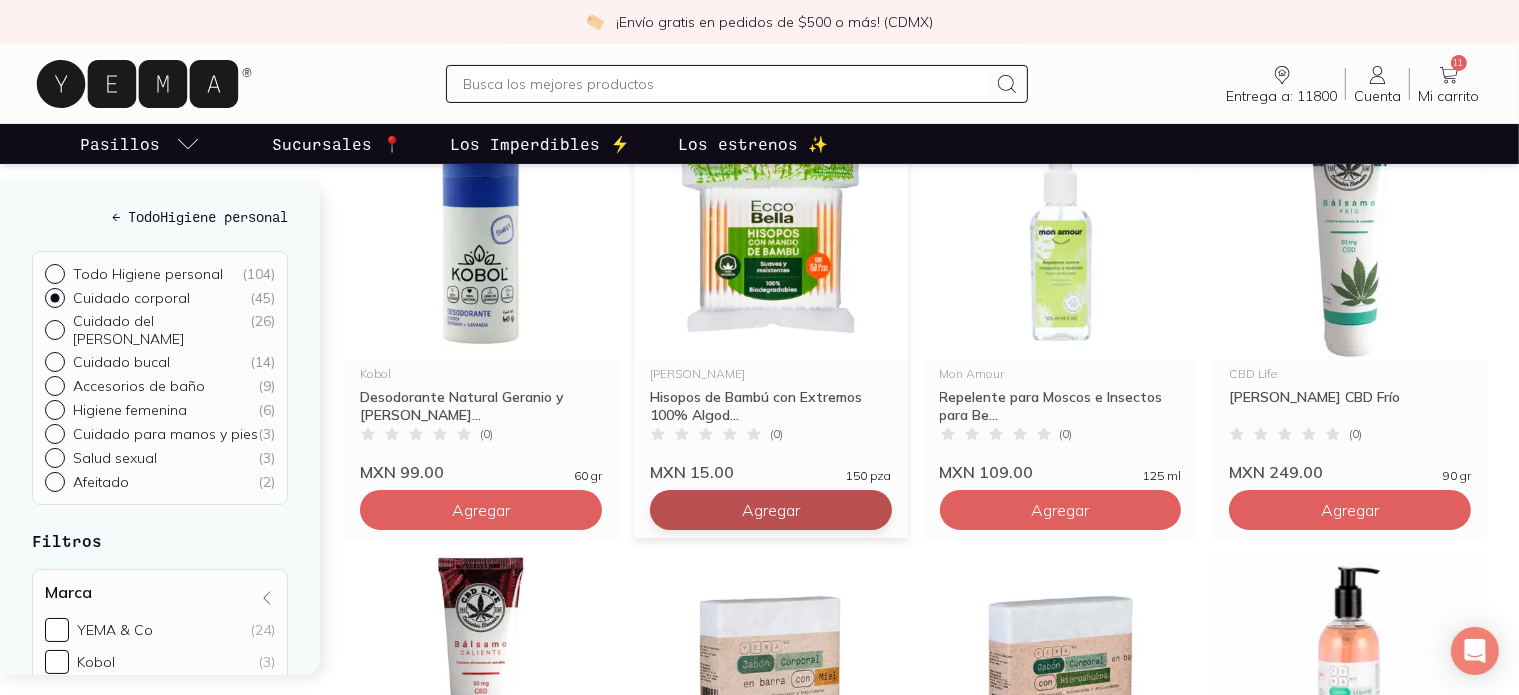 click on "Agregar" at bounding box center (481, 510) 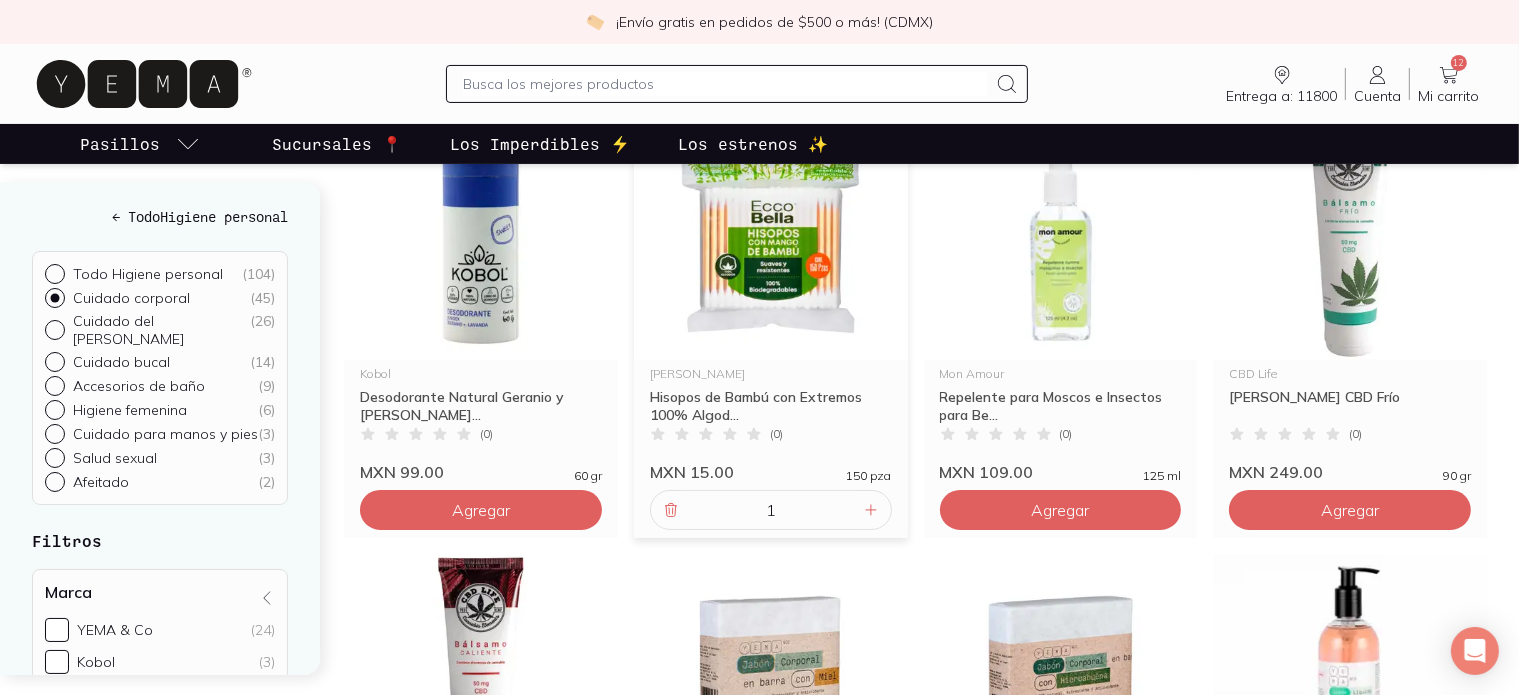 click 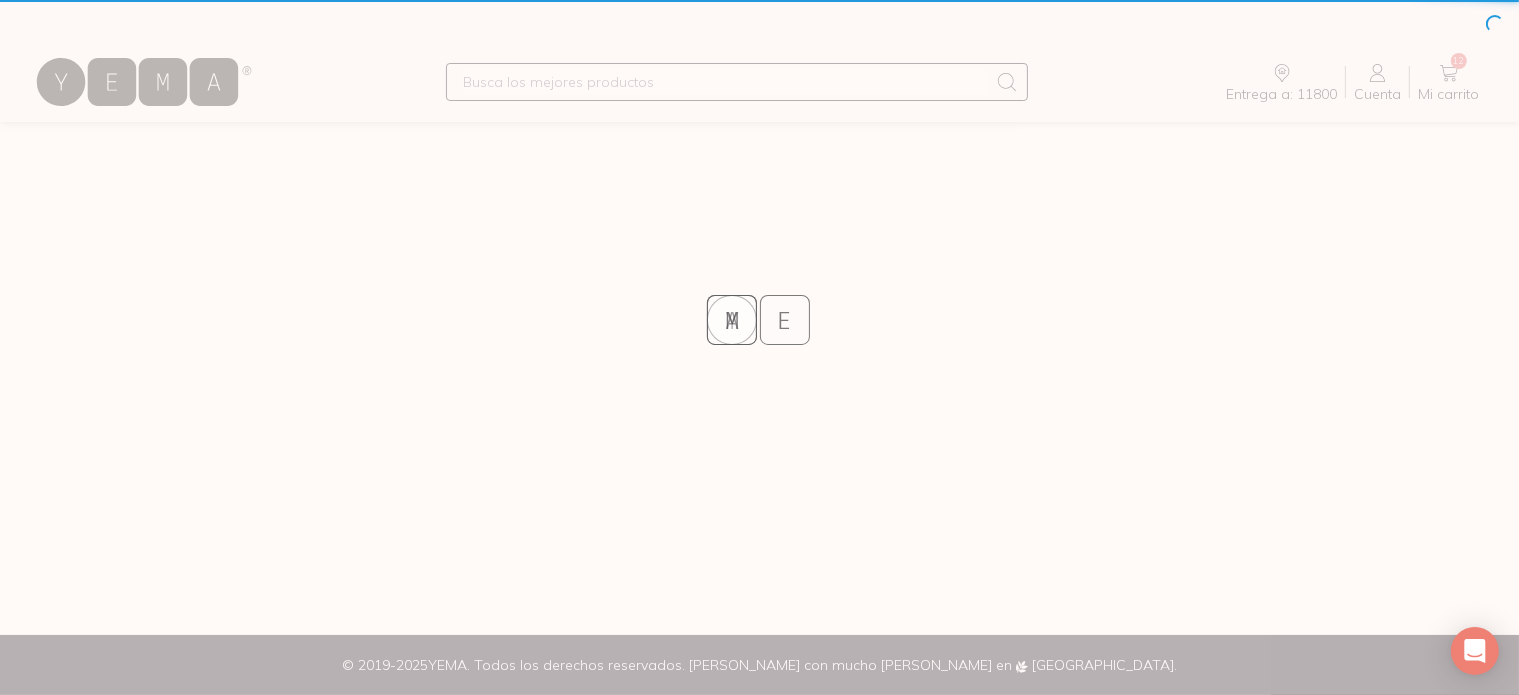 scroll, scrollTop: 0, scrollLeft: 0, axis: both 